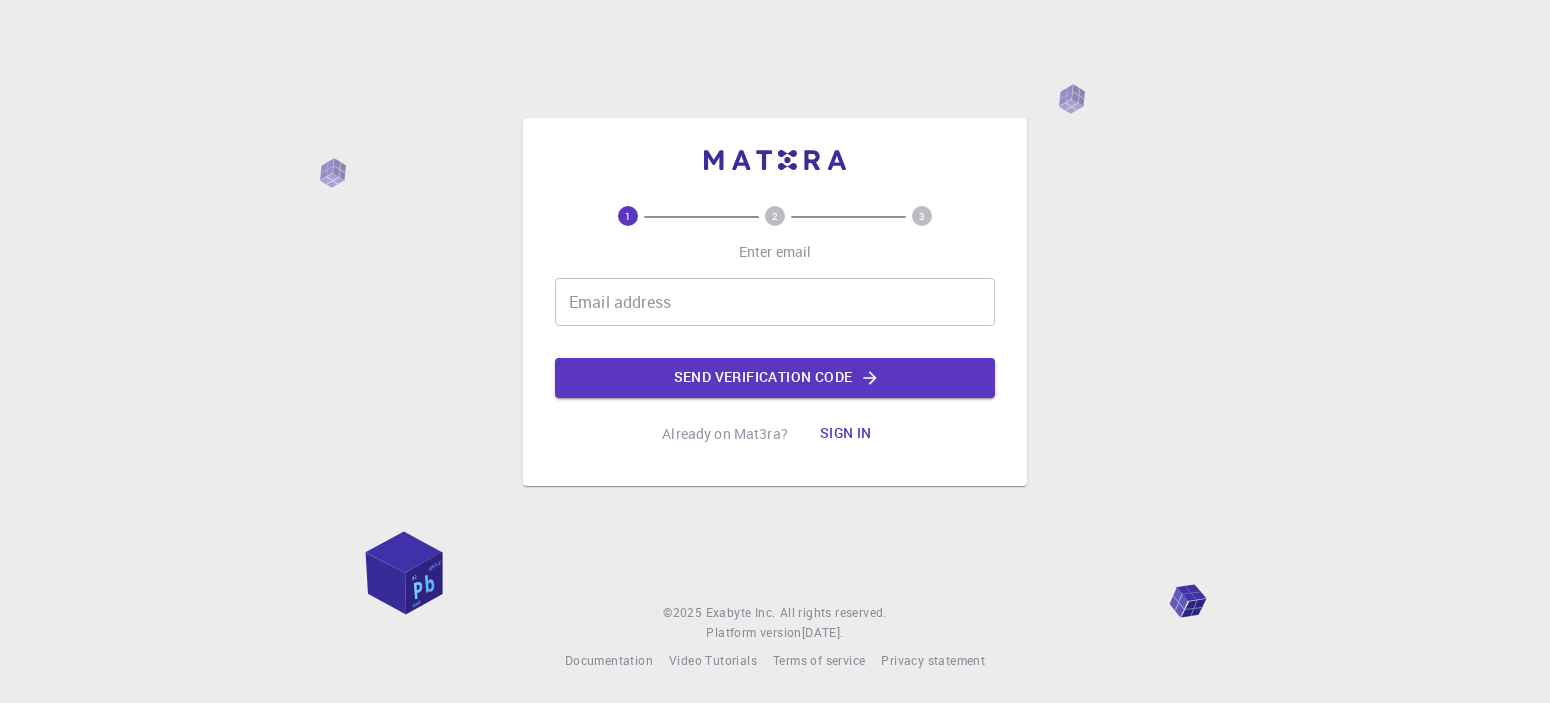 scroll, scrollTop: 0, scrollLeft: 0, axis: both 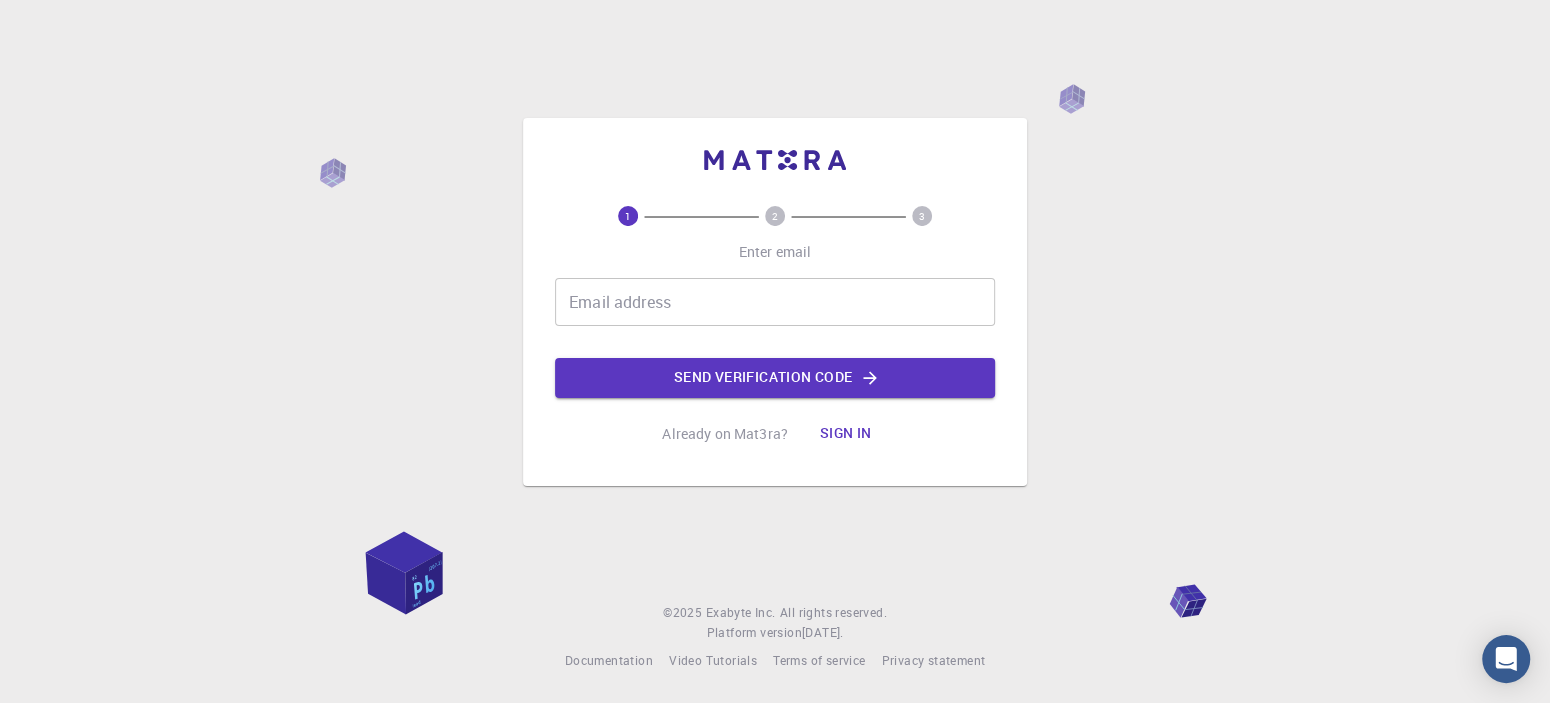 click on "Email address" at bounding box center [775, 302] 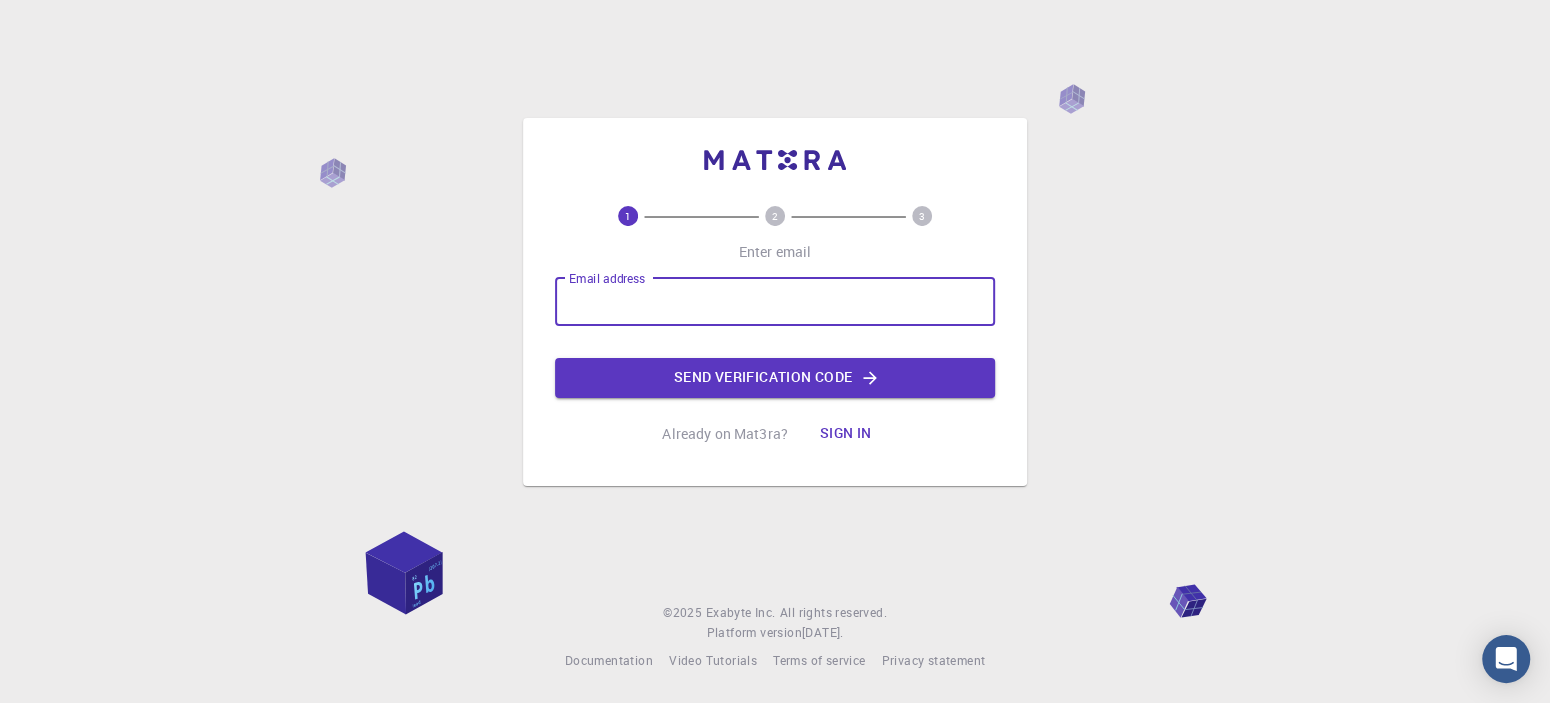 type on "[EMAIL_ADDRESS][DOMAIN_NAME]" 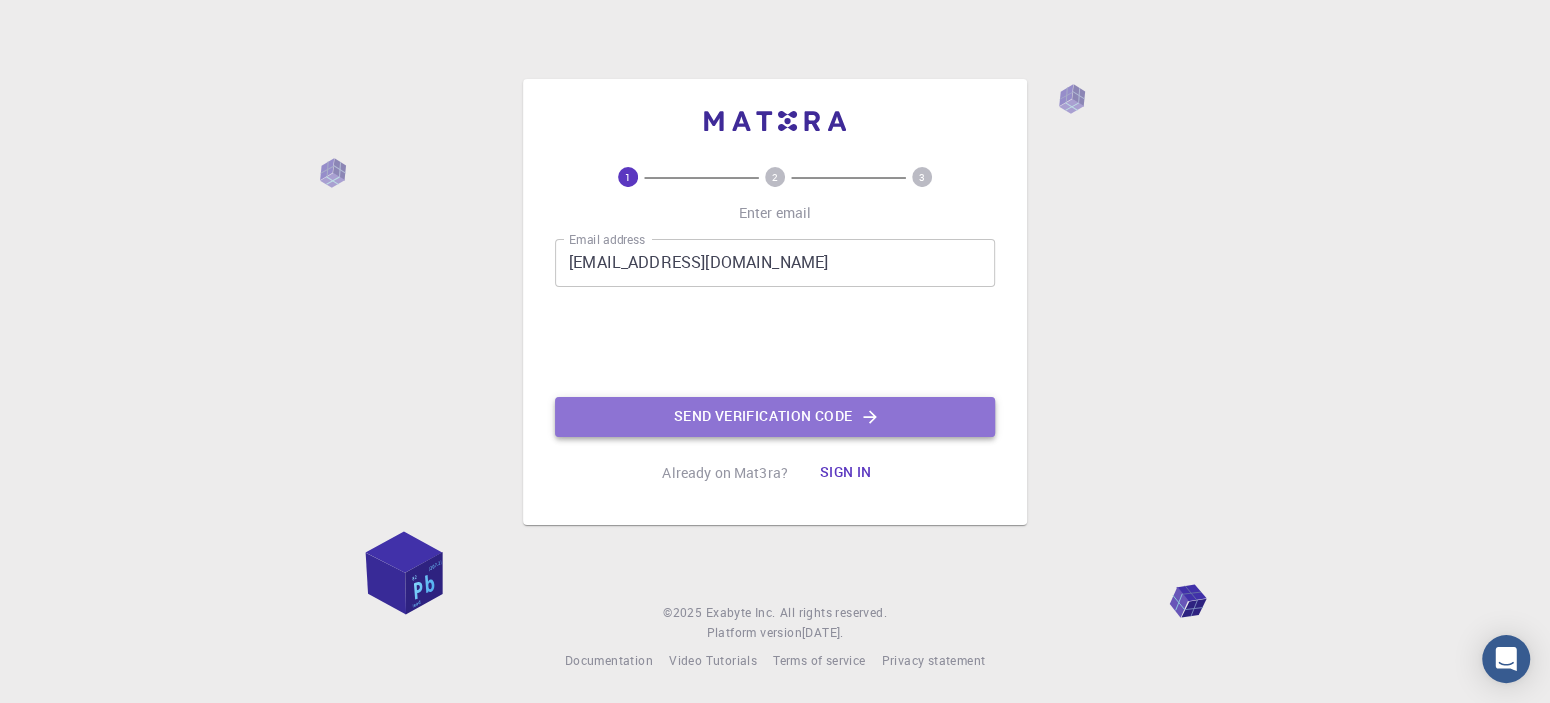click on "Send verification code" 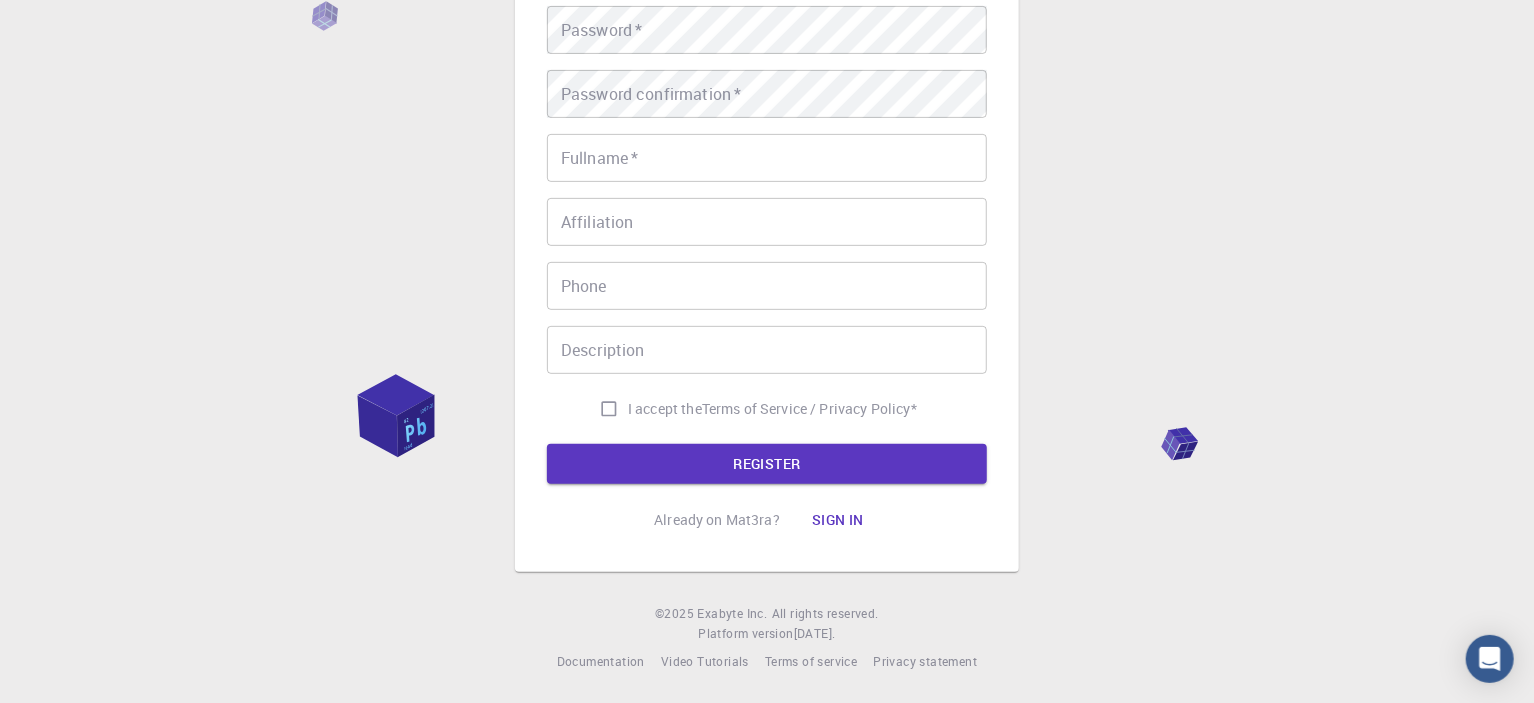 scroll, scrollTop: 0, scrollLeft: 0, axis: both 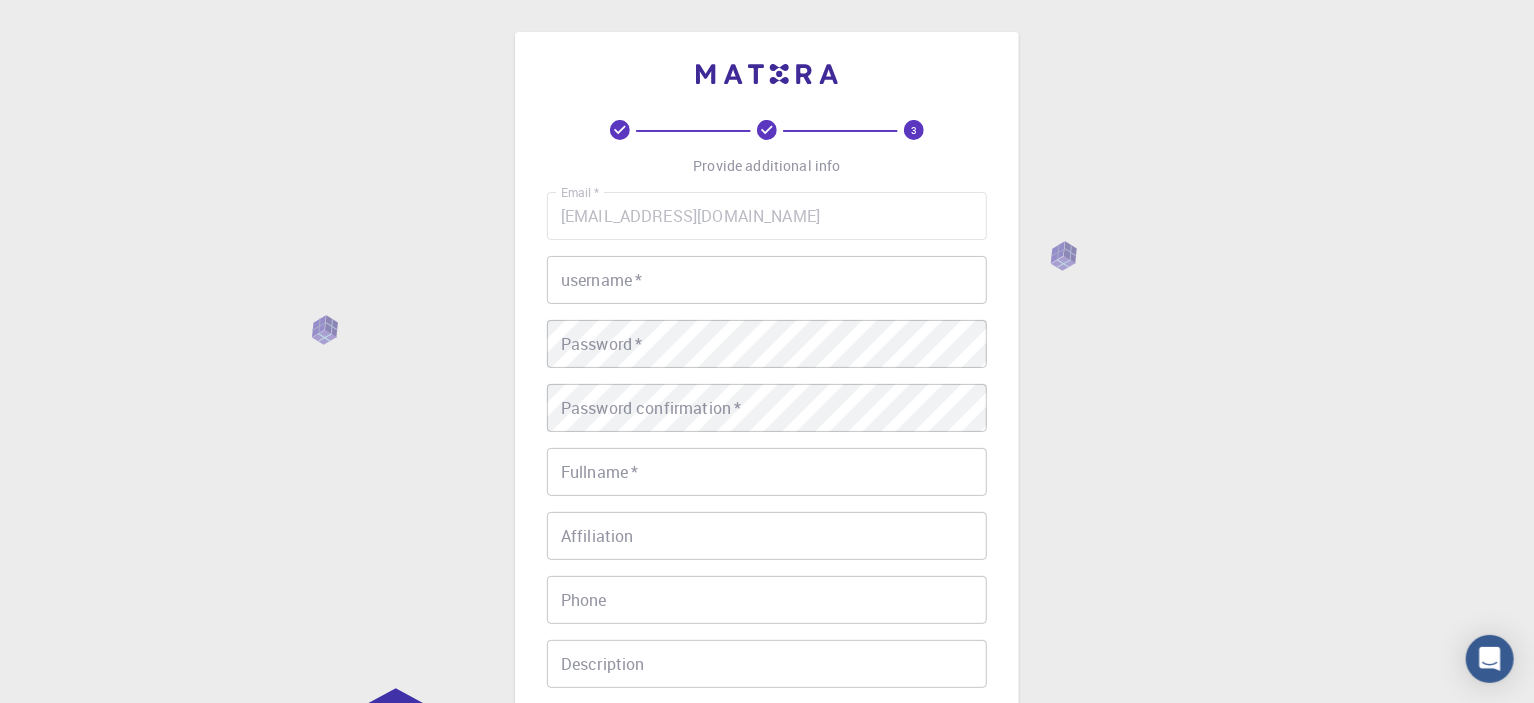 click on "username   *" at bounding box center [767, 280] 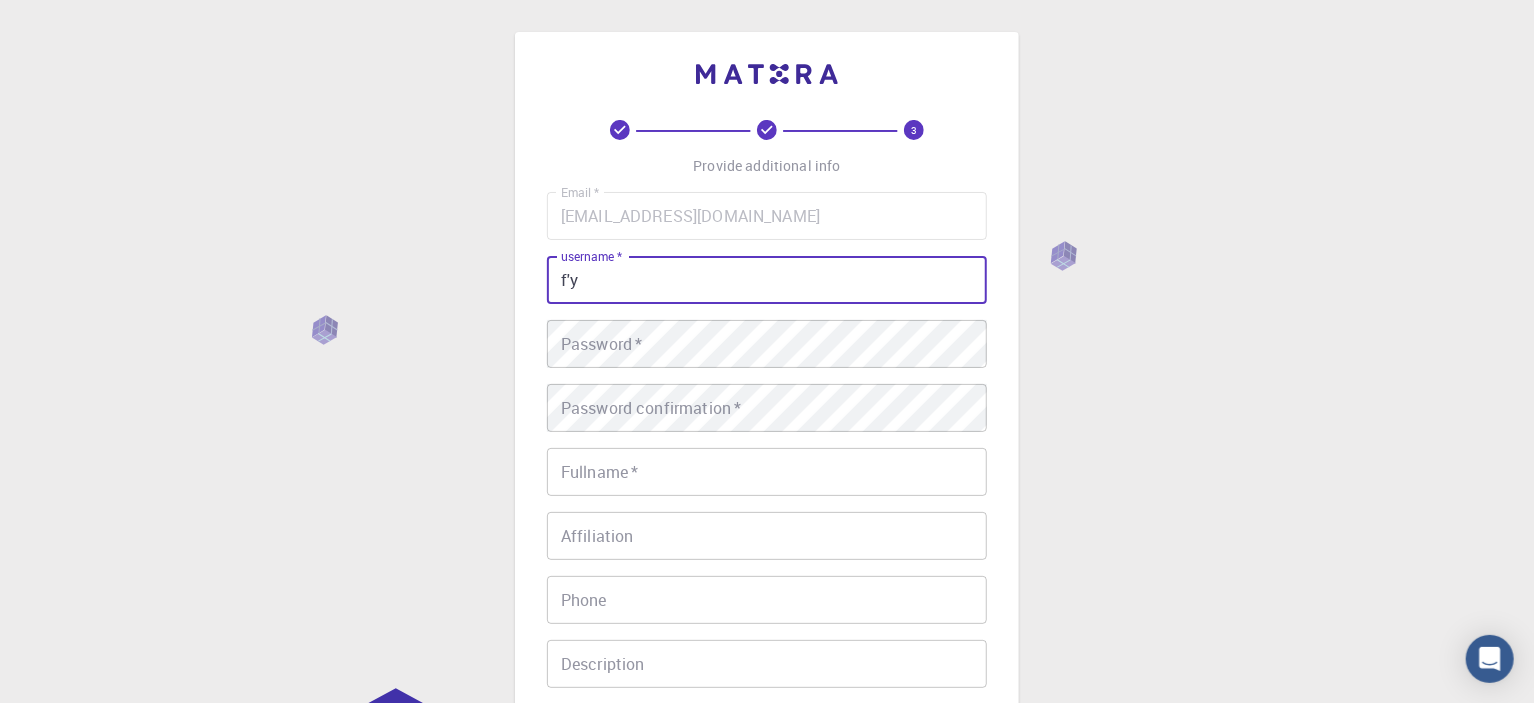 type on "fy" 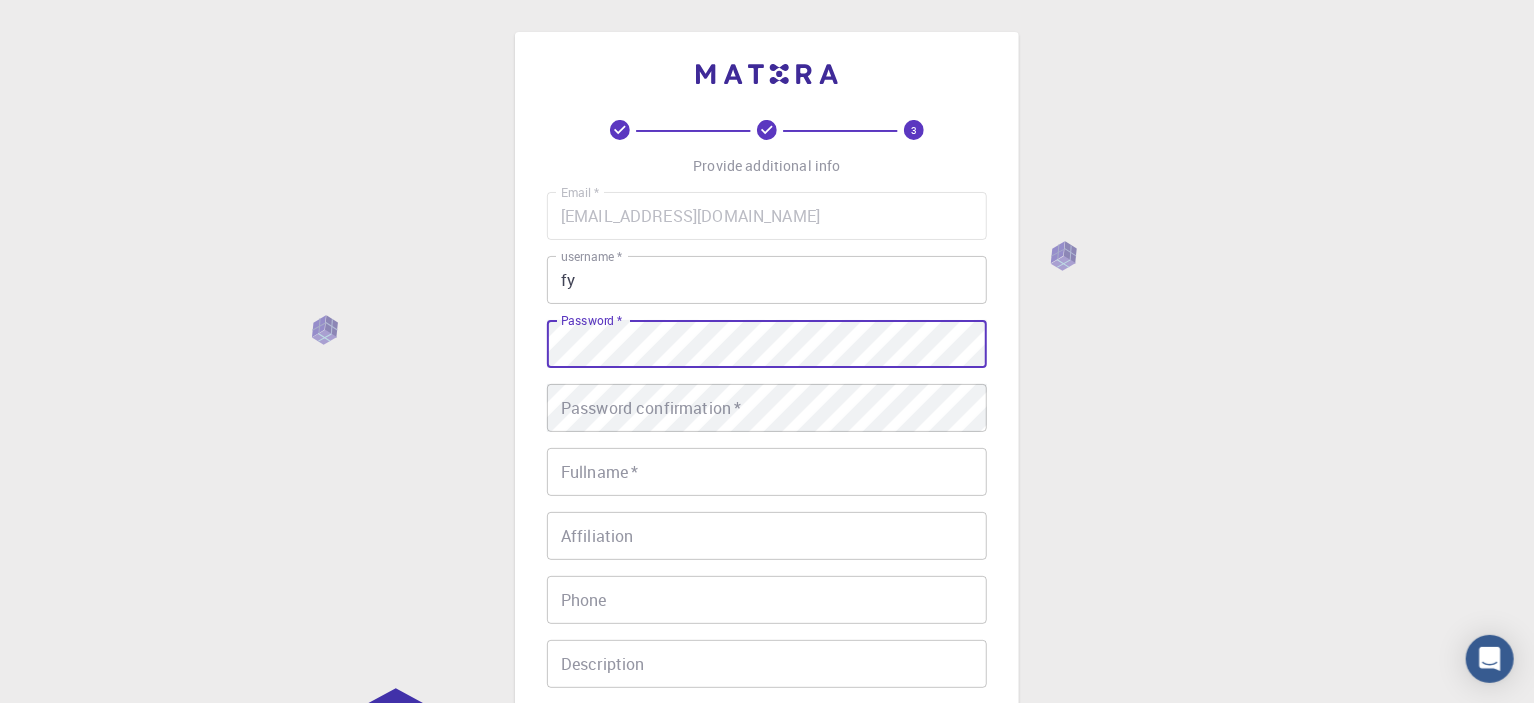 click on "3 Provide additional info Email   * [EMAIL_ADDRESS][DOMAIN_NAME] Email   * username   * fy username   * Password   * Password   * Password confirmation   * Password confirmation   * Fullname   * Fullname   * Affiliation Affiliation Phone Phone Description Description I accept the  Terms of Service / Privacy Policy  * REGISTER Already on Mat3ra? Sign in ©  2025   Exabyte Inc.   All rights reserved. Platform version  [DATE] . Documentation Video Tutorials Terms of service Privacy statement" at bounding box center [767, 509] 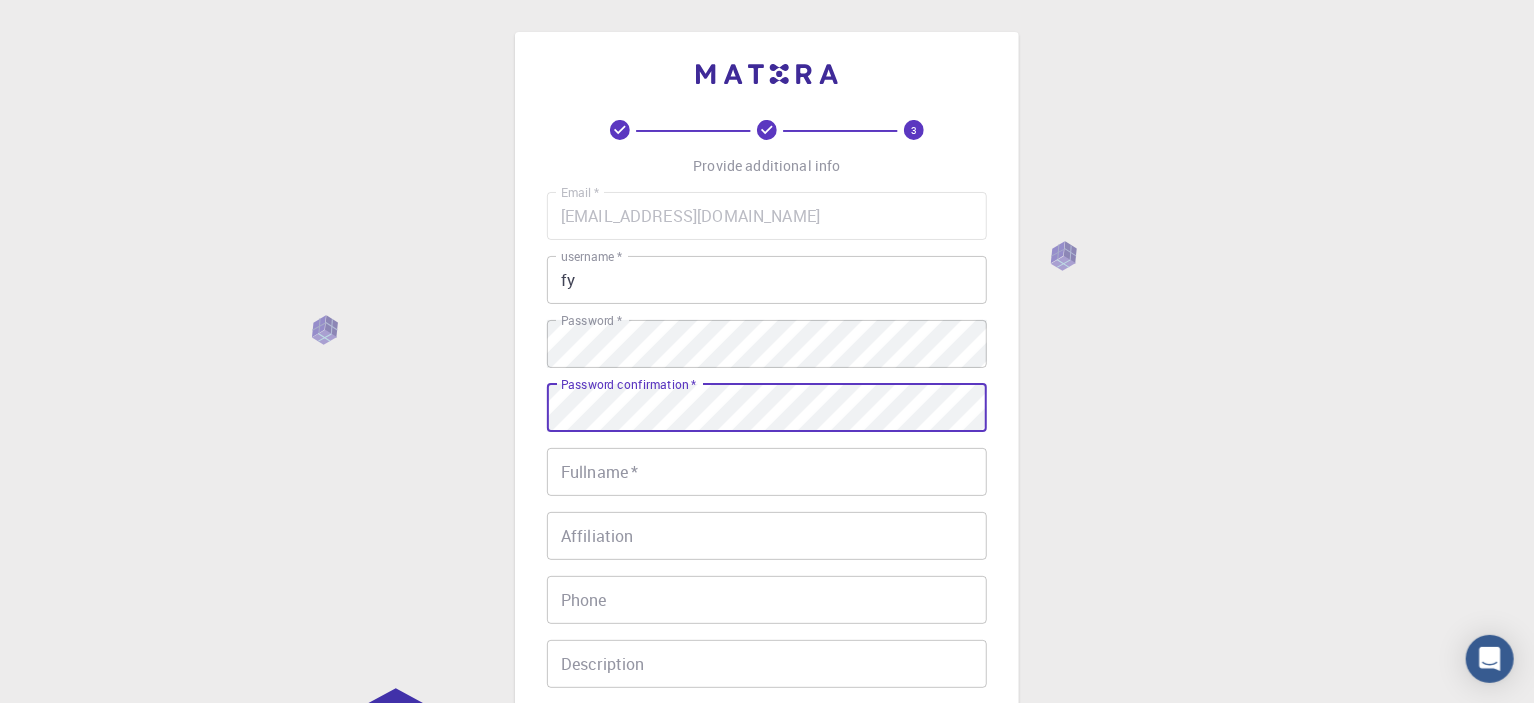scroll, scrollTop: 100, scrollLeft: 0, axis: vertical 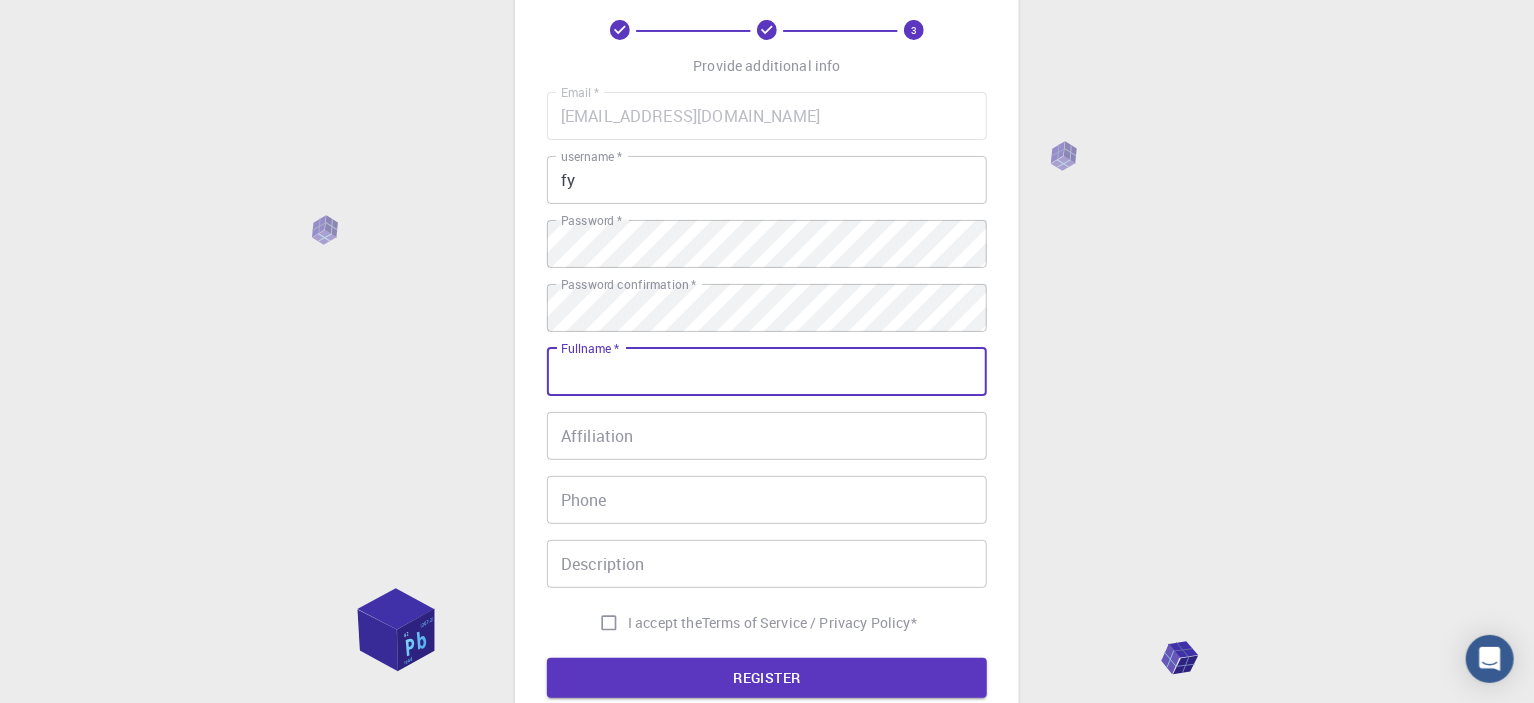 click on "Fullname   *" at bounding box center [767, 372] 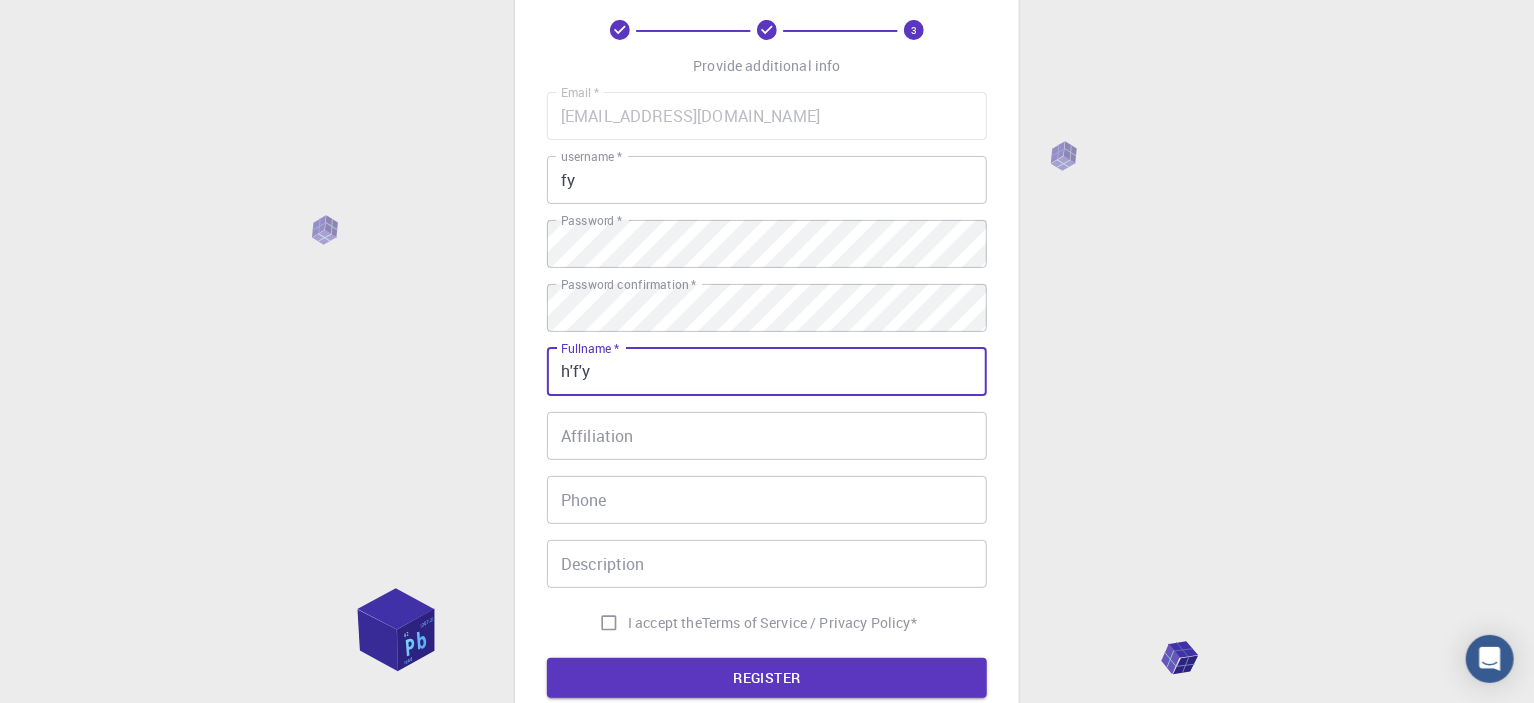 type on "hfy" 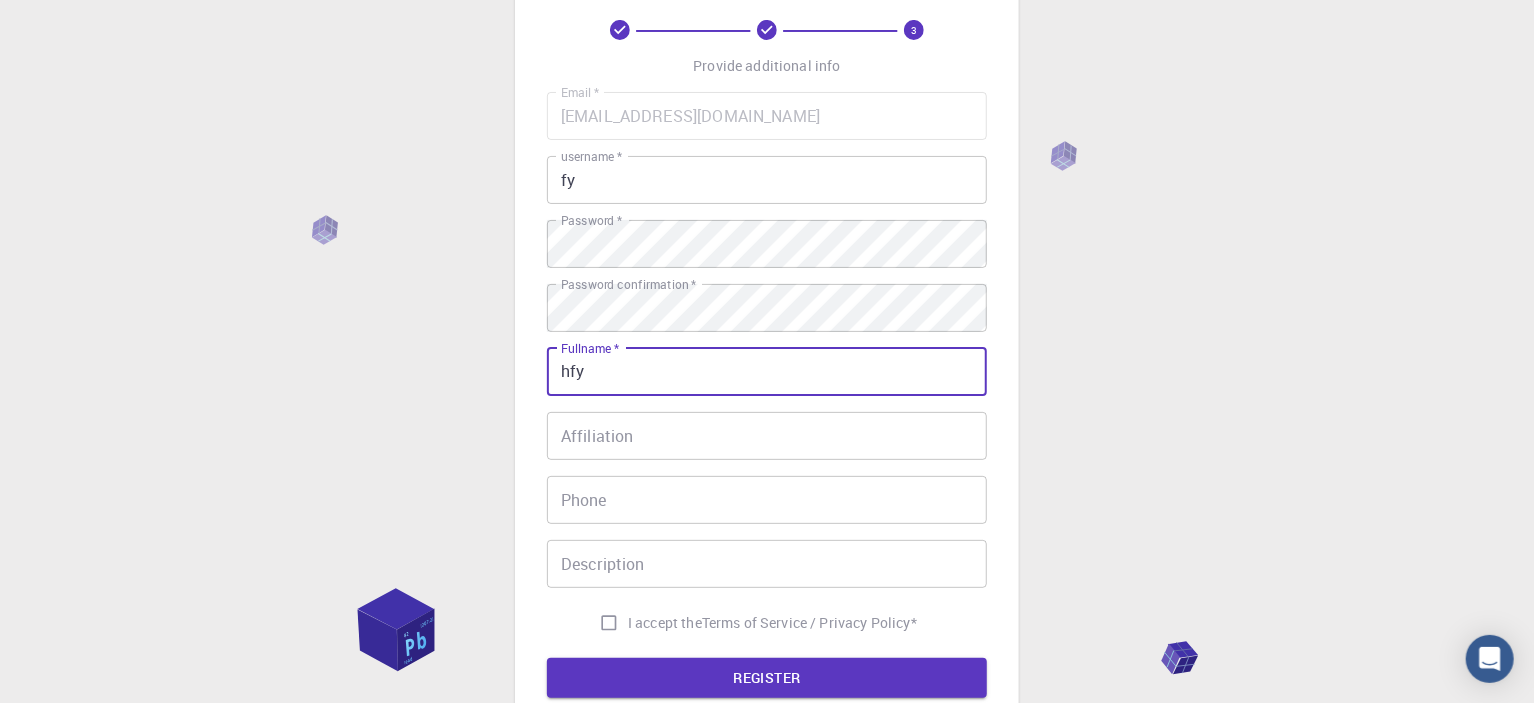 click on "Affiliation" at bounding box center (767, 436) 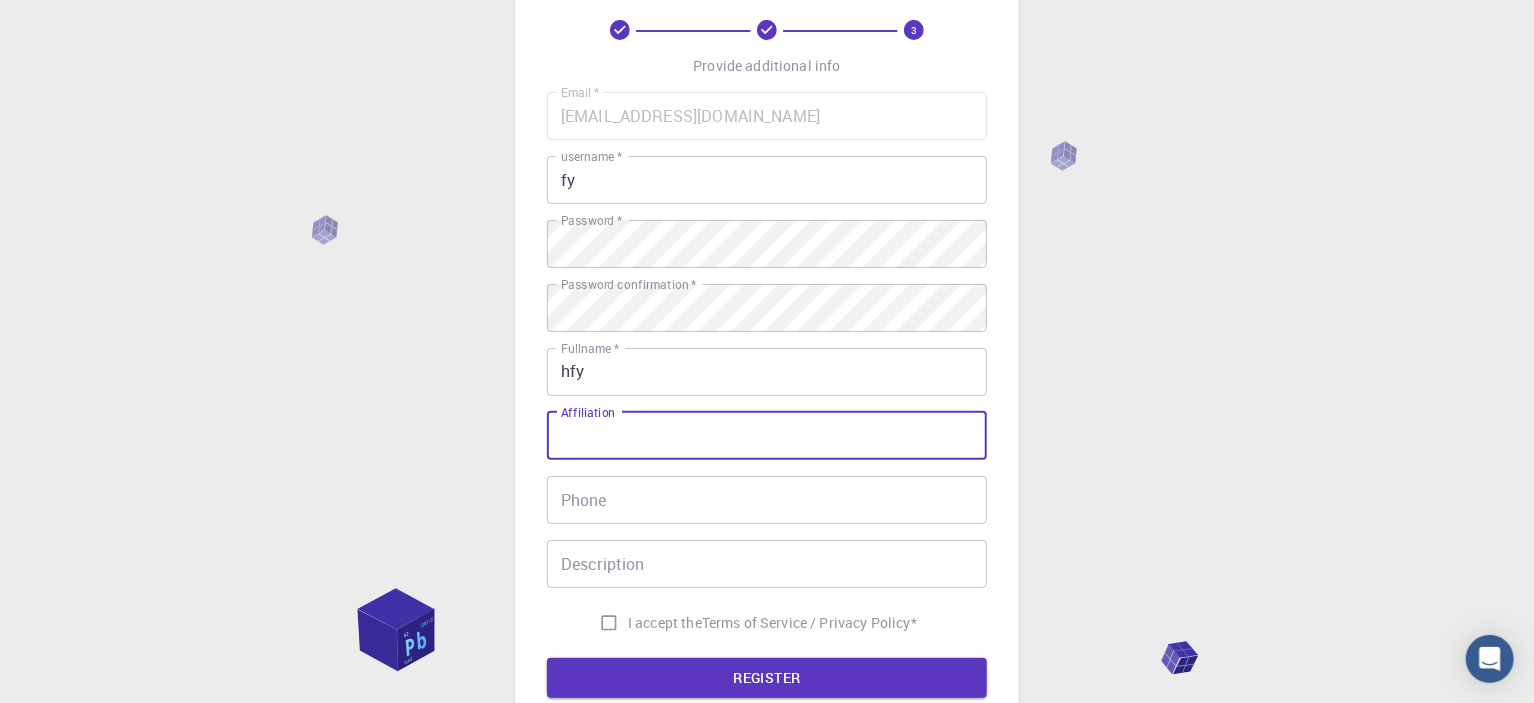 drag, startPoint x: 619, startPoint y: 414, endPoint x: 571, endPoint y: 410, distance: 48.166378 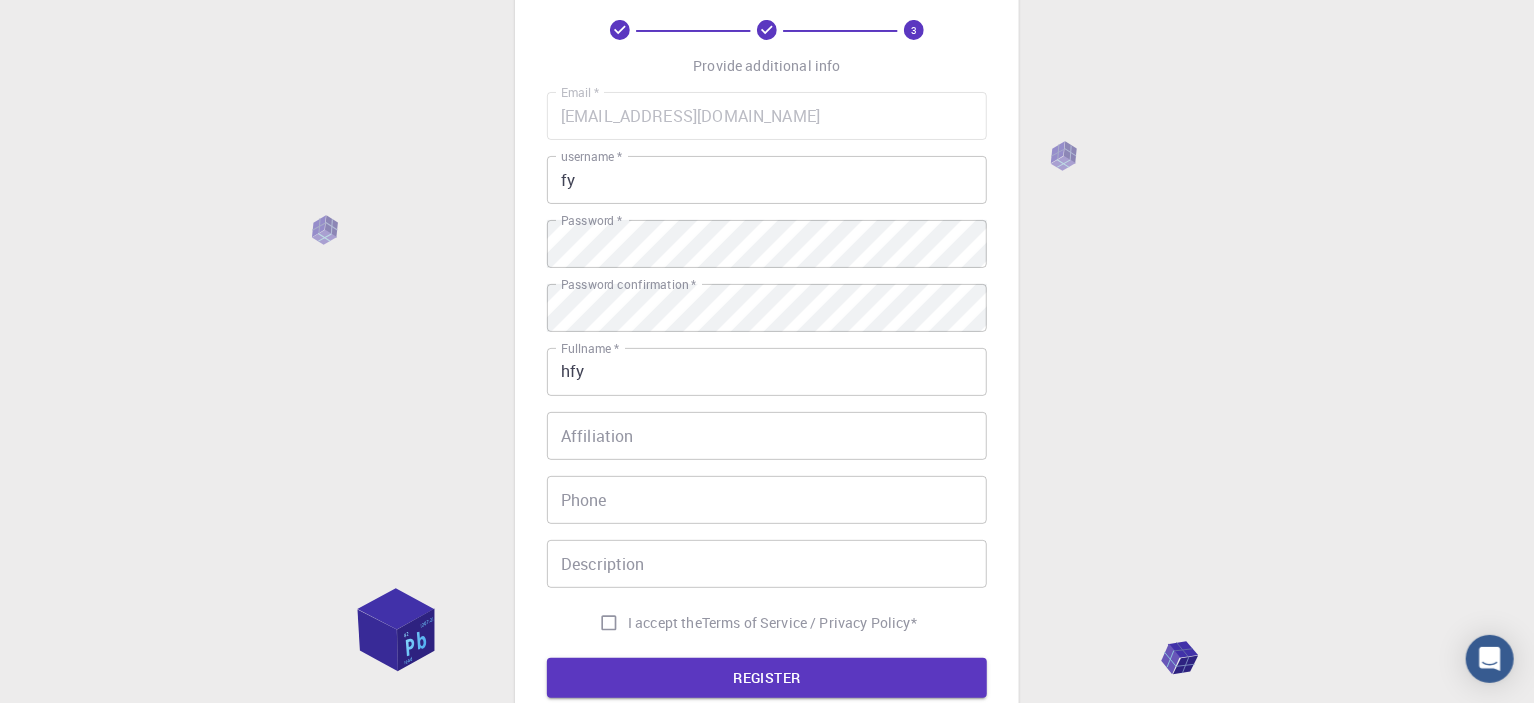 click on "3 Provide additional info Email   * [EMAIL_ADDRESS][DOMAIN_NAME] Email   * username   * fy username   * Password   * Password   * Password confirmation   * Password confirmation   * Fullname   * hfy Fullname   * Affiliation Affiliation Phone Phone Description Description I accept the  Terms of Service / Privacy Policy  * REGISTER Already on Mat3ra? Sign in ©  2025   Exabyte Inc.   All rights reserved. Platform version  [DATE] . Documentation Video Tutorials Terms of service Privacy statement" at bounding box center (767, 409) 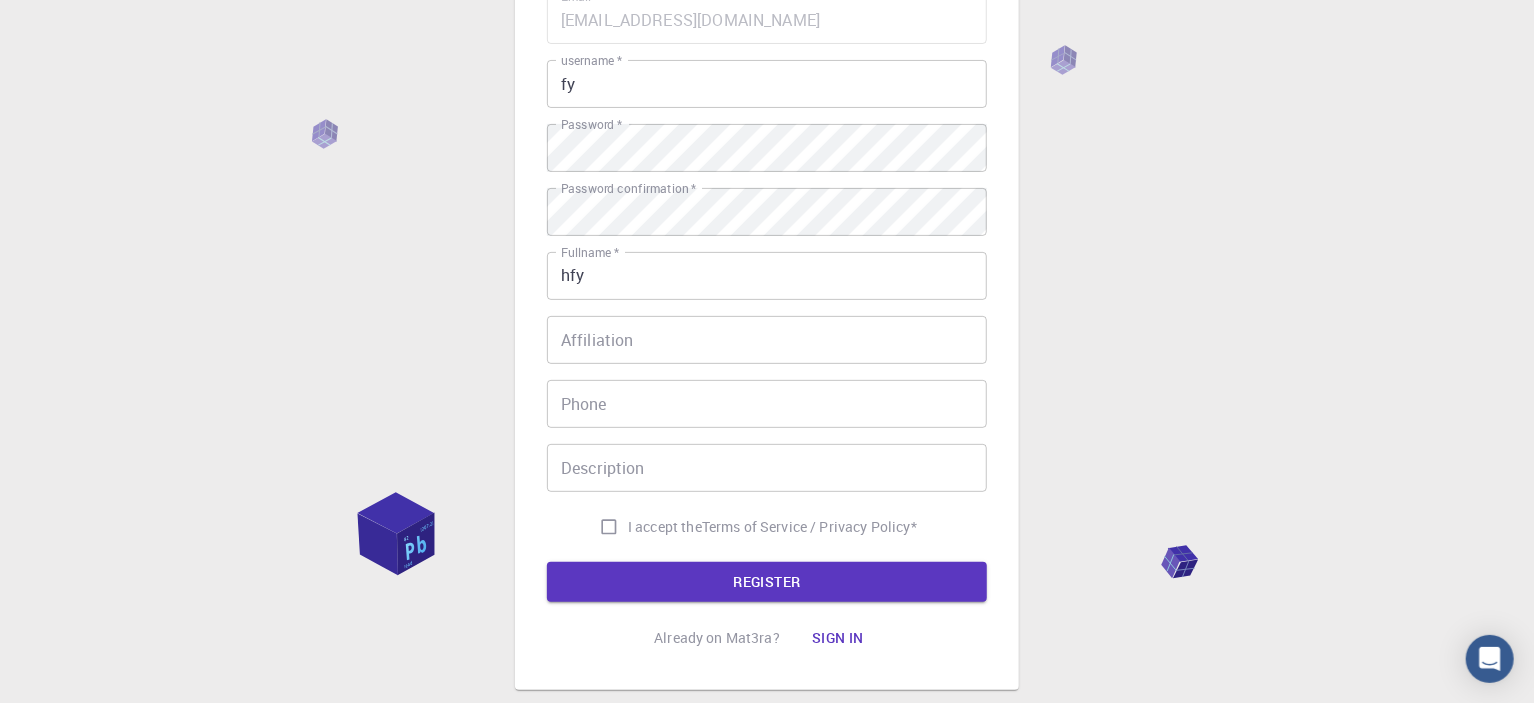 scroll, scrollTop: 300, scrollLeft: 0, axis: vertical 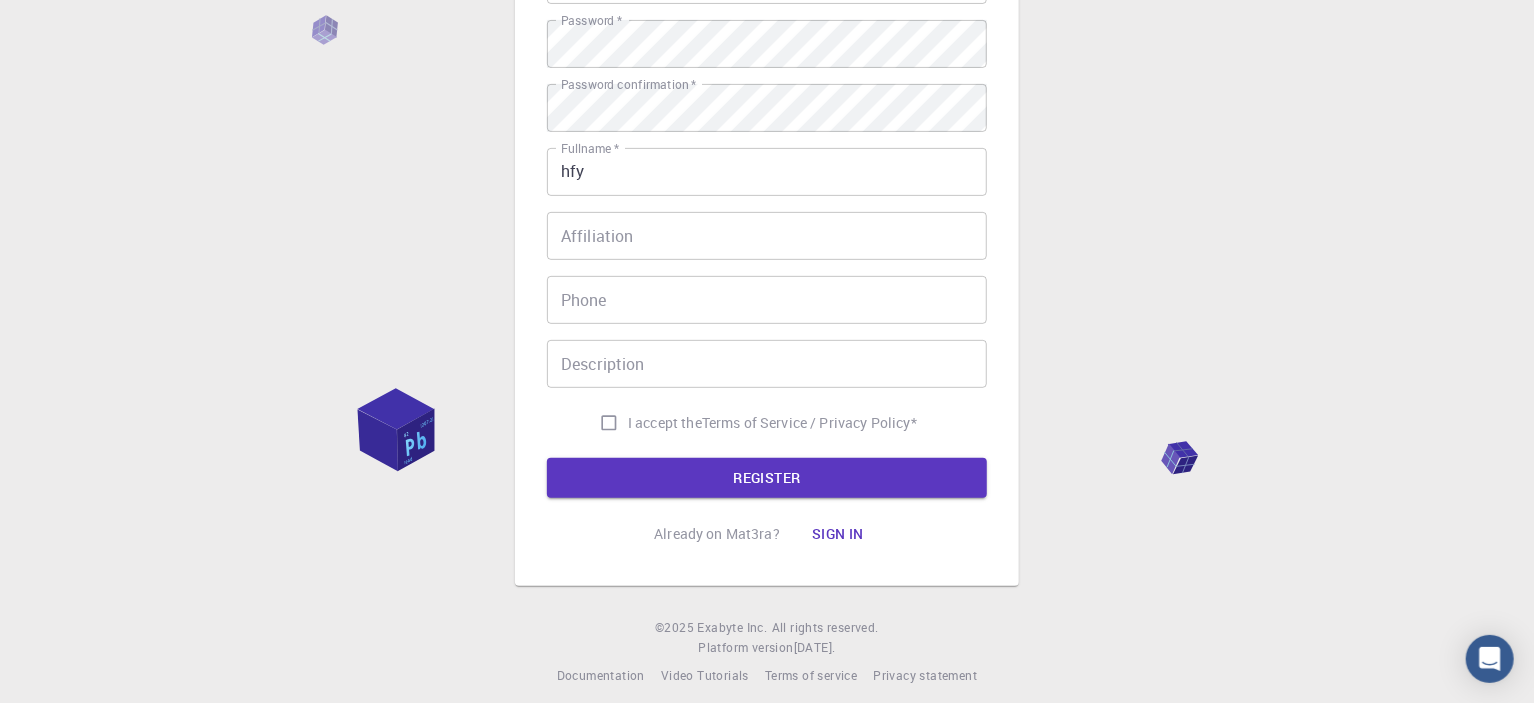 click on "I accept the  Terms of Service / Privacy Policy  *" at bounding box center [609, 423] 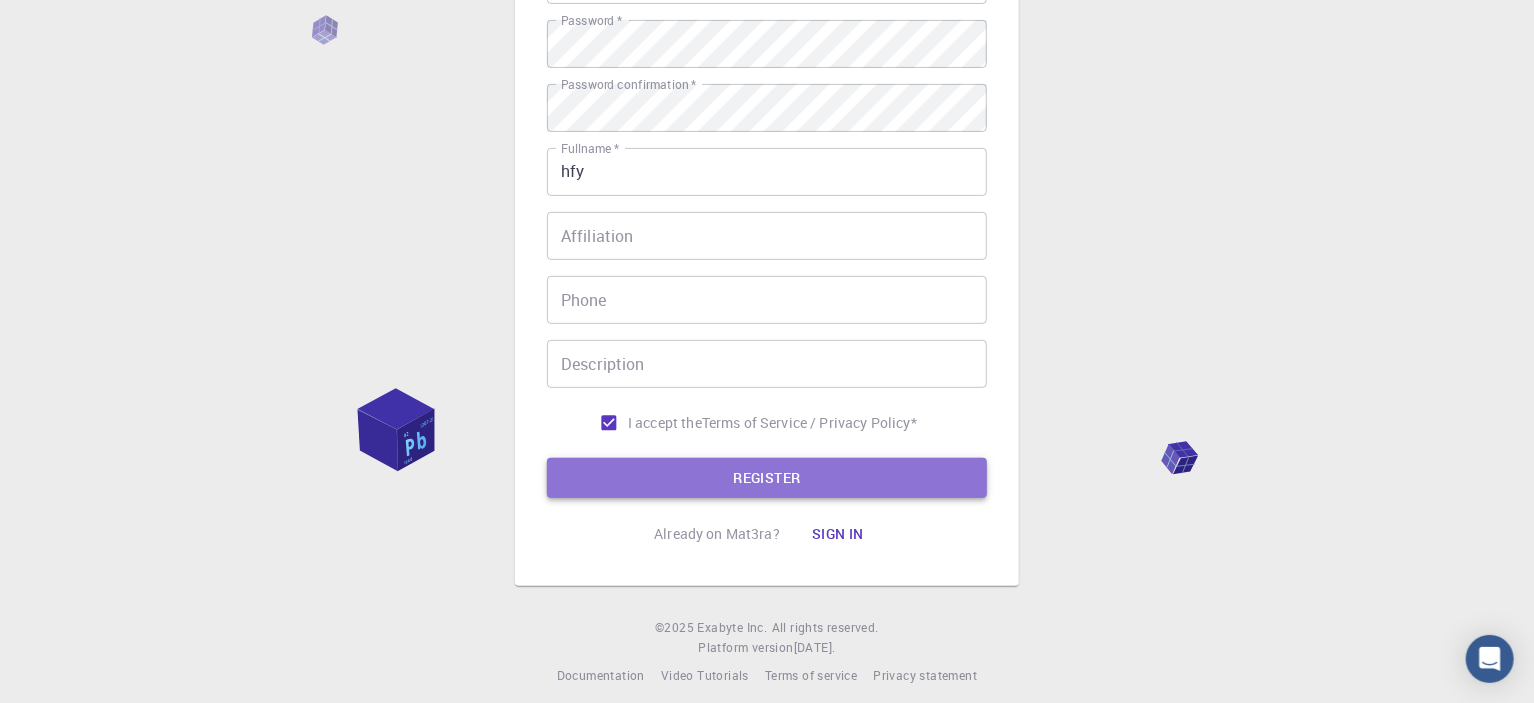 click on "REGISTER" at bounding box center (767, 478) 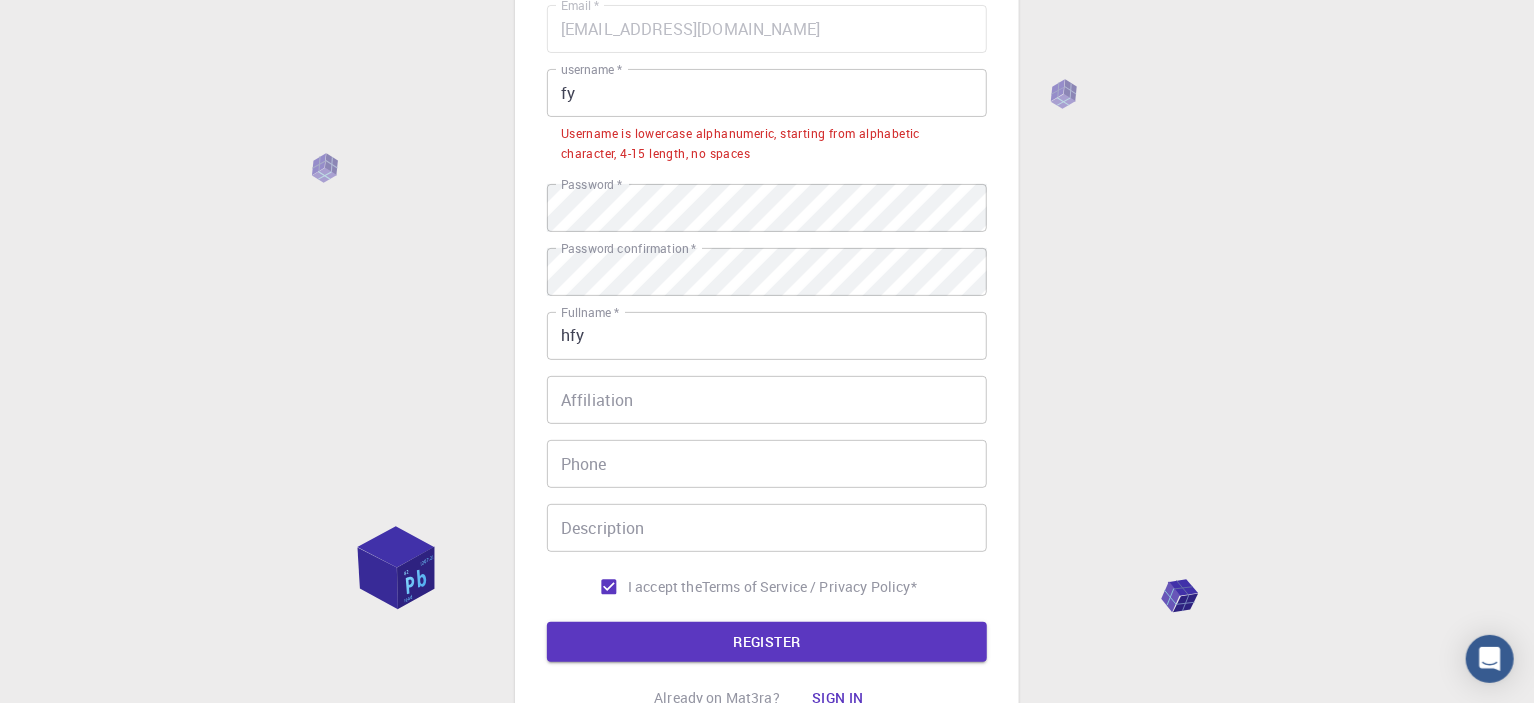 scroll, scrollTop: 165, scrollLeft: 0, axis: vertical 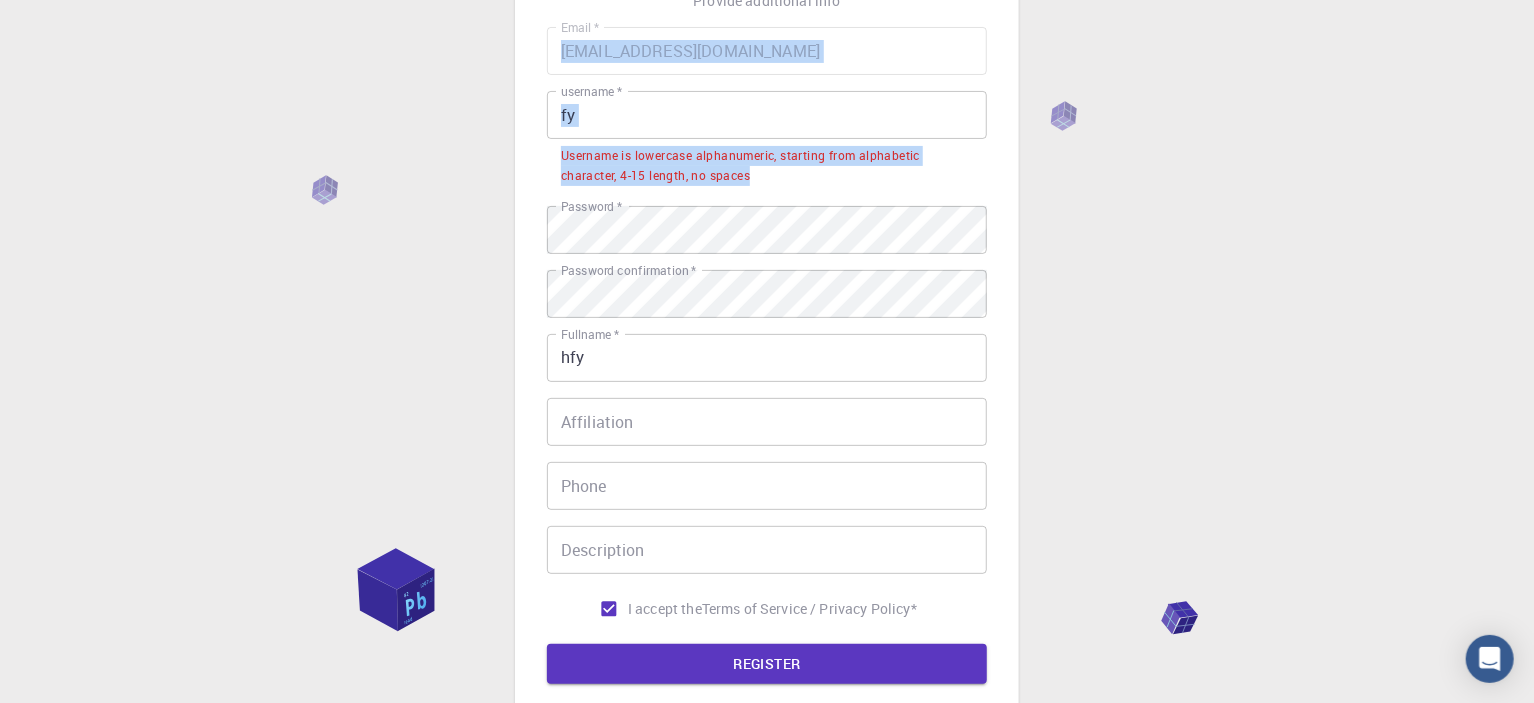 drag, startPoint x: 758, startPoint y: 177, endPoint x: 540, endPoint y: 162, distance: 218.51544 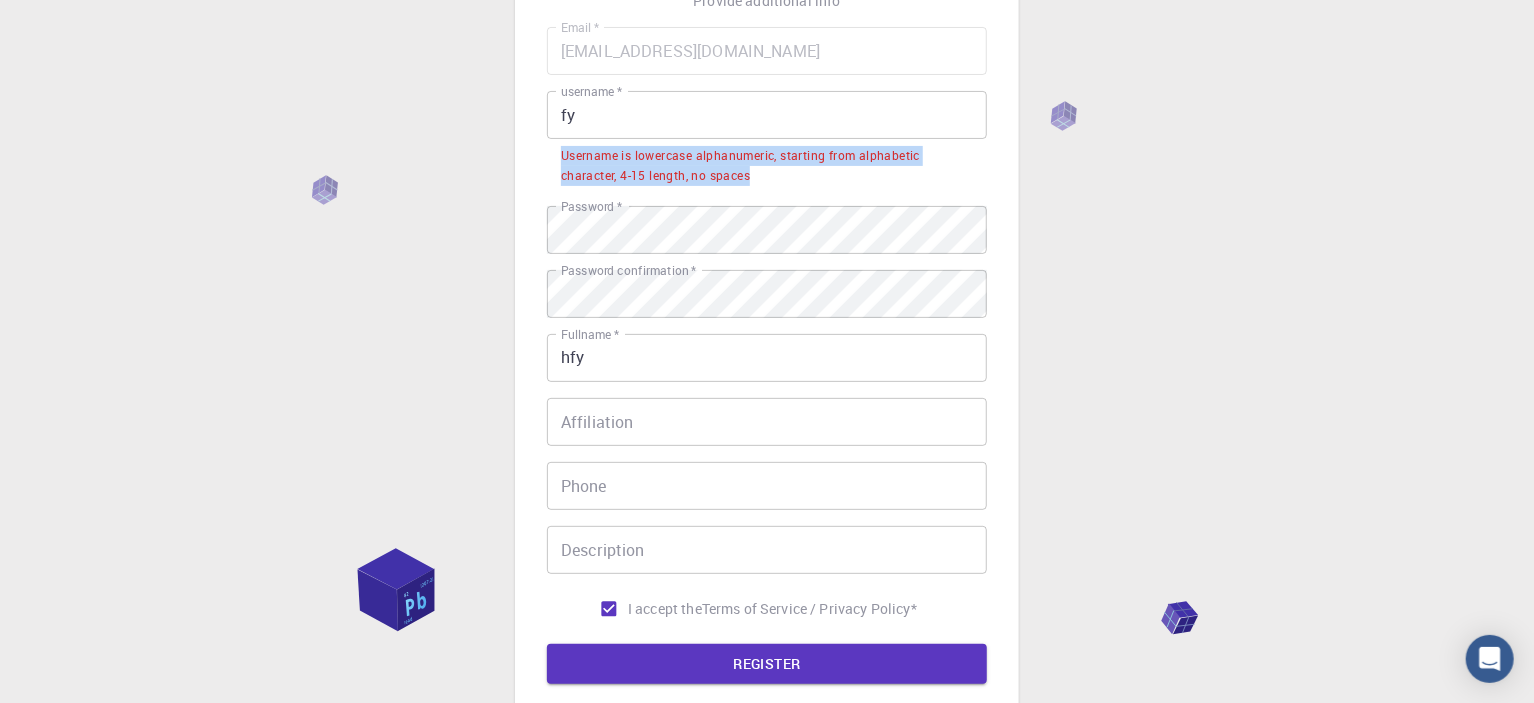 drag, startPoint x: 768, startPoint y: 176, endPoint x: 552, endPoint y: 157, distance: 216.83405 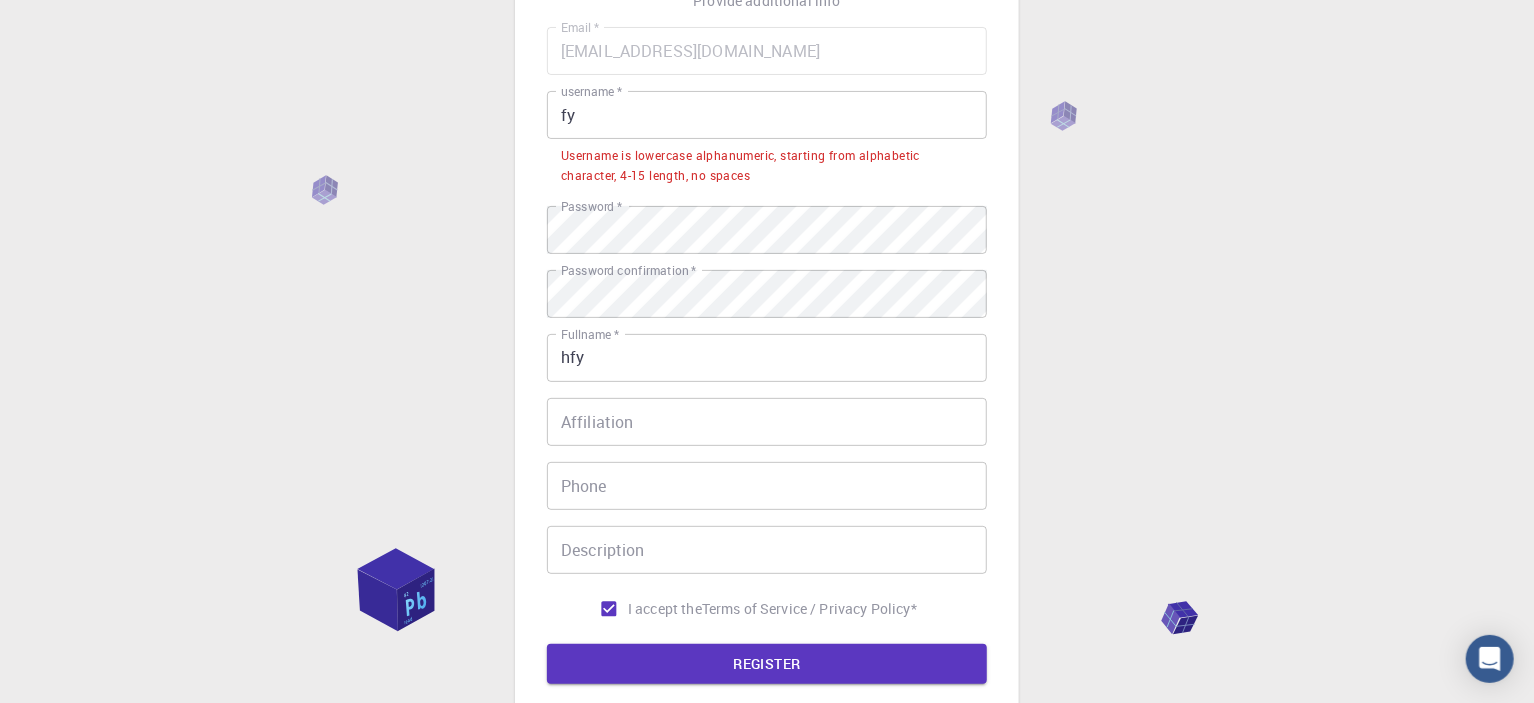 click on "fy" at bounding box center [767, 115] 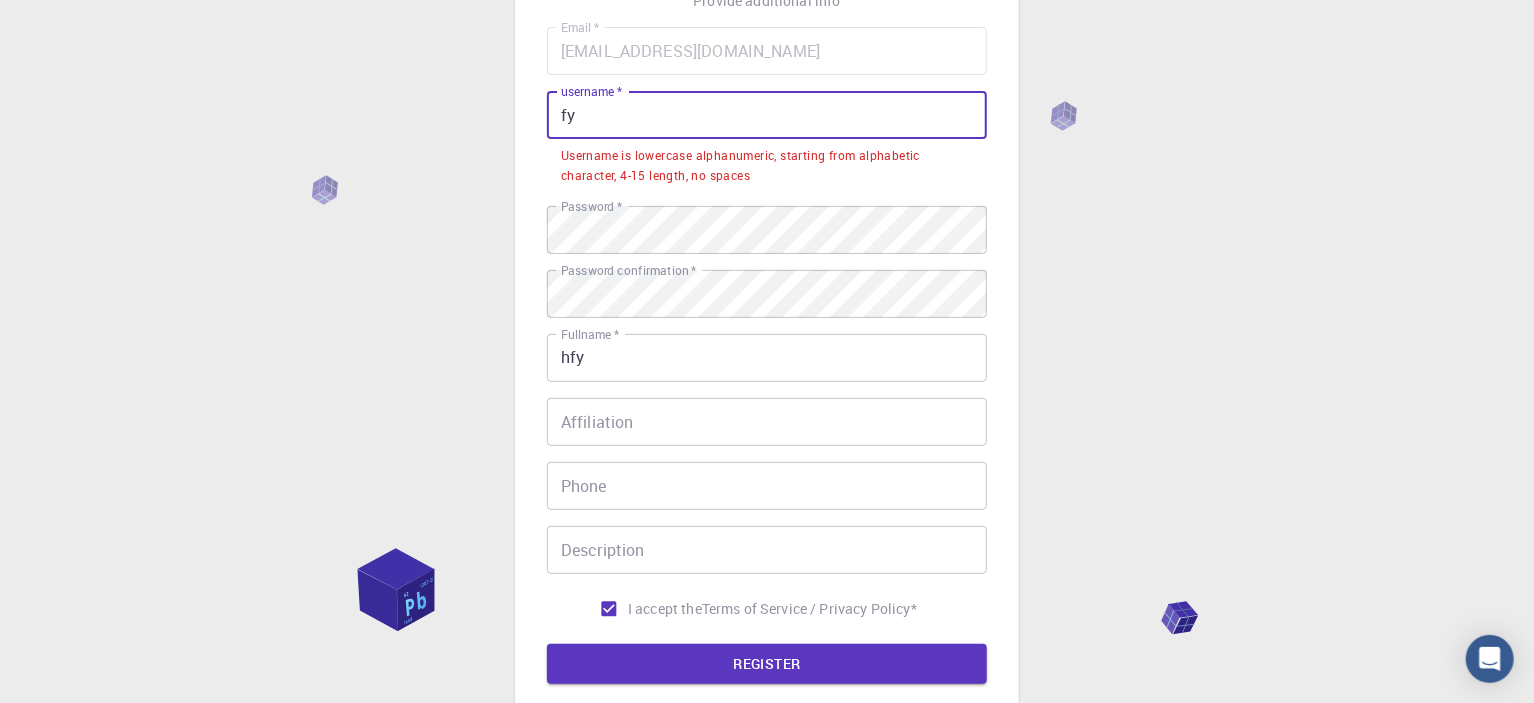 type on "f" 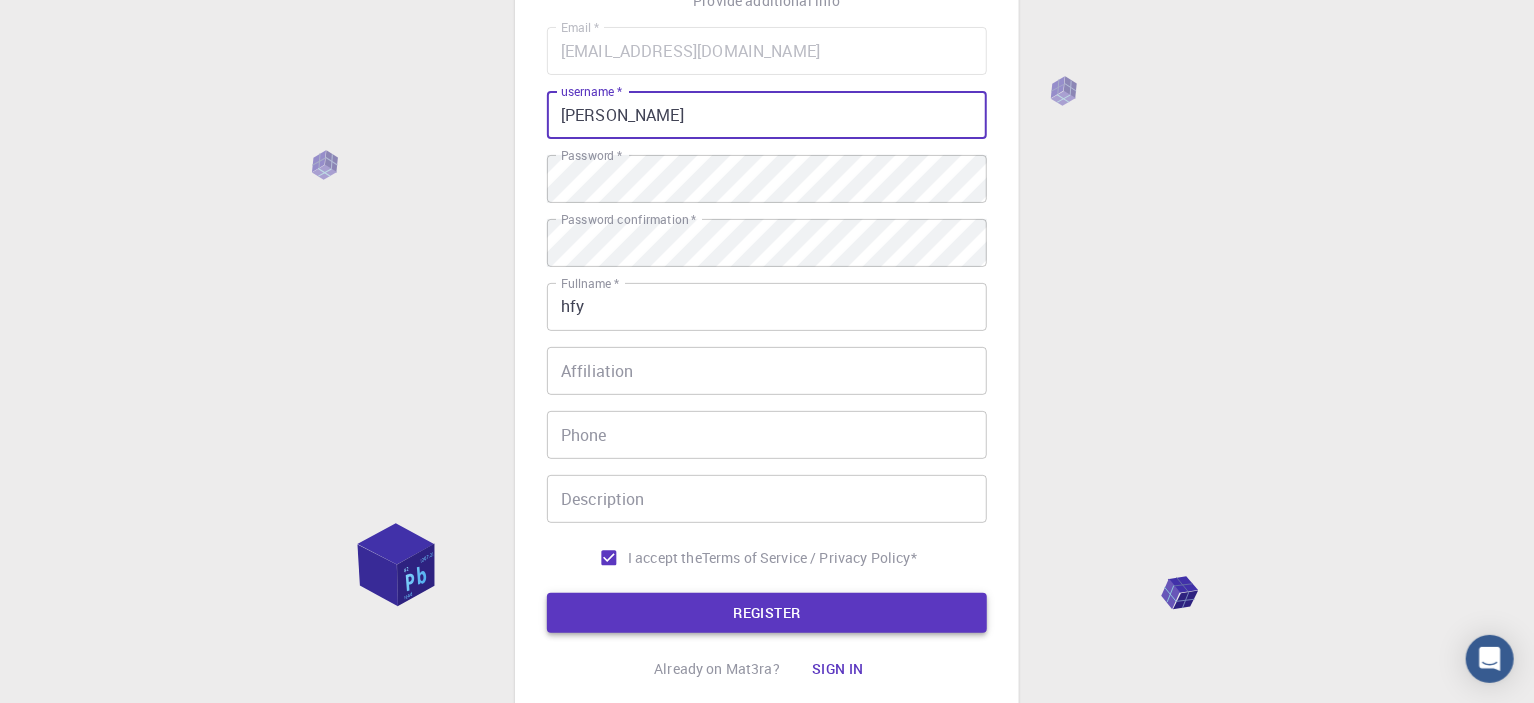click on "REGISTER" at bounding box center (767, 613) 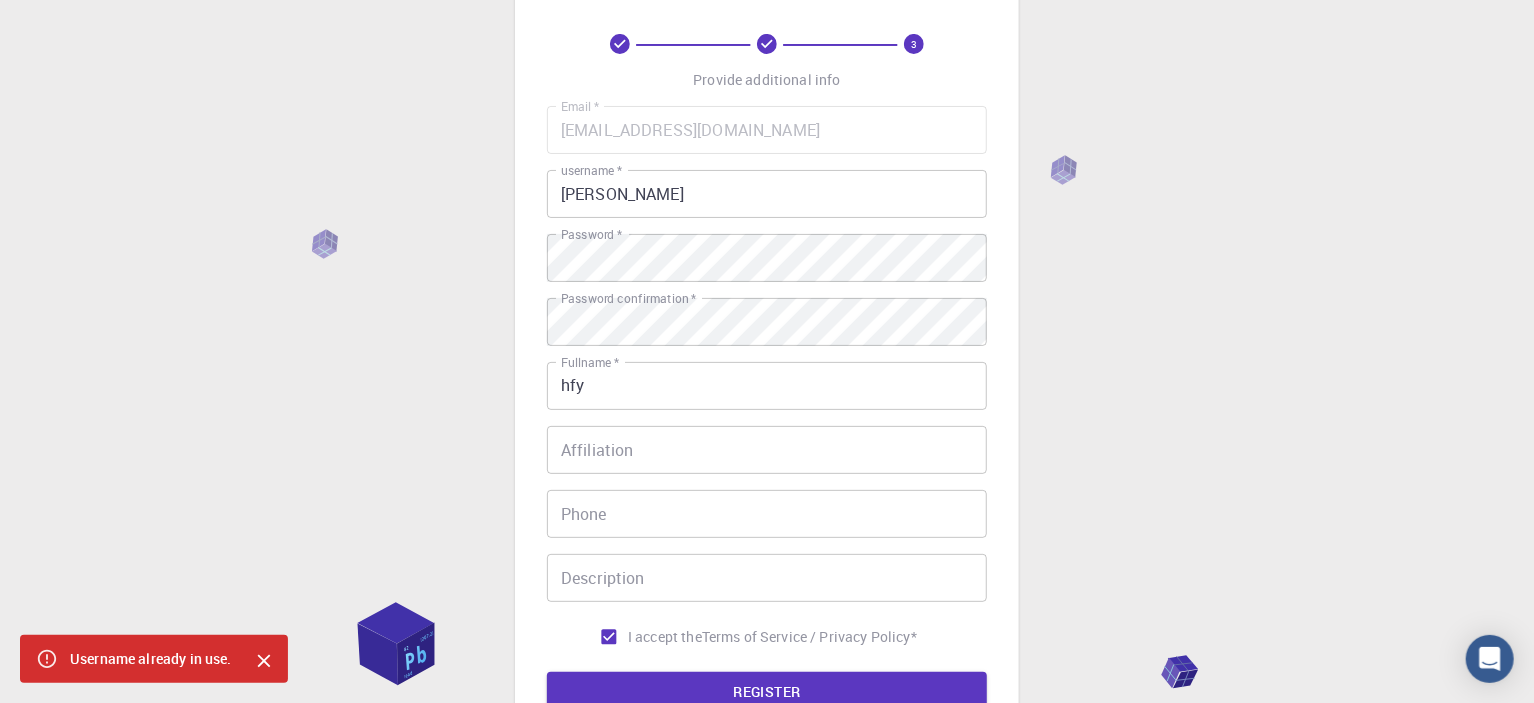 scroll, scrollTop: 0, scrollLeft: 0, axis: both 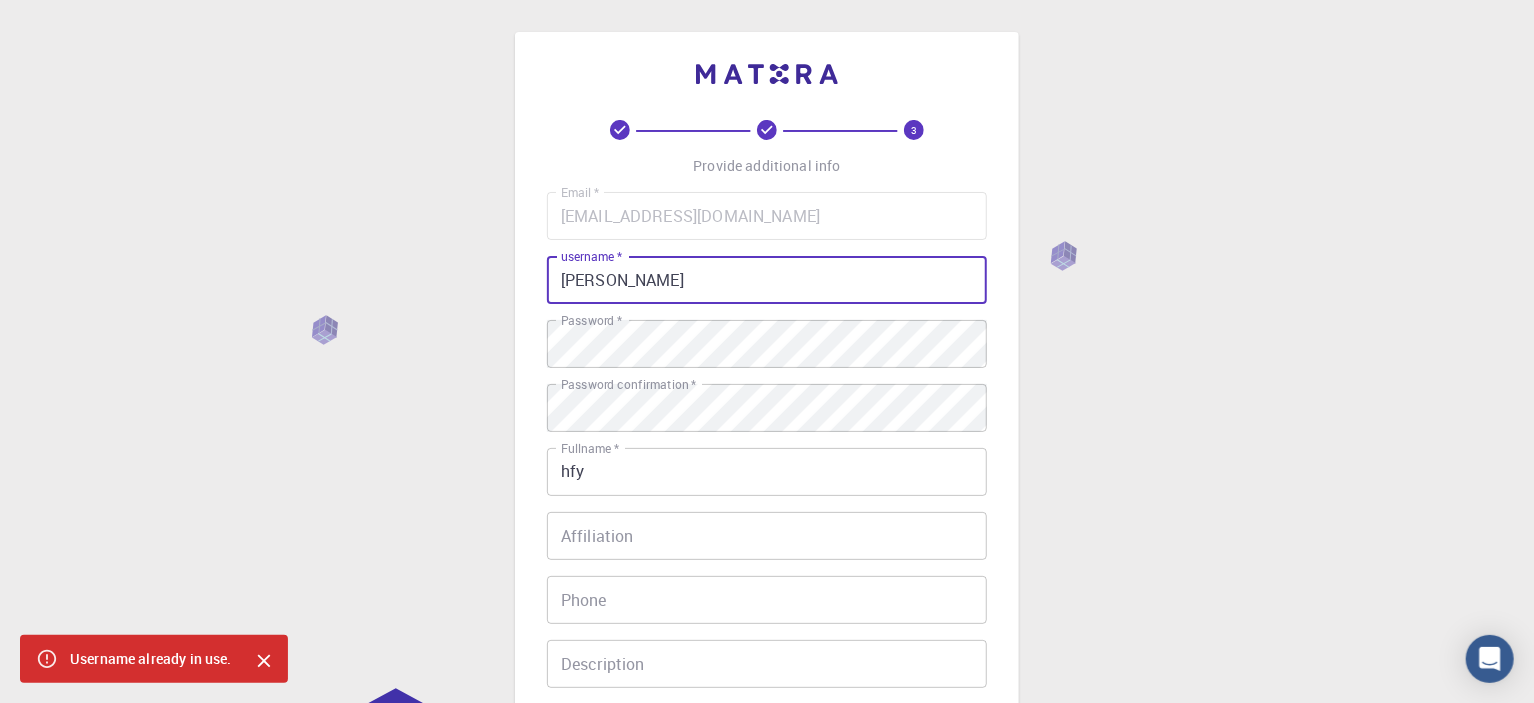 click on "[PERSON_NAME]" at bounding box center [767, 280] 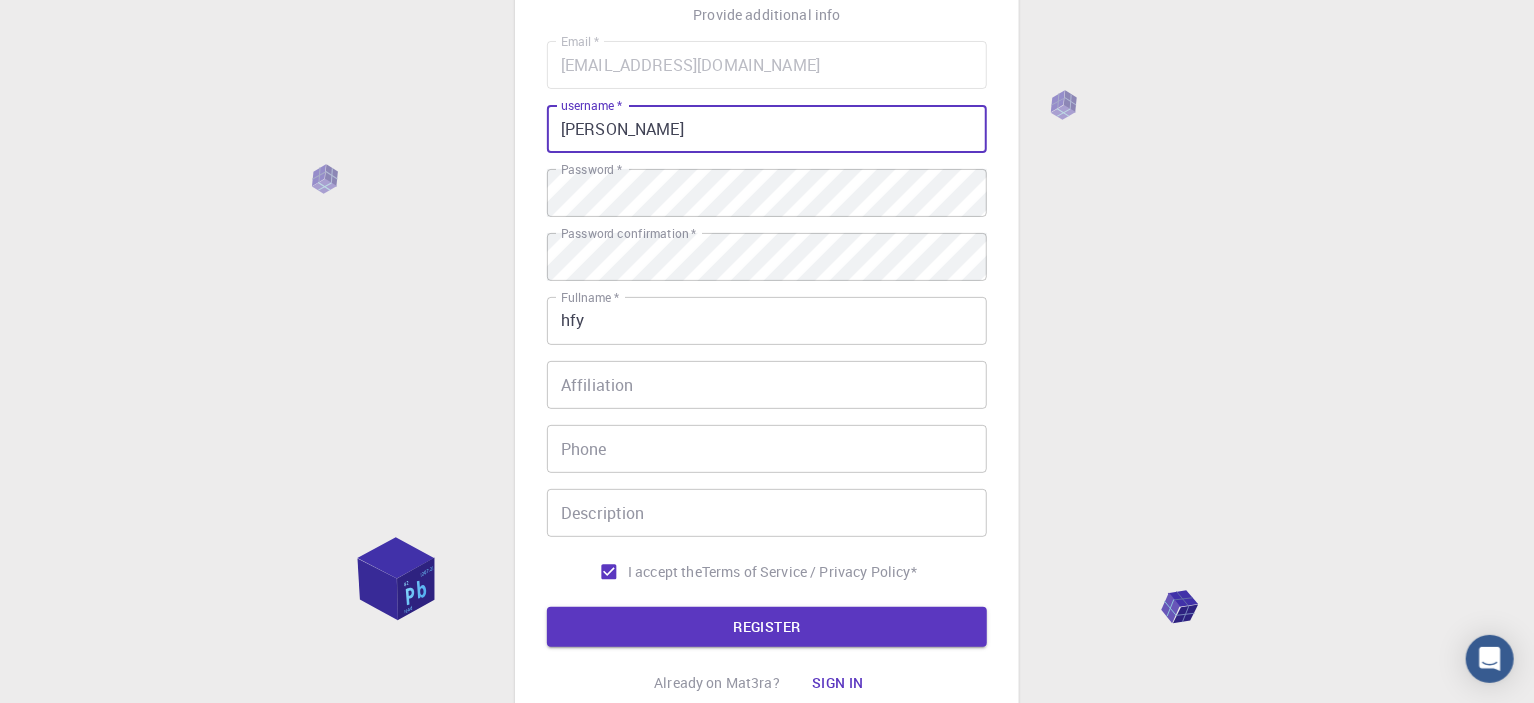 scroll, scrollTop: 314, scrollLeft: 0, axis: vertical 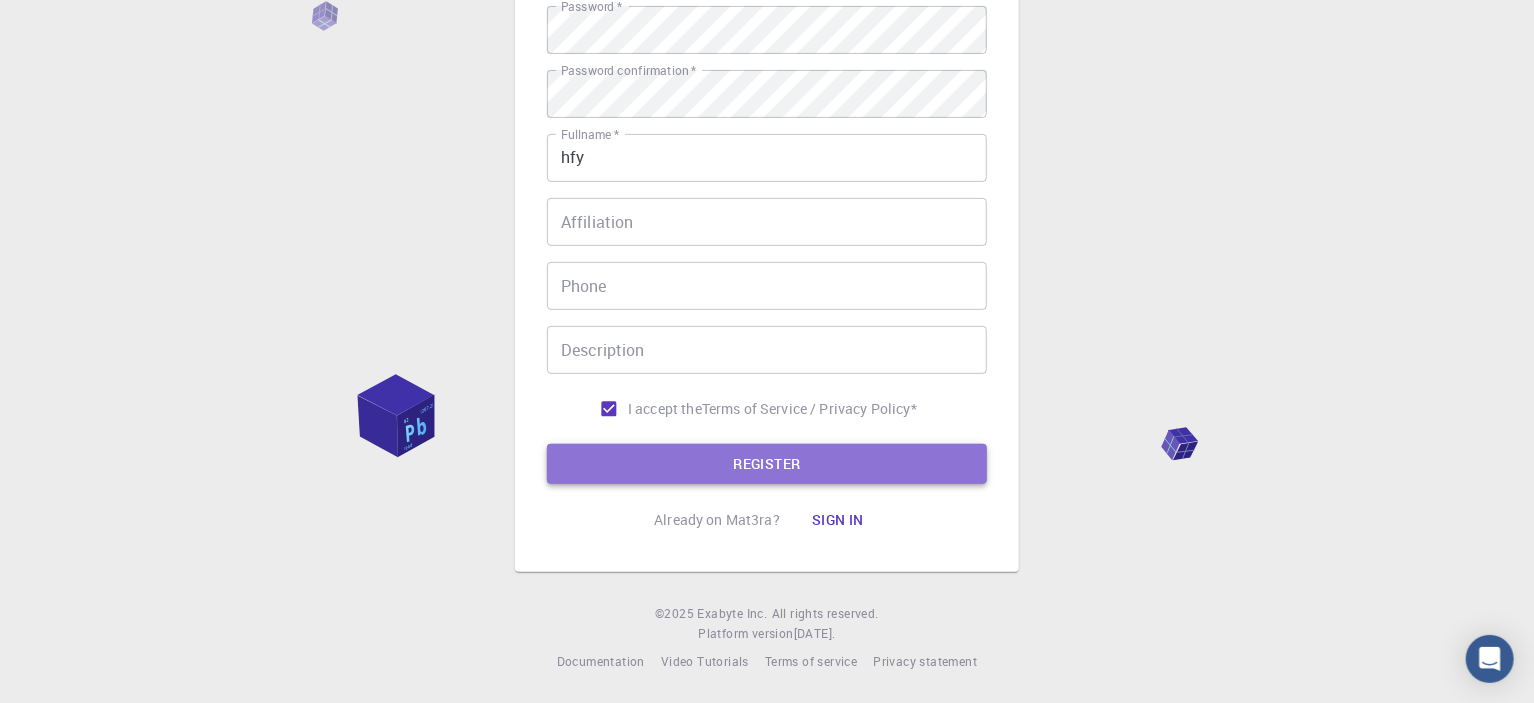 click on "REGISTER" at bounding box center (767, 464) 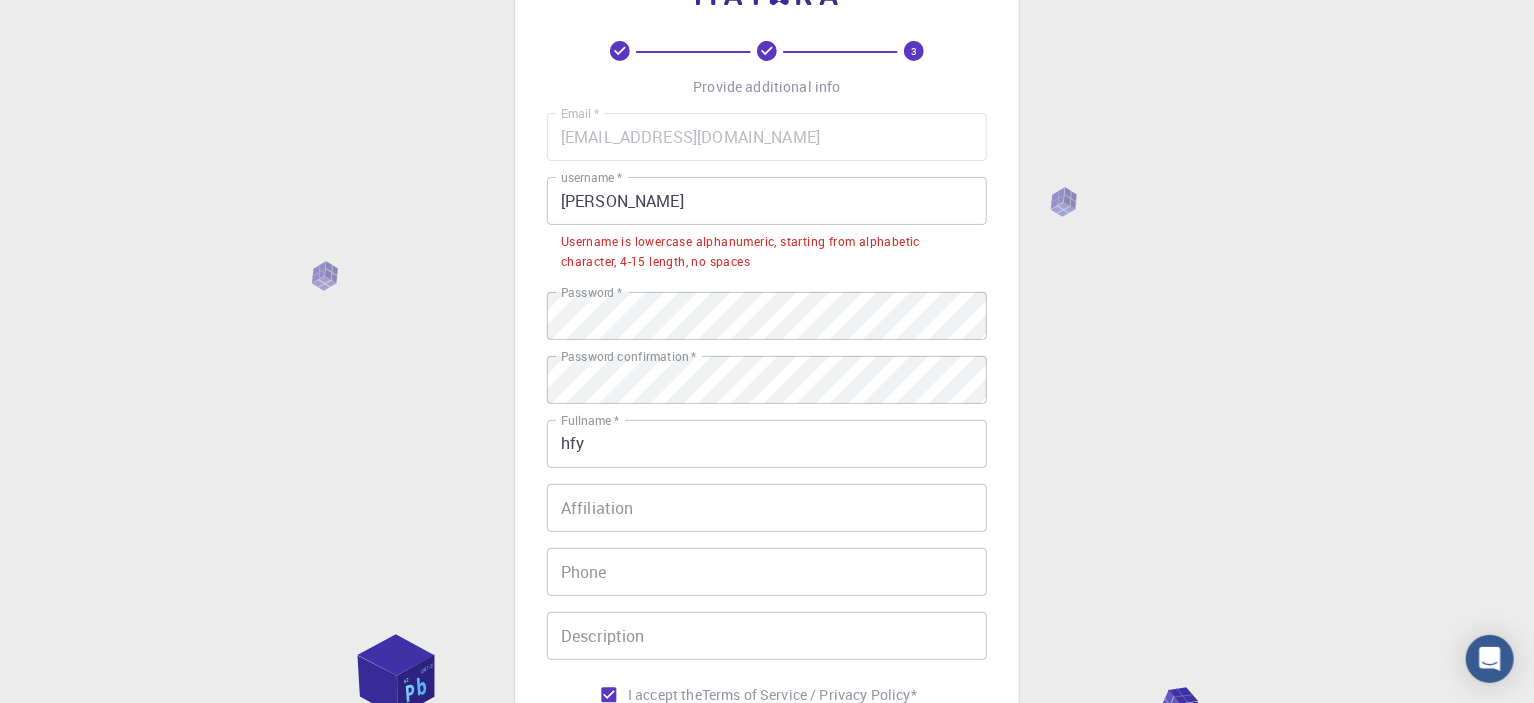 scroll, scrollTop: 65, scrollLeft: 0, axis: vertical 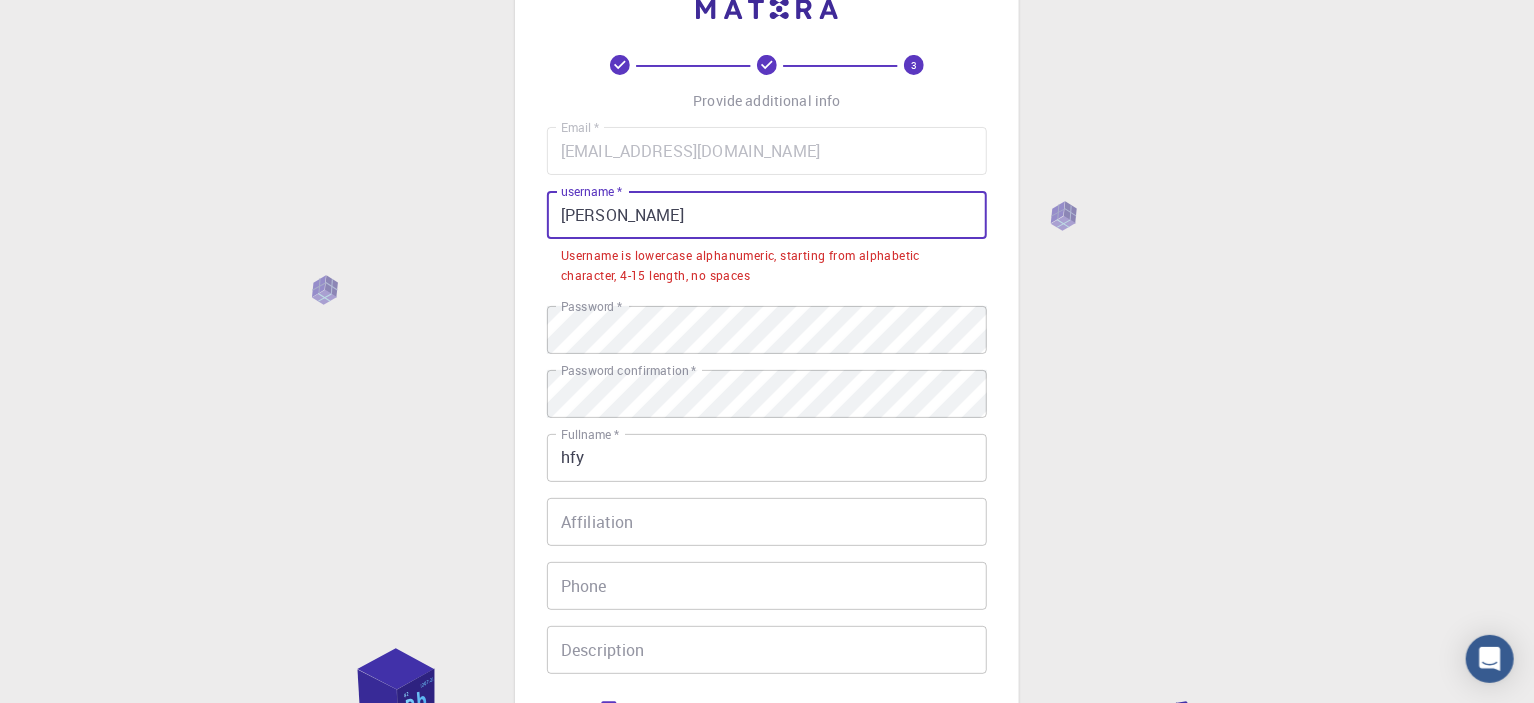 drag, startPoint x: 683, startPoint y: 220, endPoint x: 609, endPoint y: 223, distance: 74.06078 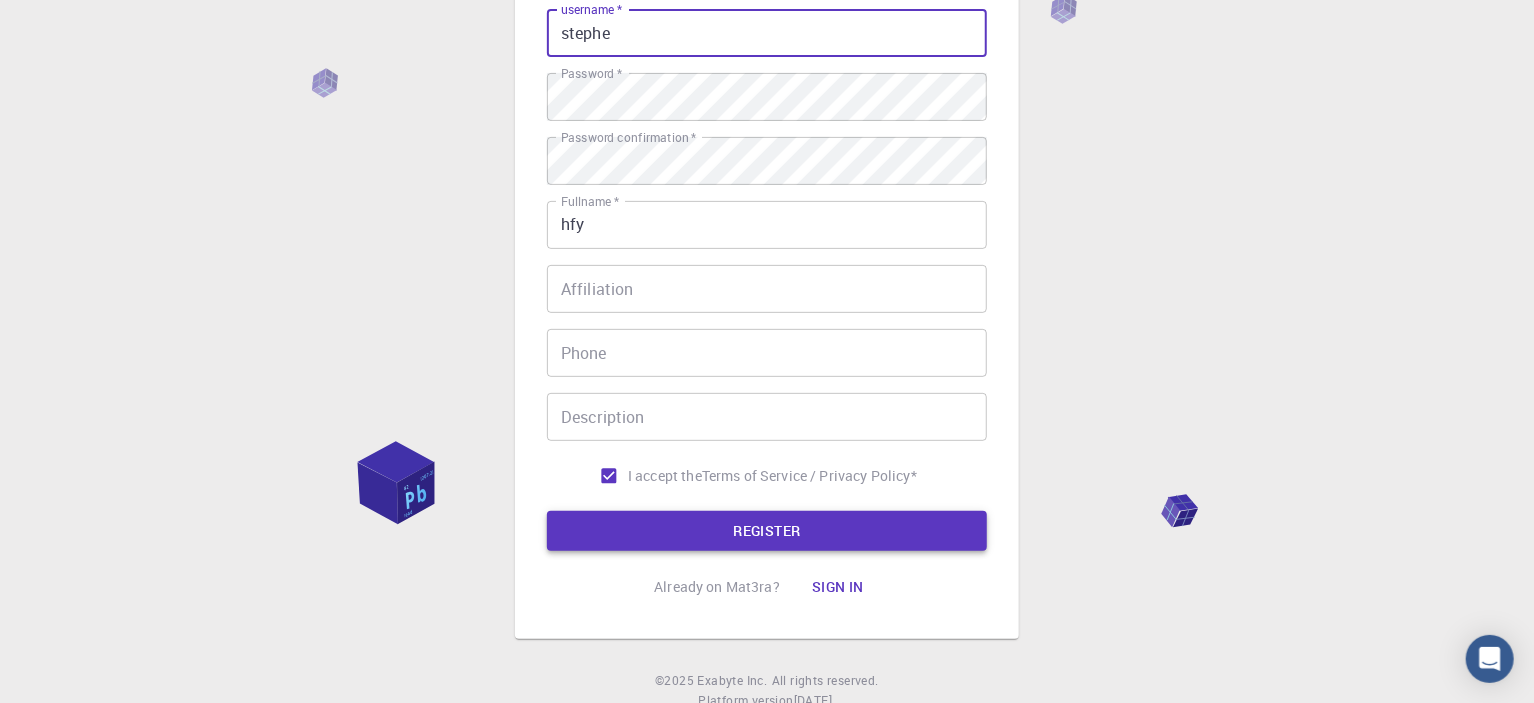 scroll, scrollTop: 314, scrollLeft: 0, axis: vertical 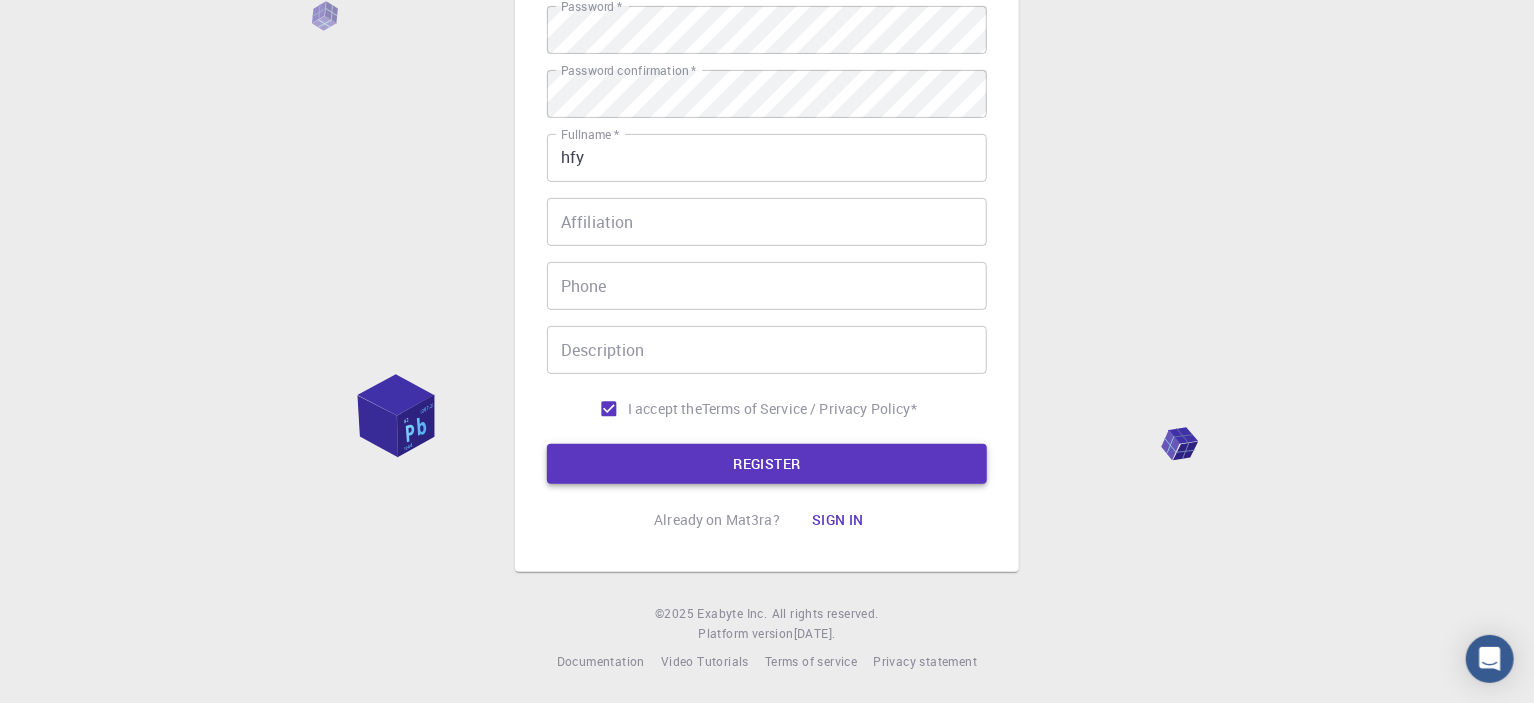 type on "stephe" 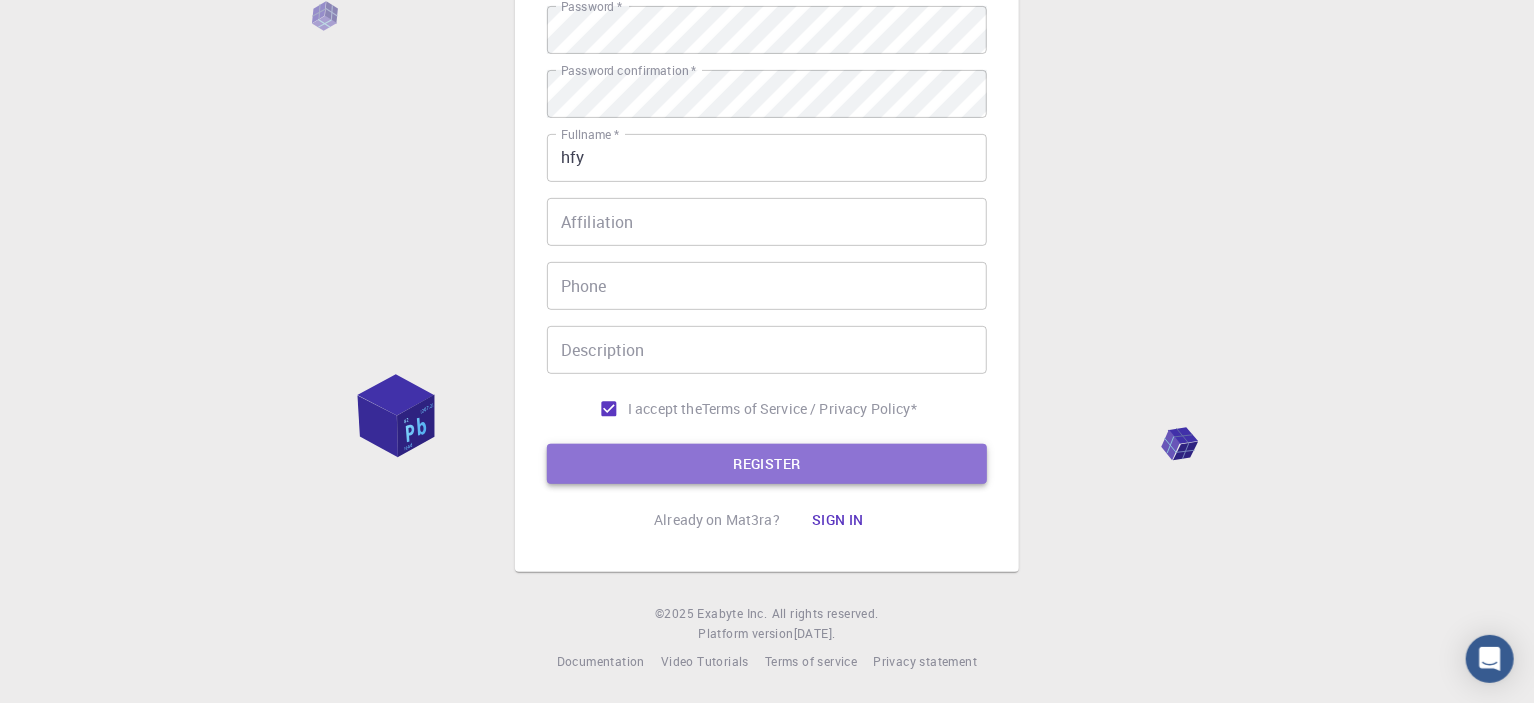 click on "REGISTER" at bounding box center (767, 464) 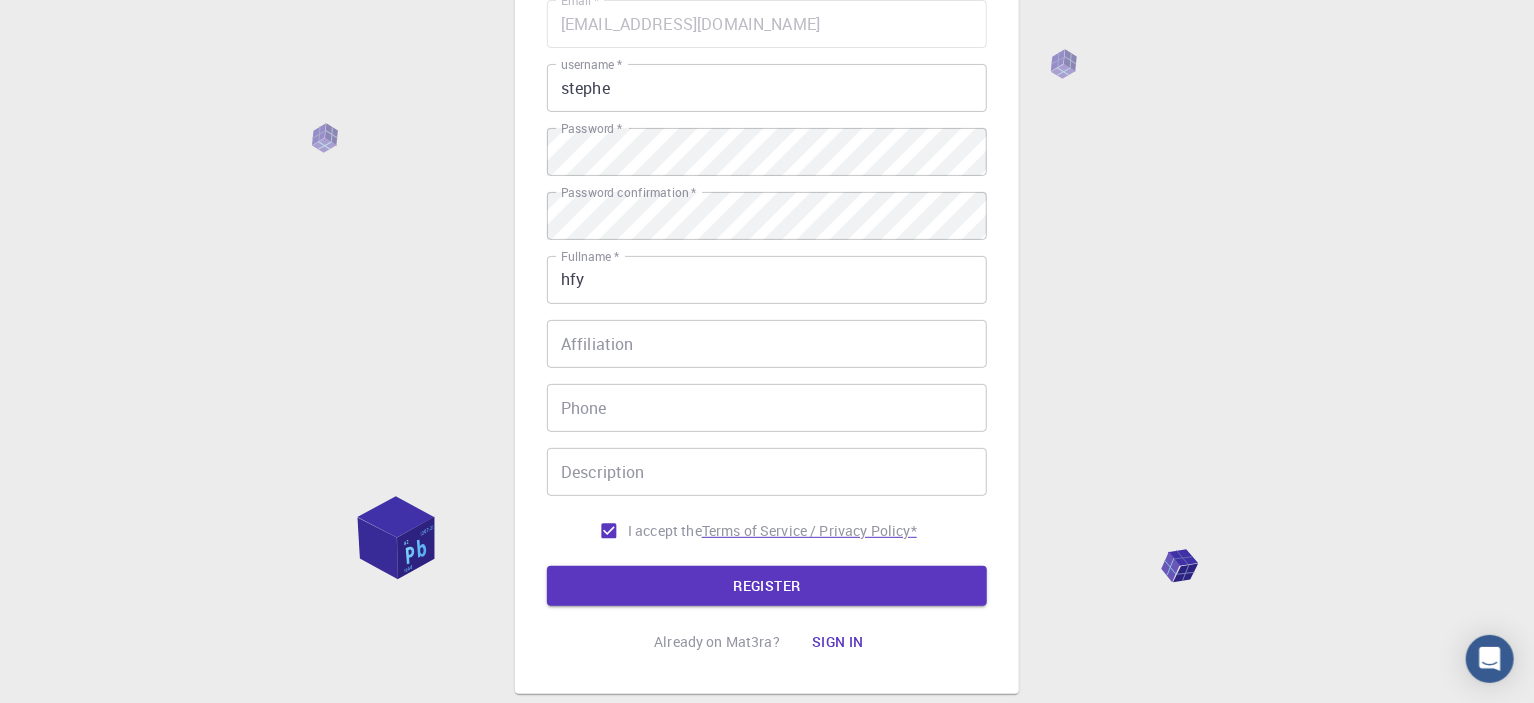 scroll, scrollTop: 214, scrollLeft: 0, axis: vertical 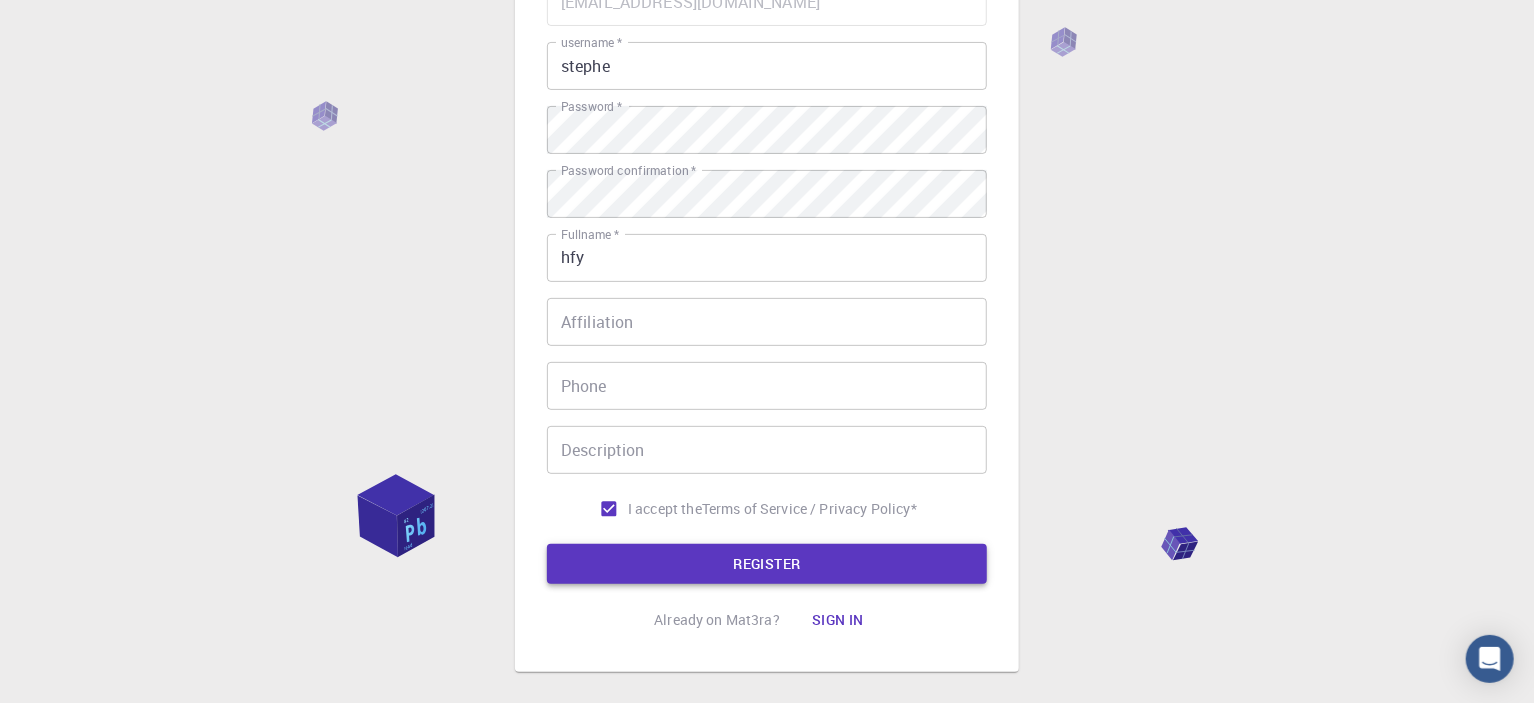 click on "REGISTER" at bounding box center (767, 564) 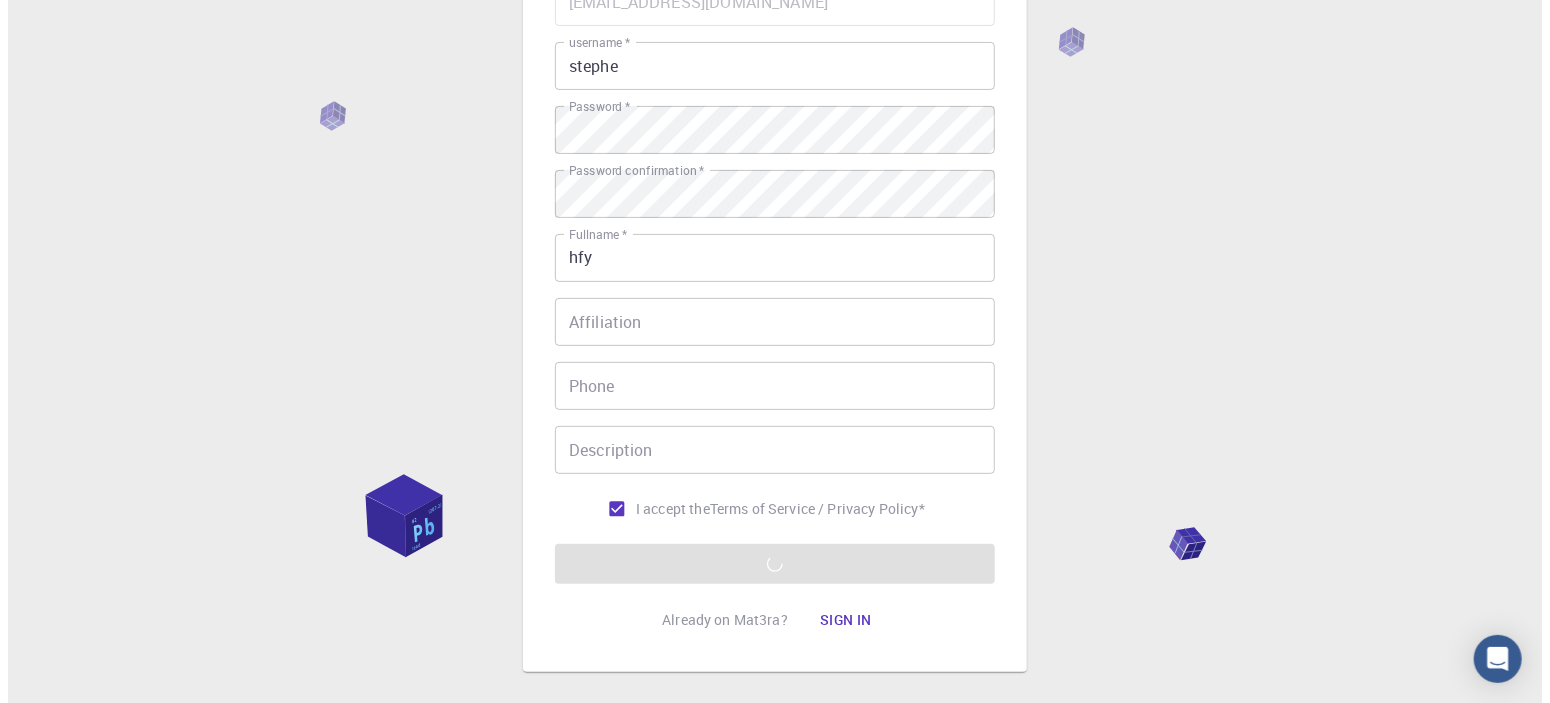 scroll, scrollTop: 0, scrollLeft: 0, axis: both 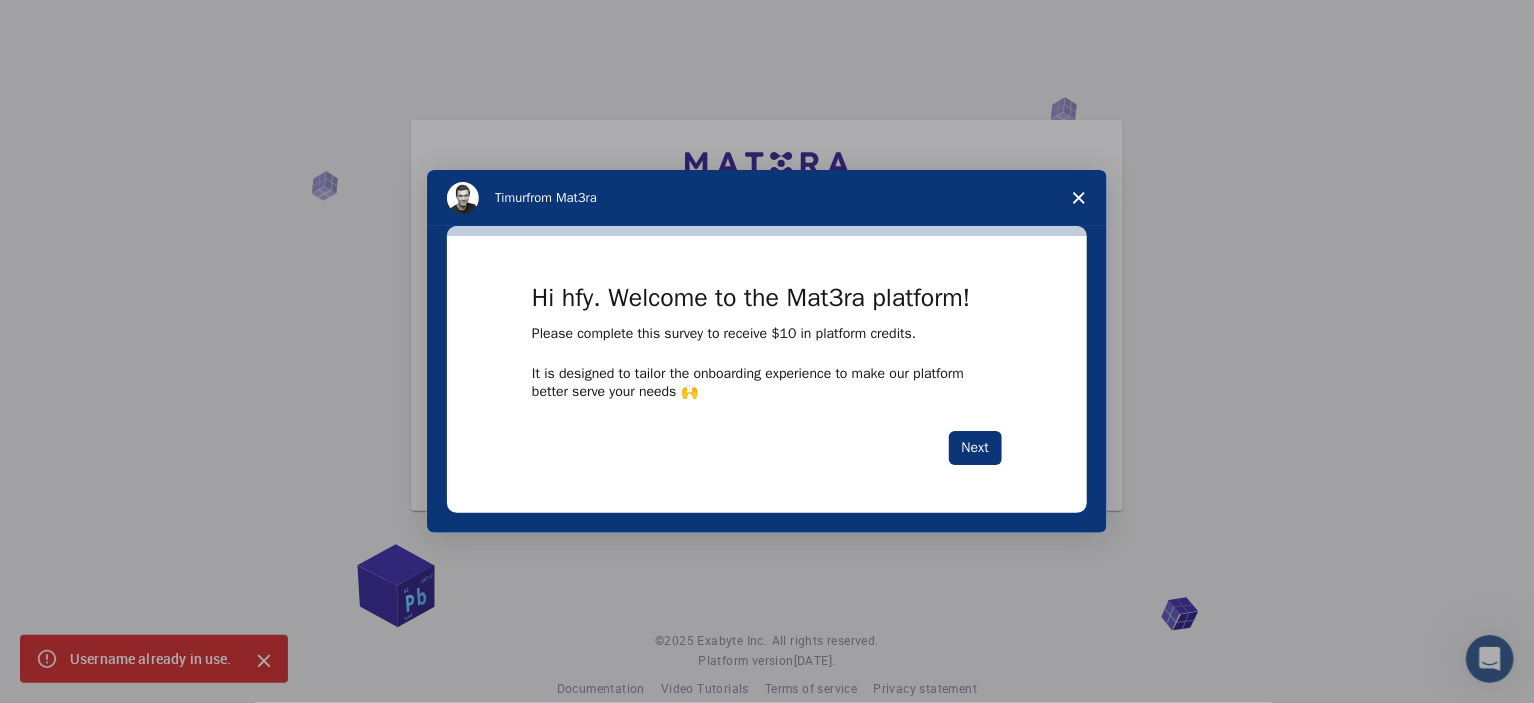 click at bounding box center [767, 351] 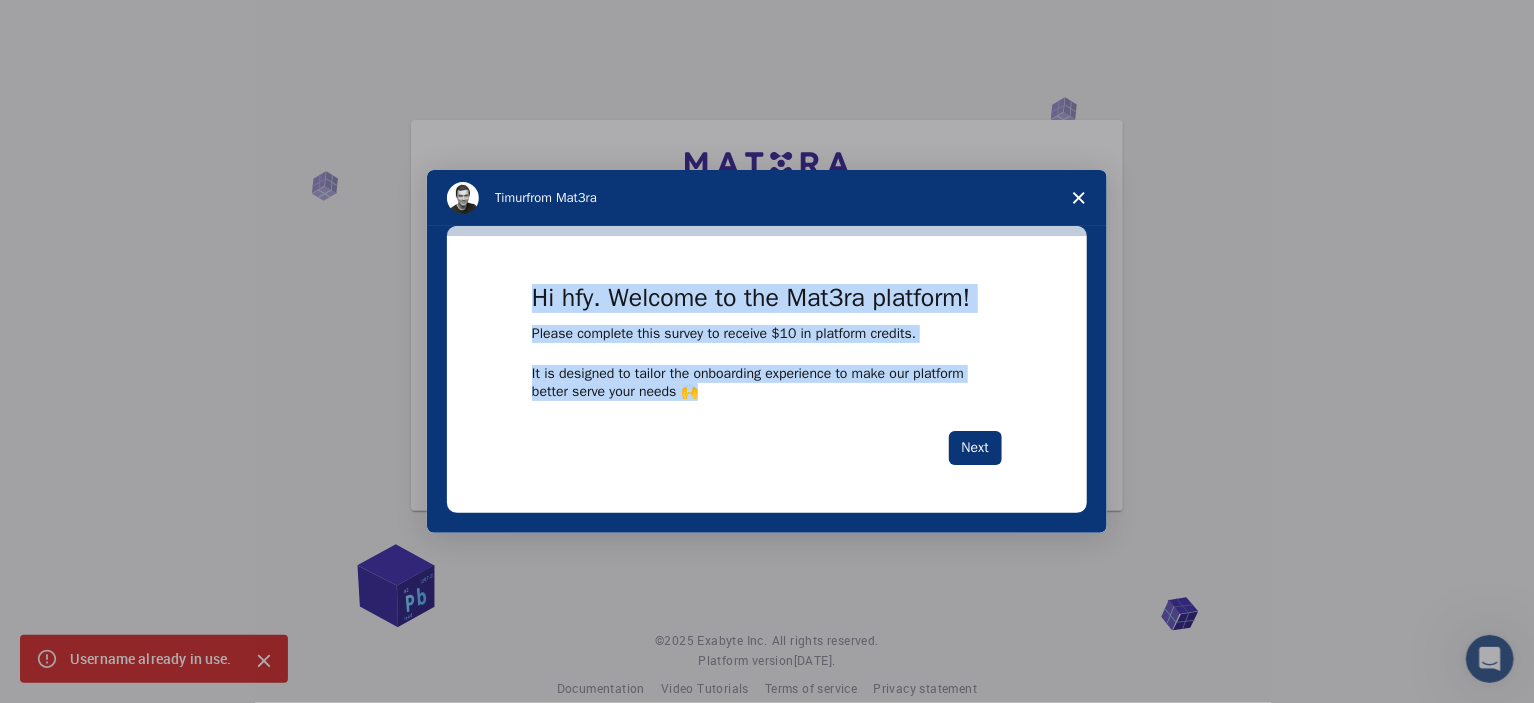 drag, startPoint x: 811, startPoint y: 413, endPoint x: 519, endPoint y: 294, distance: 315.3173 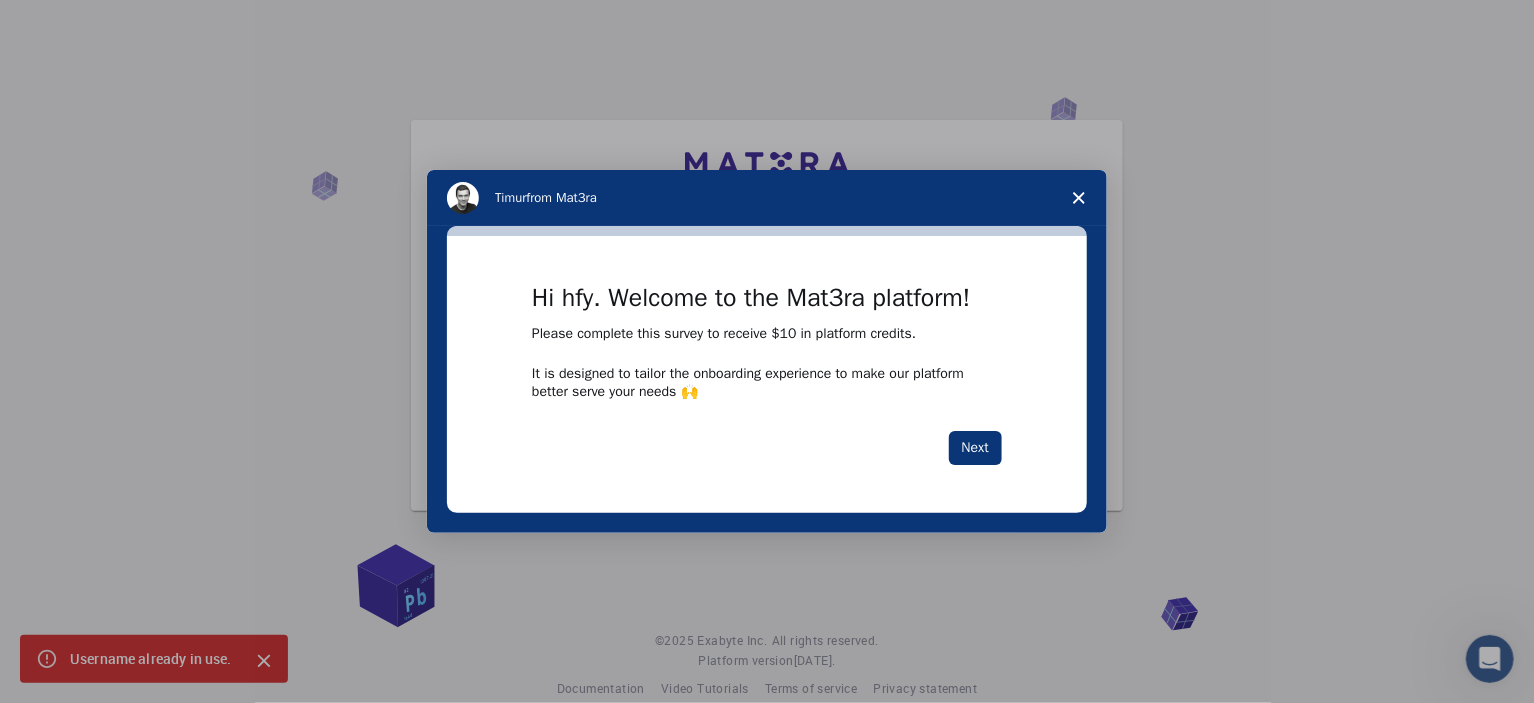 drag, startPoint x: 893, startPoint y: 423, endPoint x: 937, endPoint y: 411, distance: 45.607018 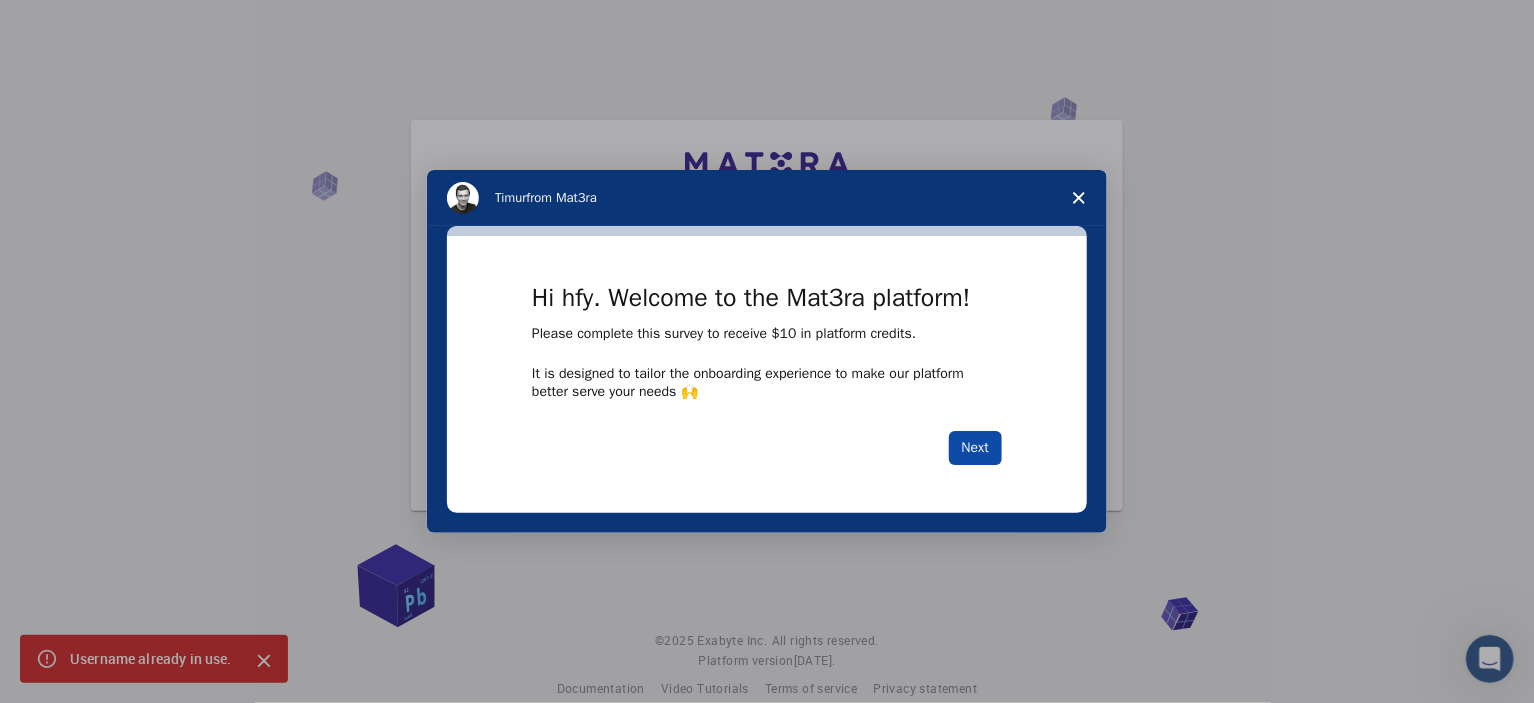click on "Next" at bounding box center (975, 448) 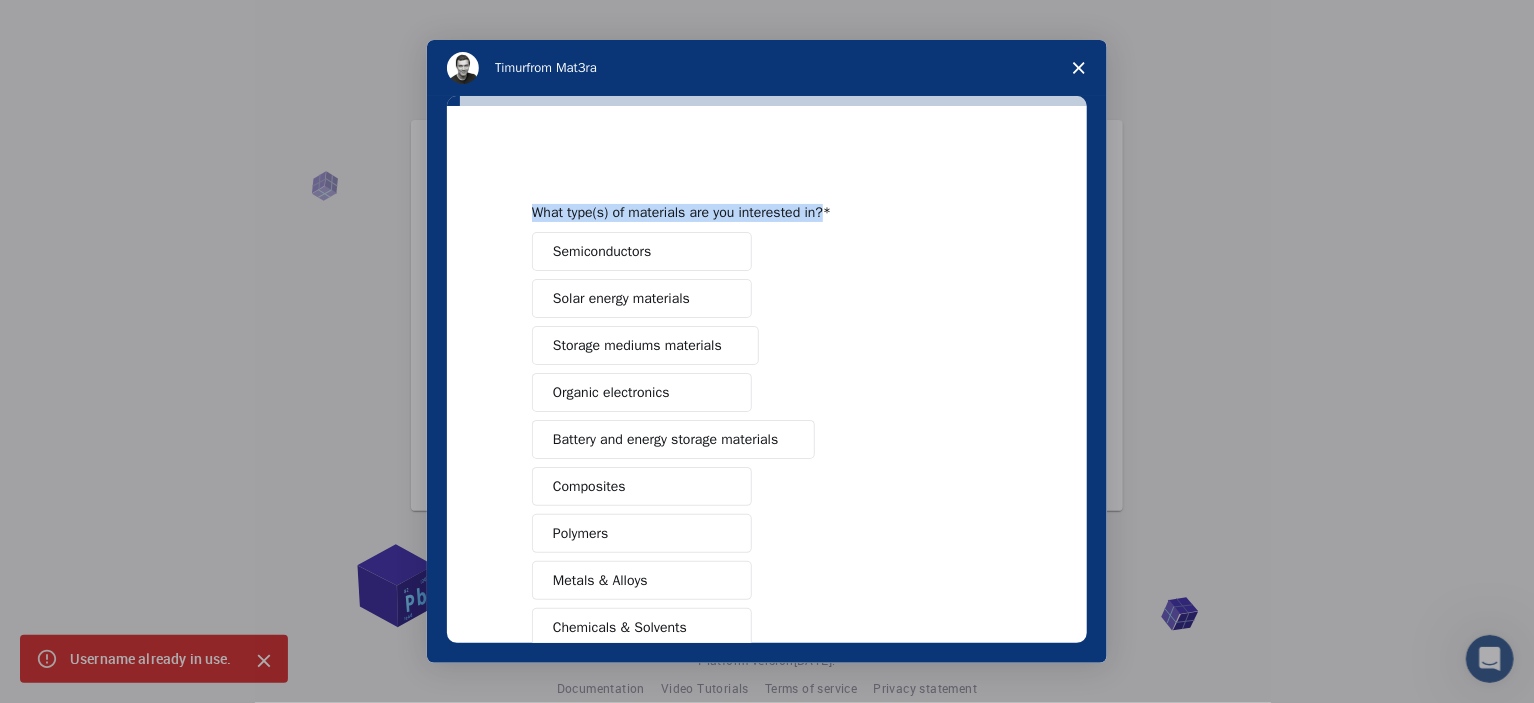 drag, startPoint x: 862, startPoint y: 208, endPoint x: 500, endPoint y: 216, distance: 362.08838 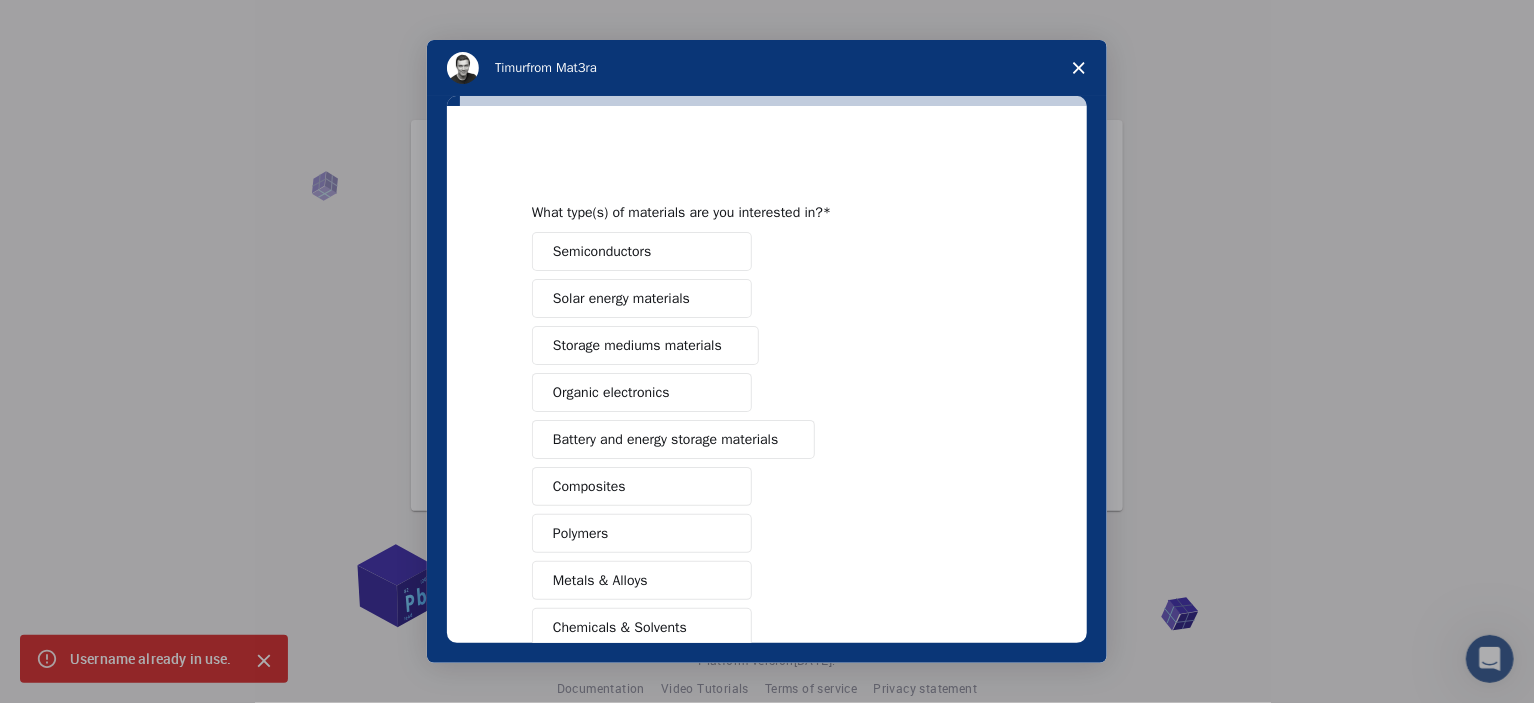 click on "What type(s) of materials are you interested in? Semiconductors Solar energy materials Storage mediums materials Organic electronics Battery and energy storage materials Composites Polymers Metals & Alloys Chemicals & Solvents Catalysis and reactivity Glasses Other (Please specify) Next" at bounding box center (767, 379) 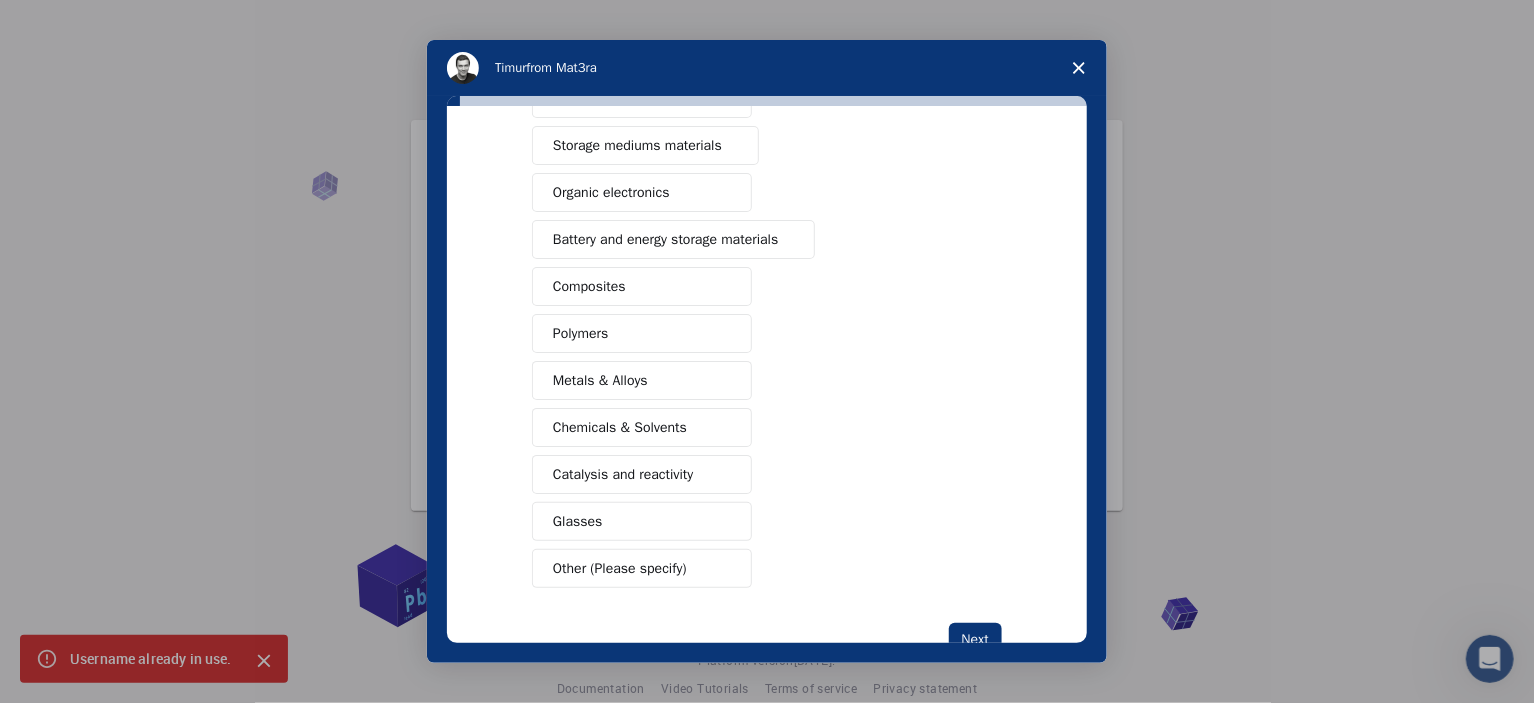 scroll, scrollTop: 257, scrollLeft: 0, axis: vertical 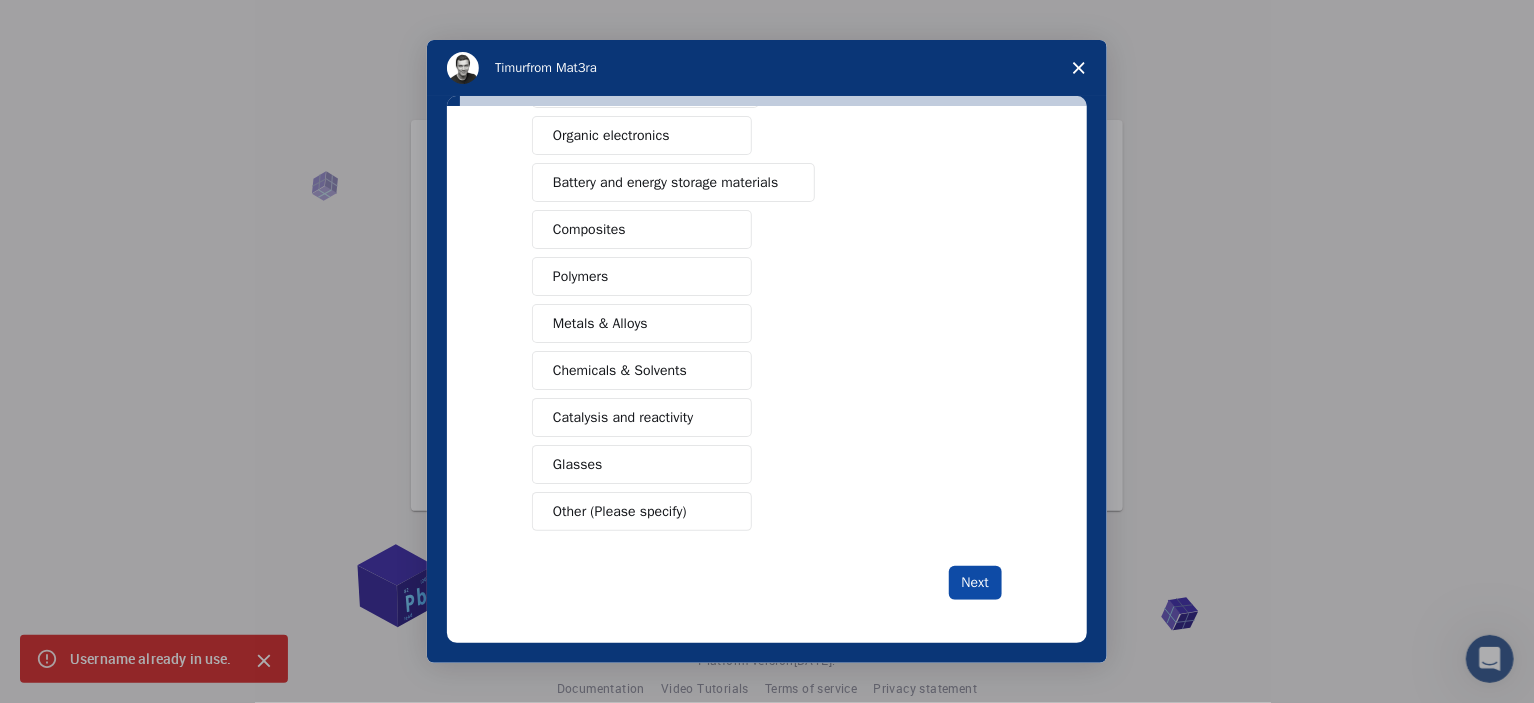 click on "Next" at bounding box center [975, 583] 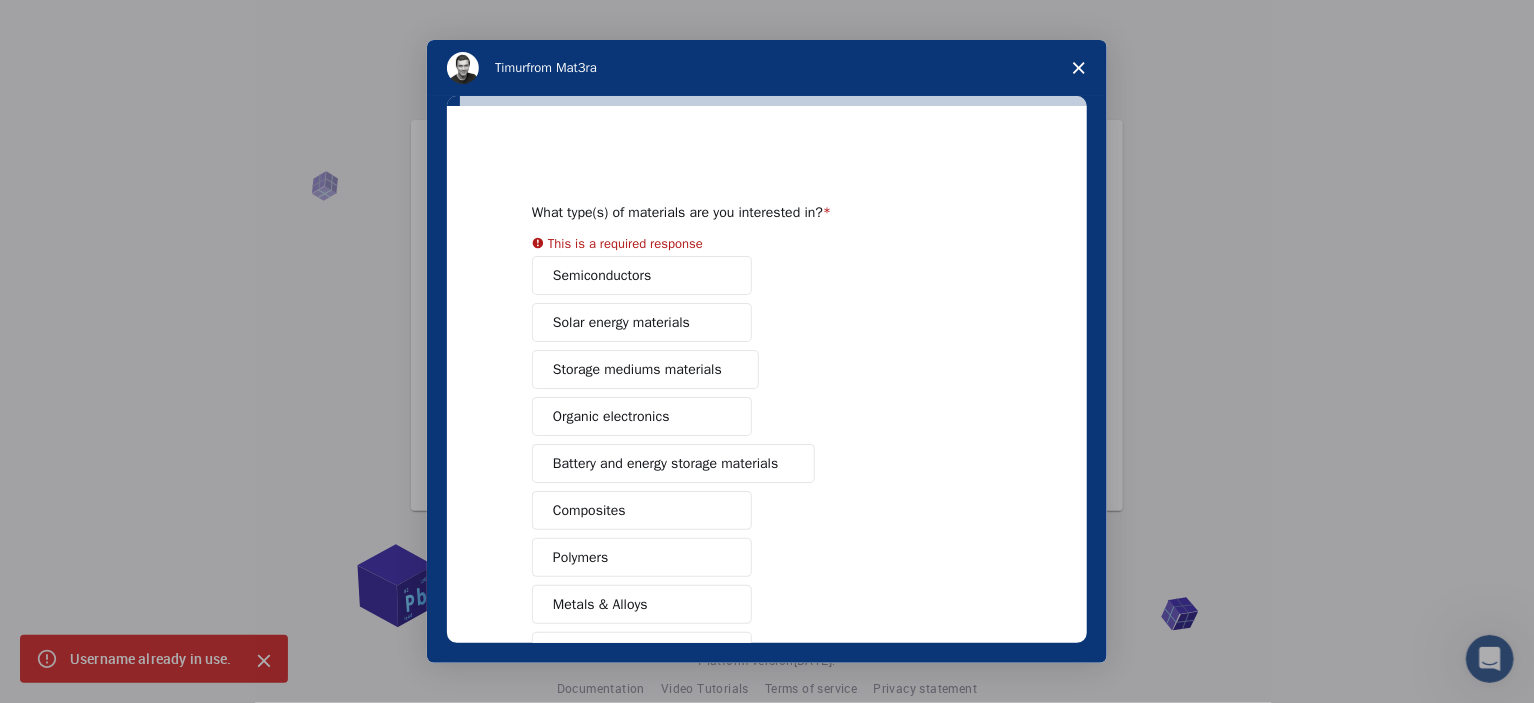 scroll, scrollTop: 97, scrollLeft: 0, axis: vertical 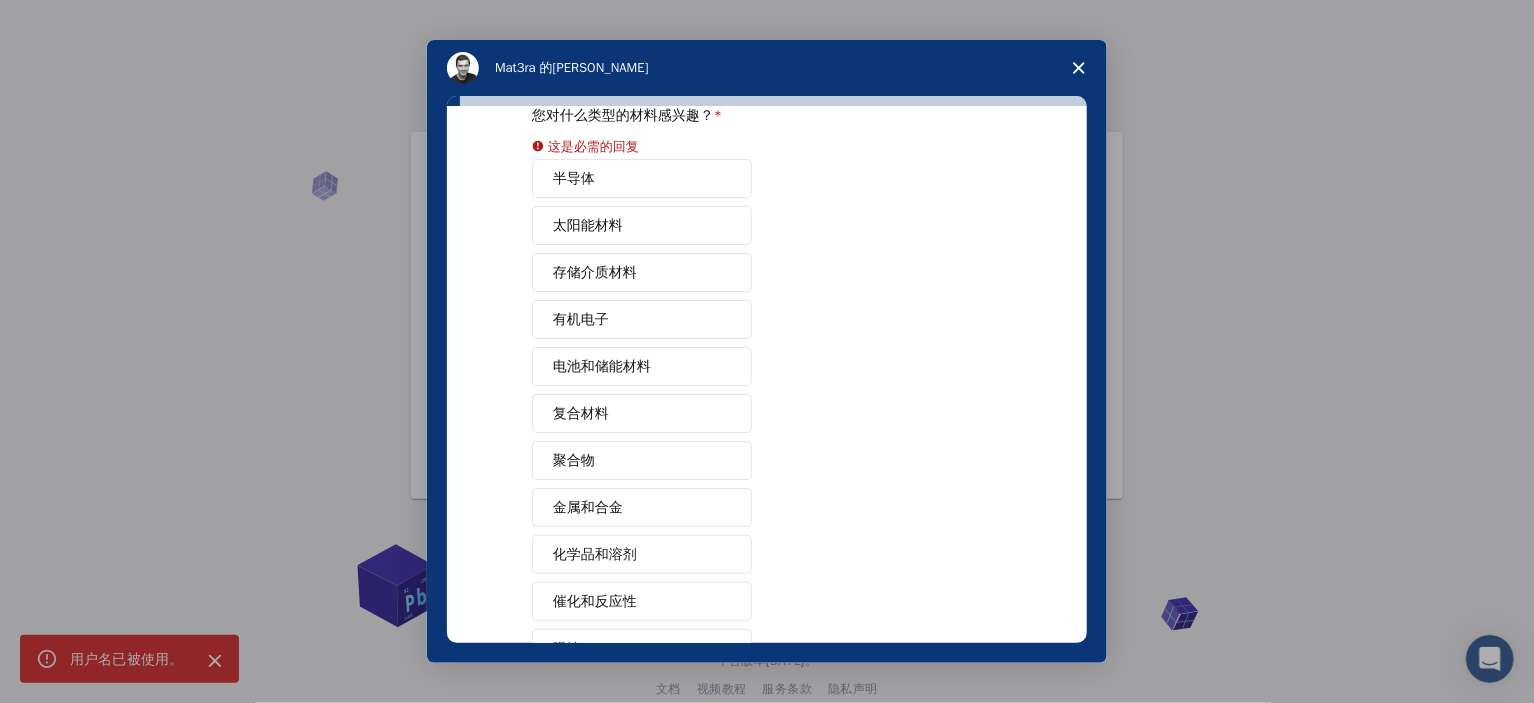 click on "半导体 太阳能材料 存储介质材料 有机电子 电池和储能材料 复合材料 聚合物 金属和合金 化学品和溶剂 催化和反应性 眼镜 其他（请注明）" at bounding box center (767, 437) 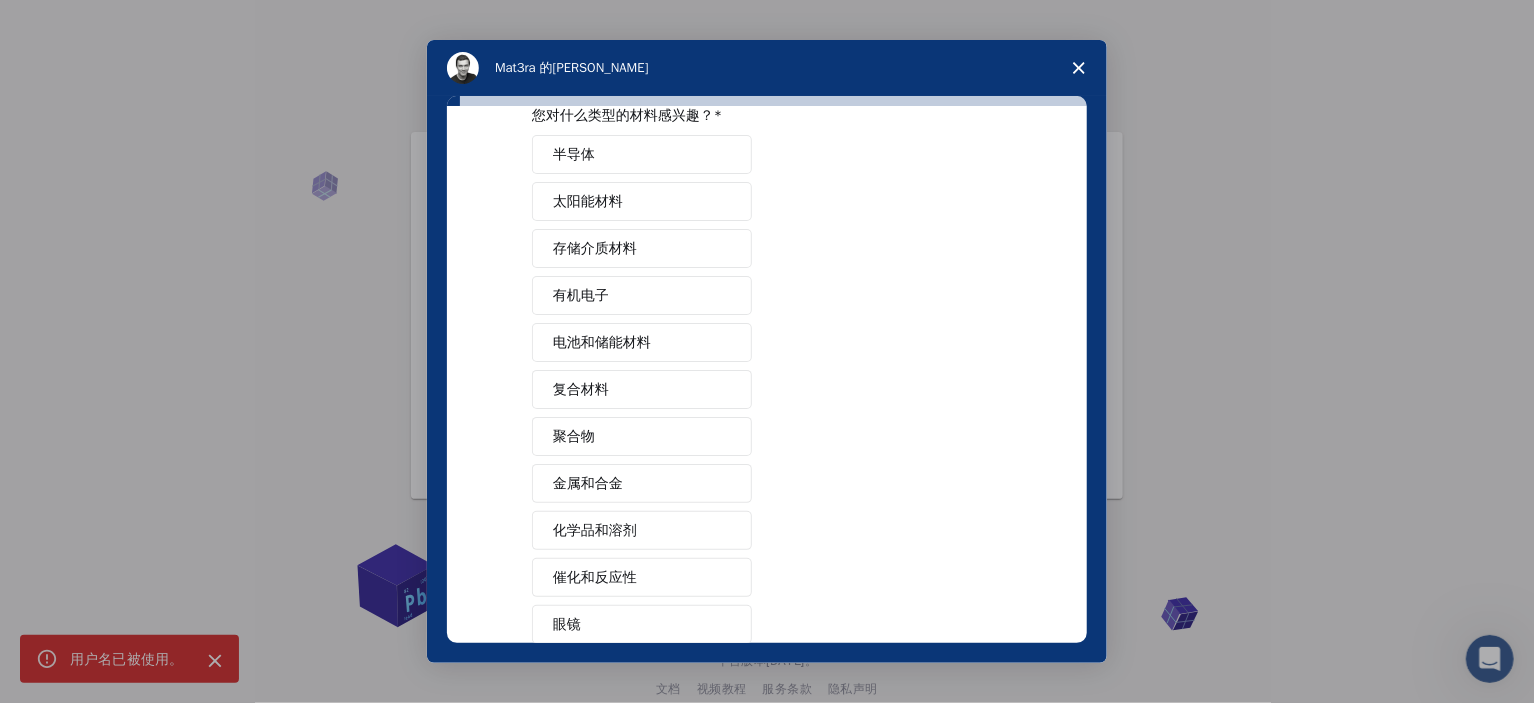 click on "复合材料" at bounding box center (642, 389) 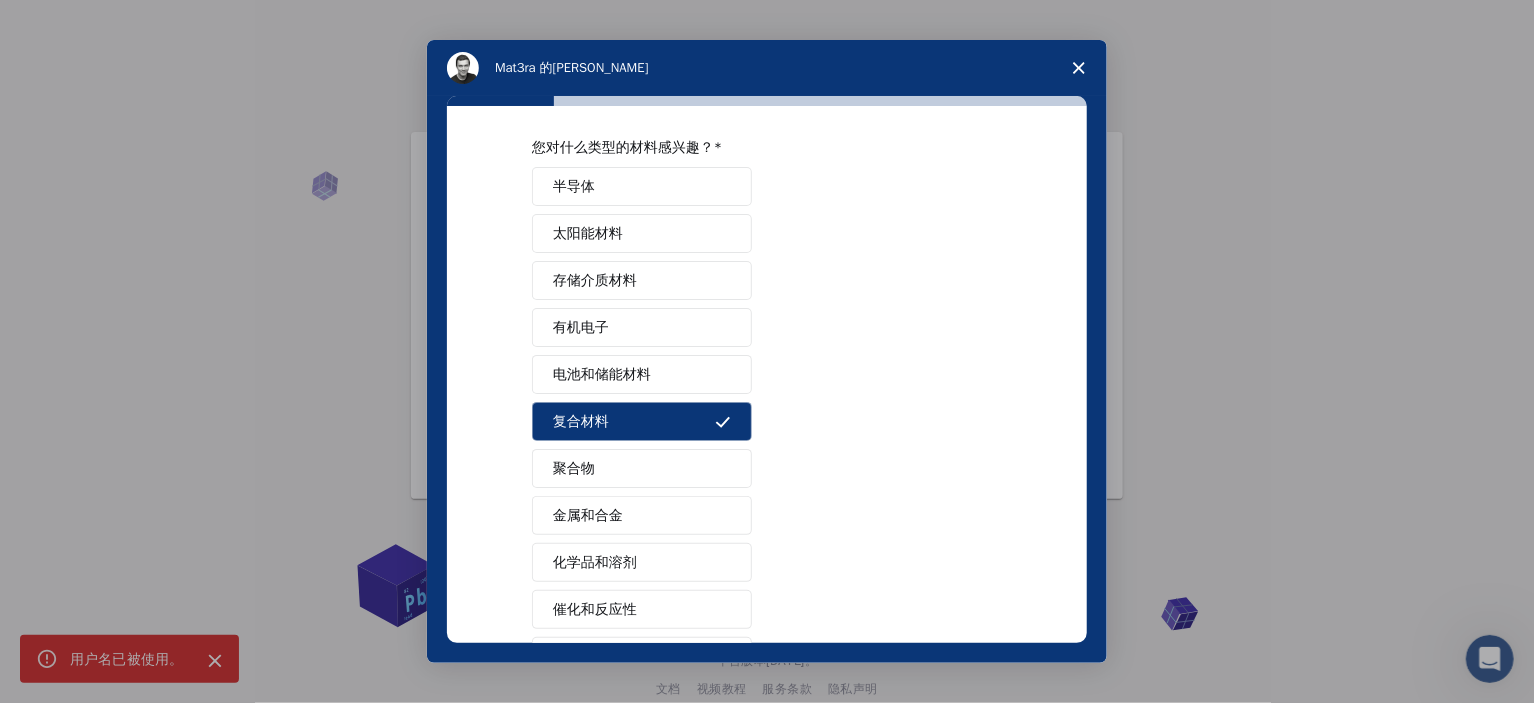 scroll, scrollTop: 100, scrollLeft: 0, axis: vertical 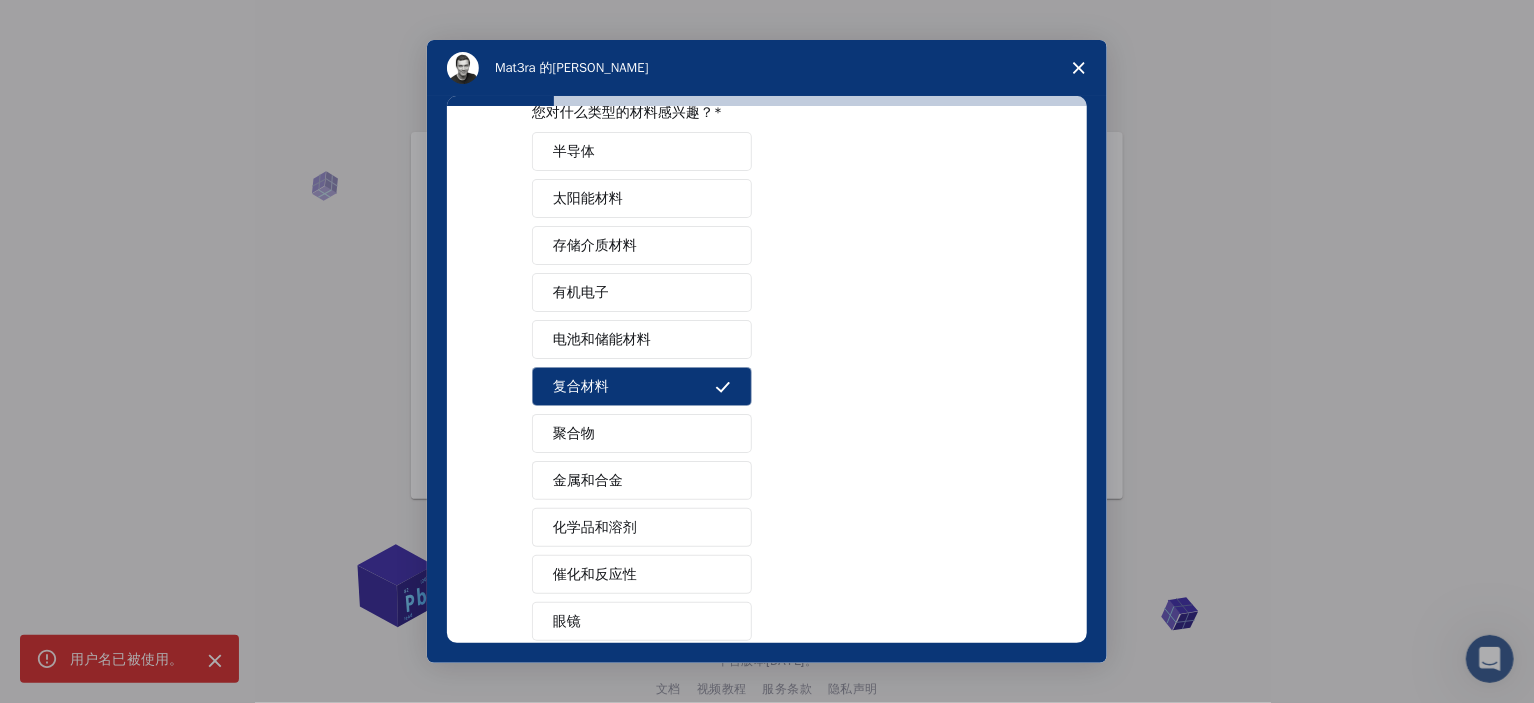 click on "聚合物" at bounding box center [642, 433] 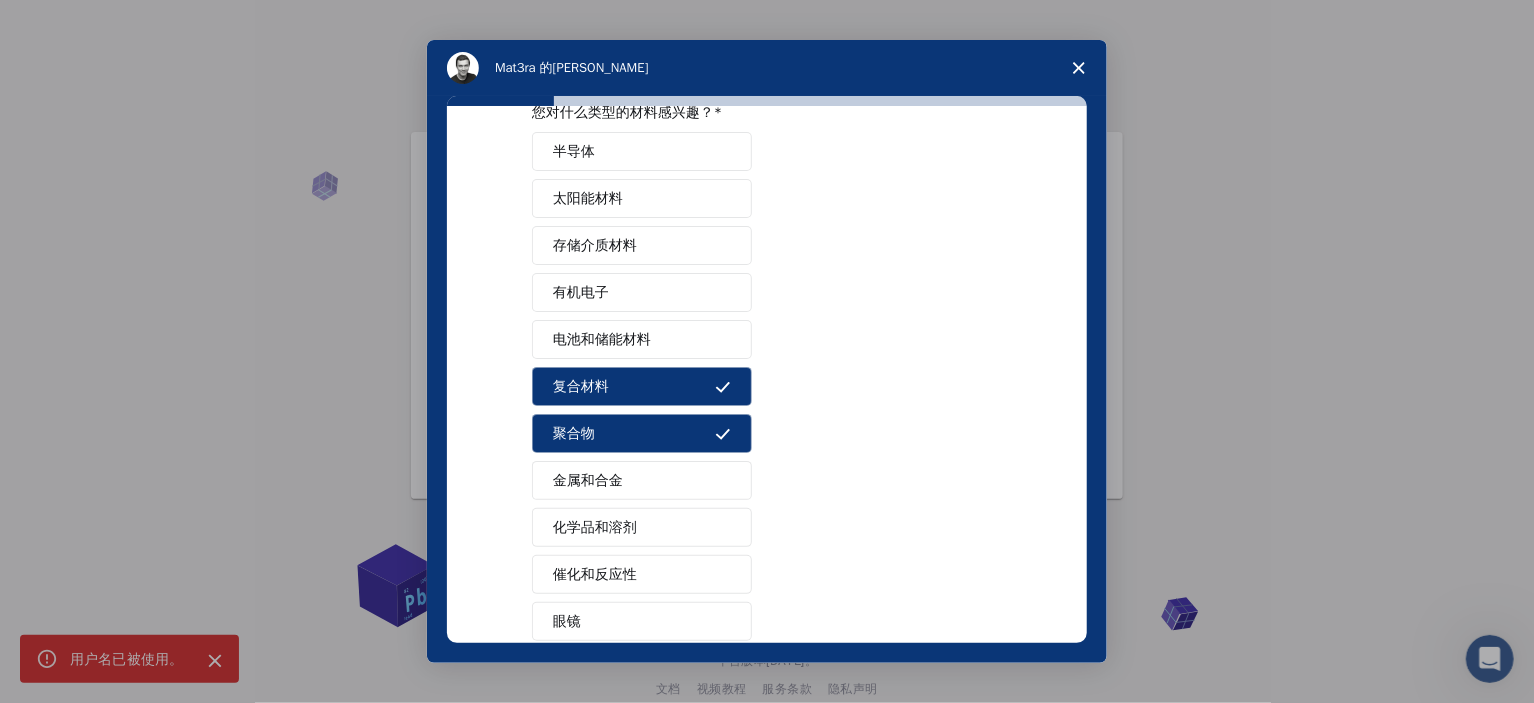 click on "金属和合金" at bounding box center [642, 480] 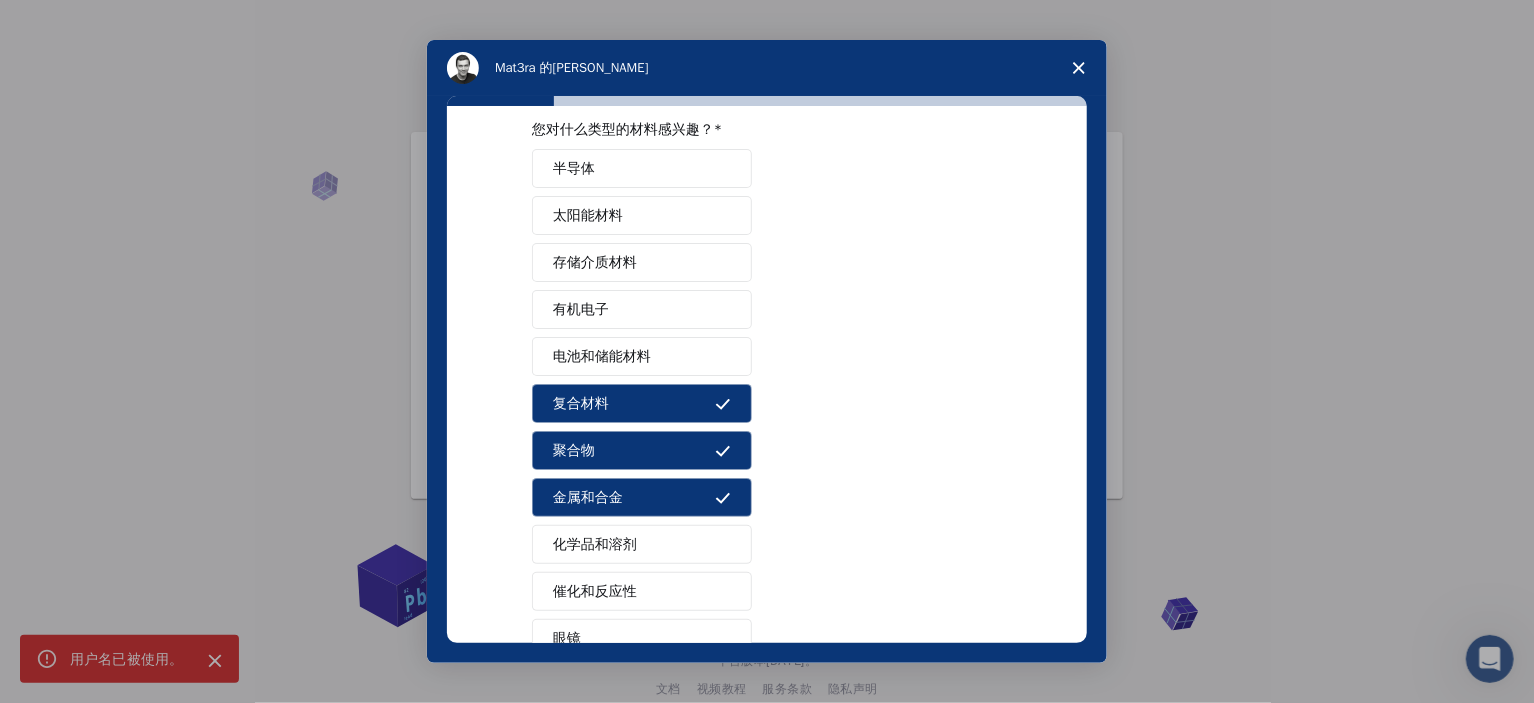 scroll, scrollTop: 57, scrollLeft: 0, axis: vertical 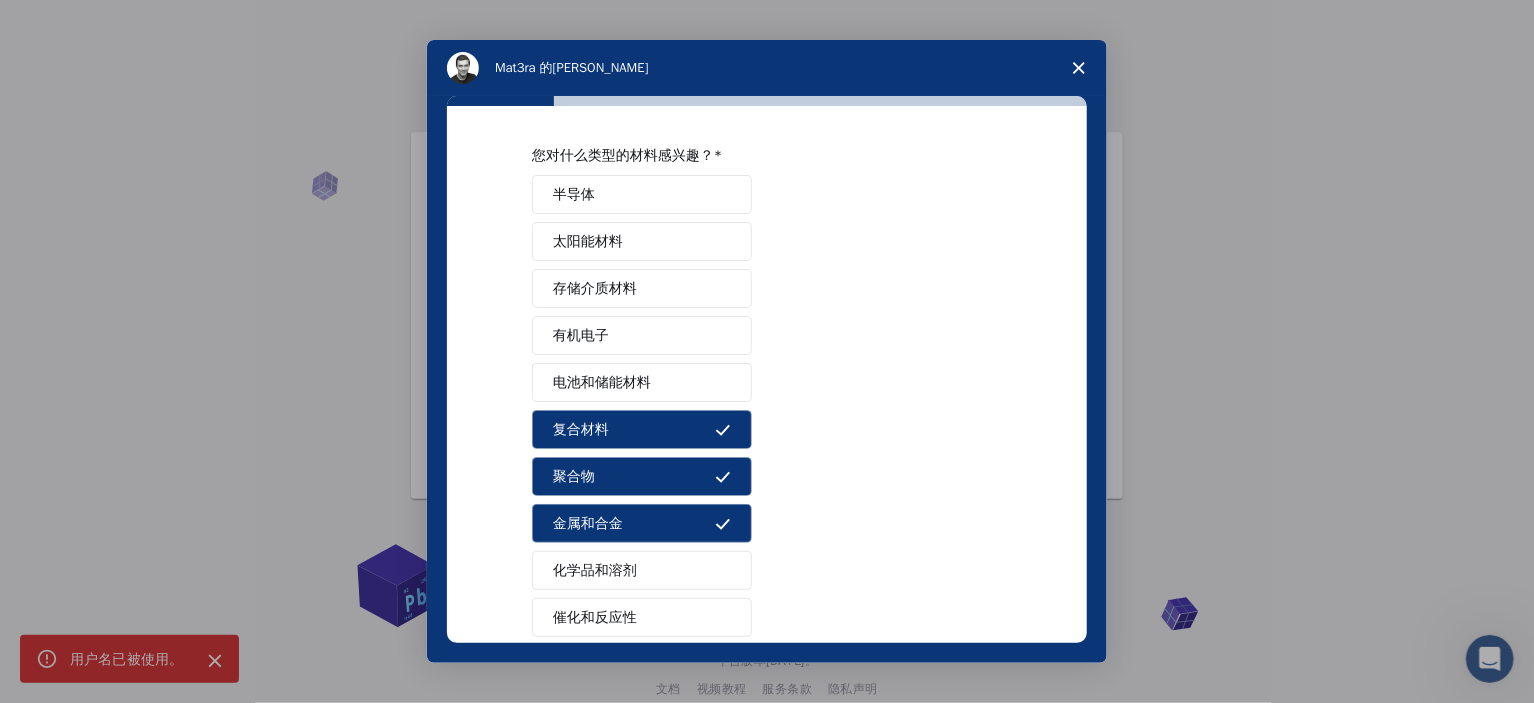 click on "电池和储能材料" at bounding box center [602, 382] 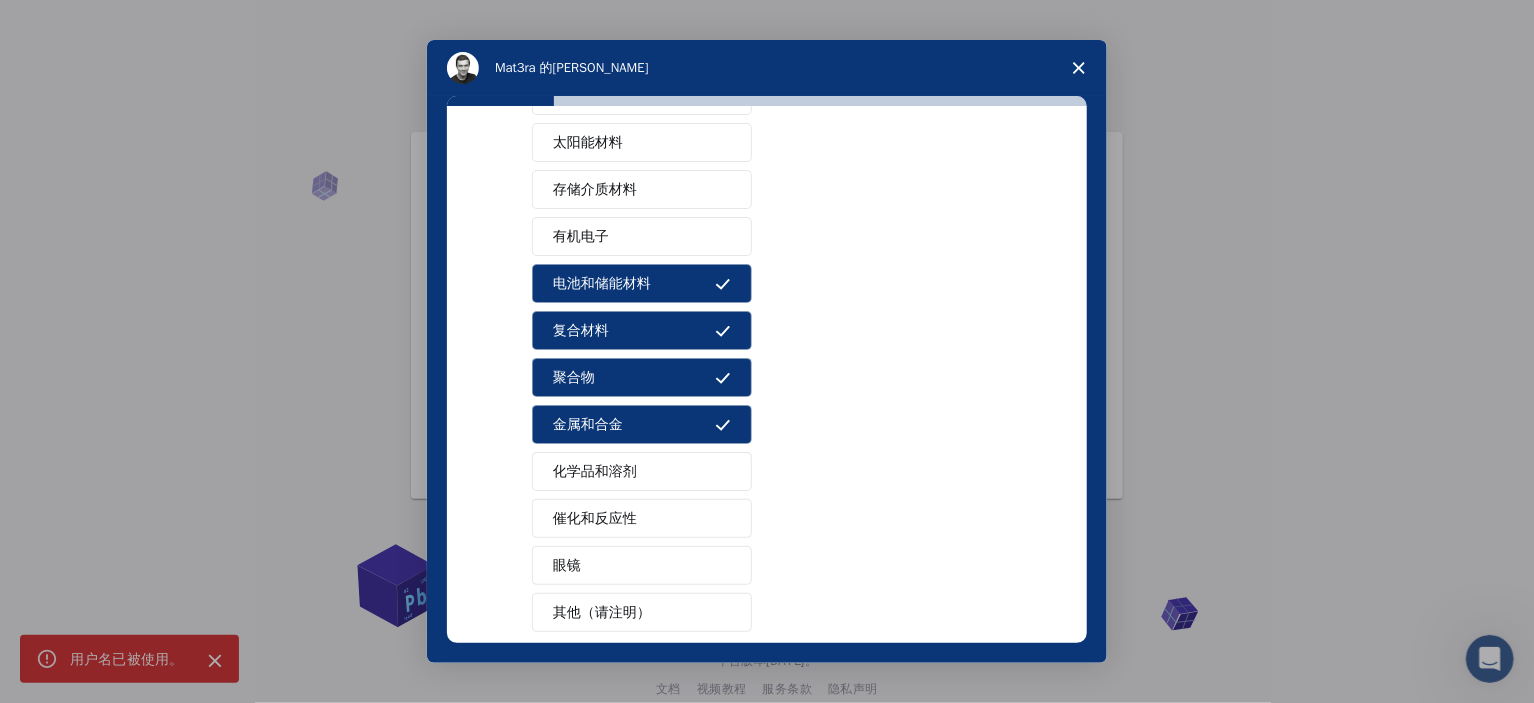 scroll, scrollTop: 257, scrollLeft: 0, axis: vertical 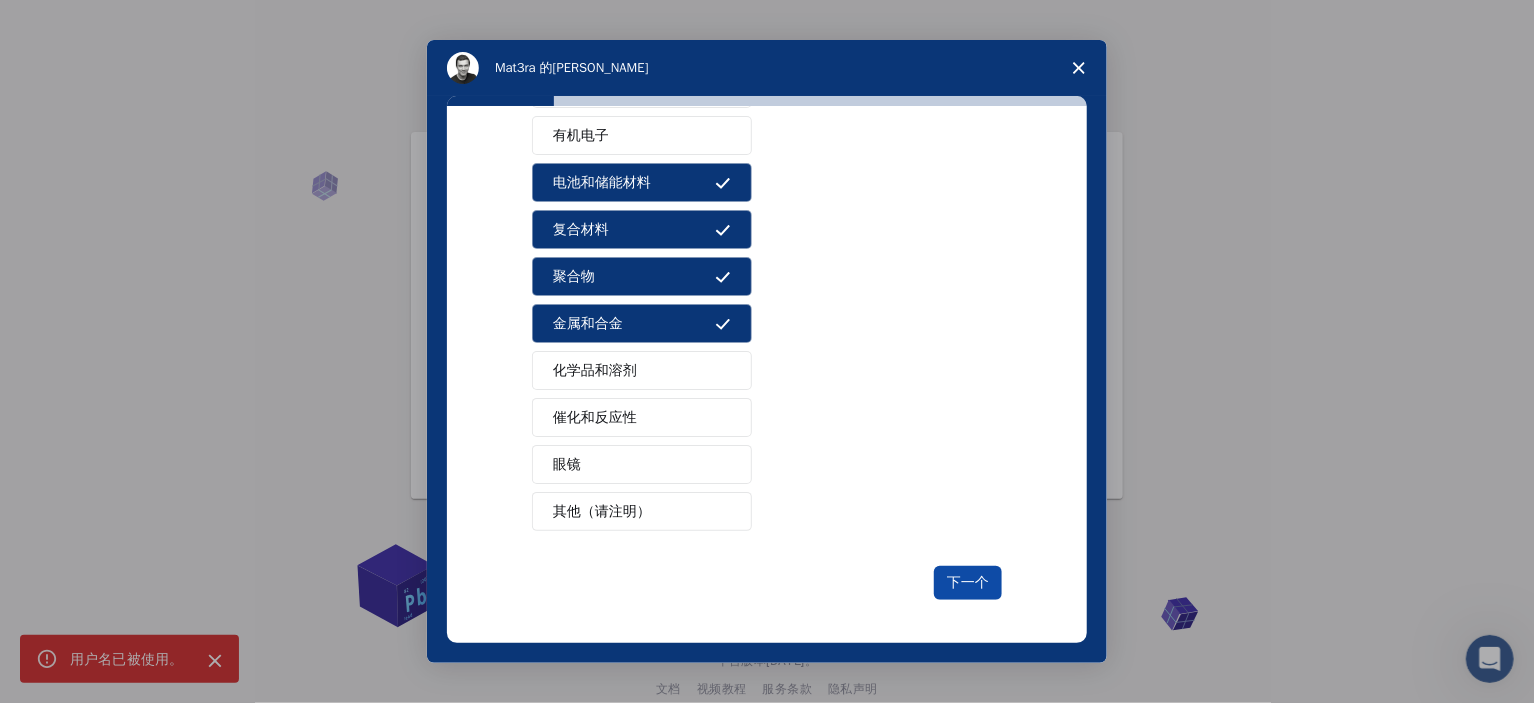 click on "下一个" at bounding box center (968, 582) 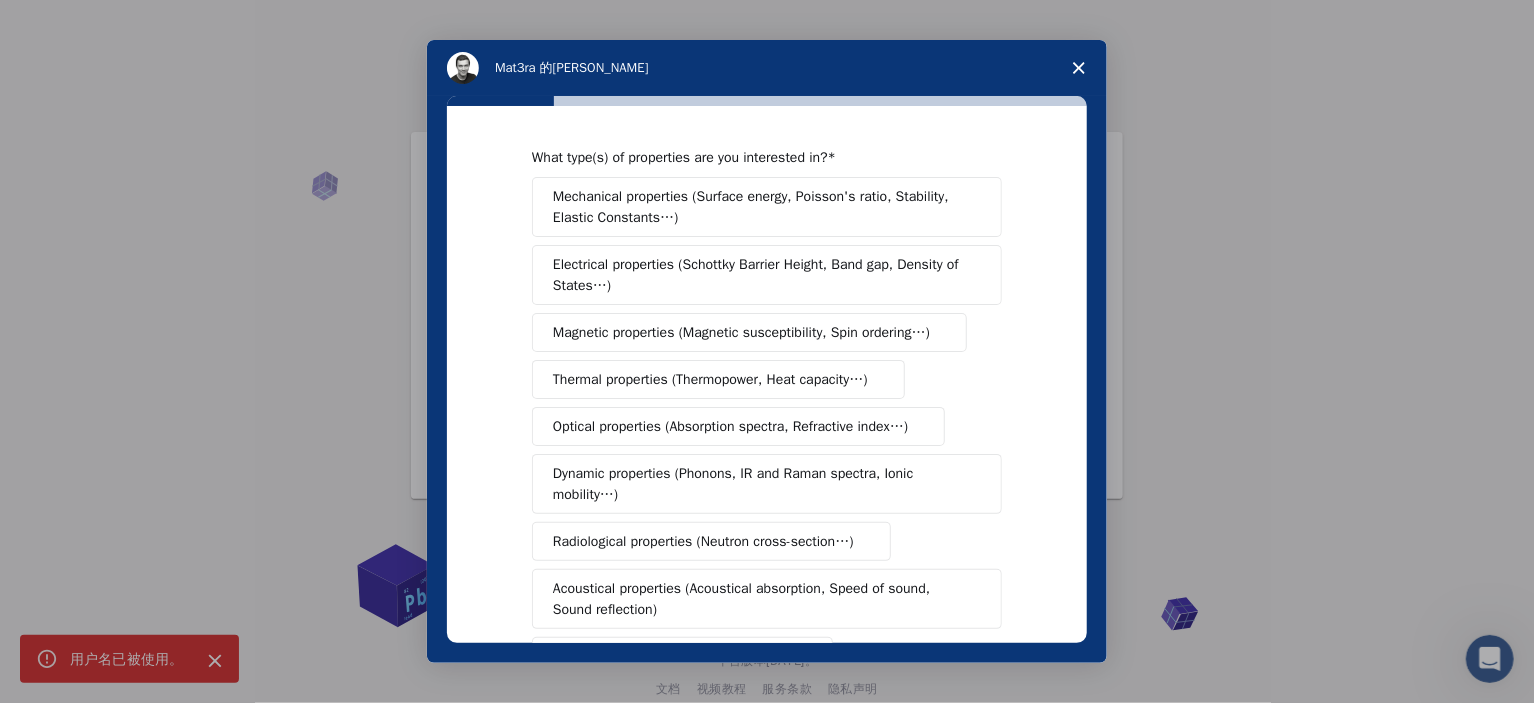 scroll, scrollTop: 0, scrollLeft: 0, axis: both 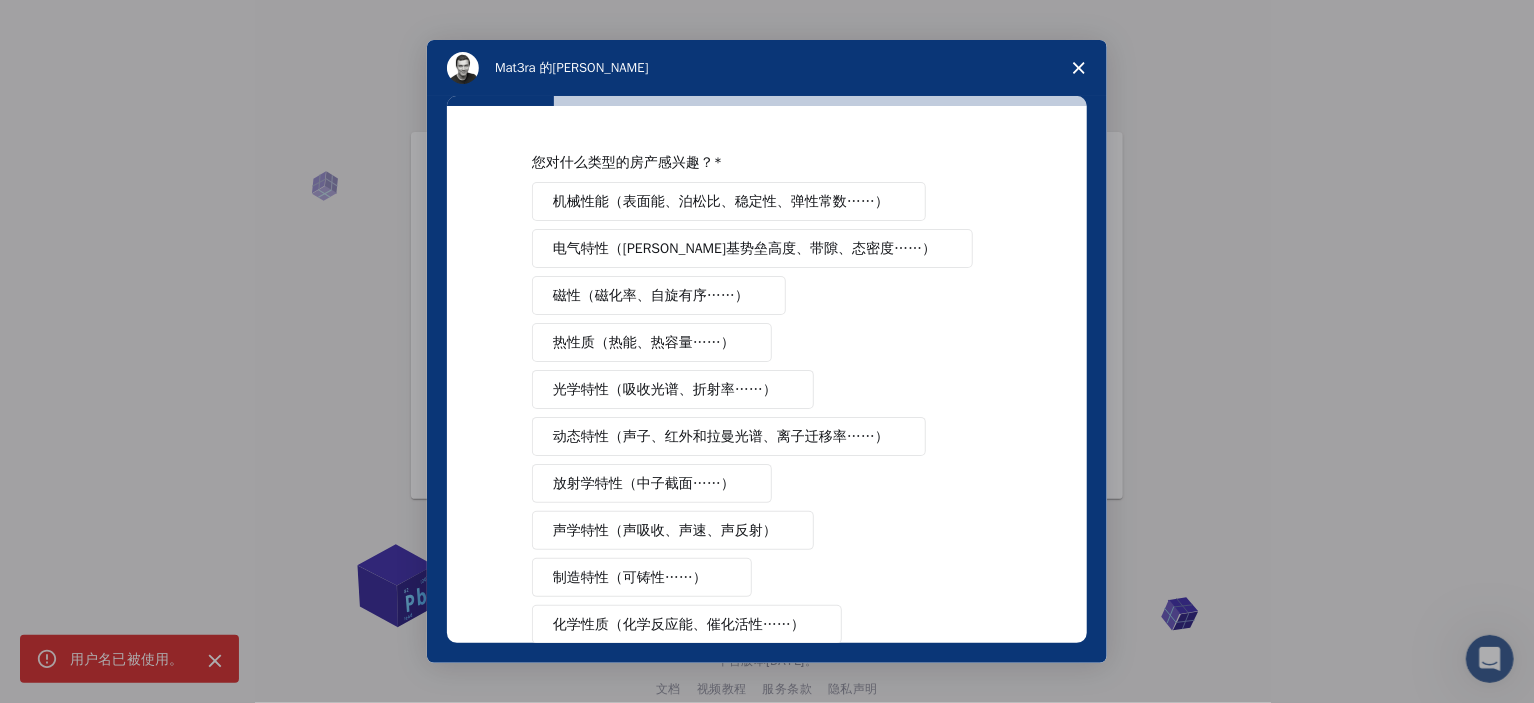 click on "机械性能（表面能、泊松比、稳定性、弹性常数……） 电气特性（[PERSON_NAME]基势垒高度、带隙、态密度……） 磁性（磁化率、自旋有序……） 热性质（热能、热容量……） 光学特性（吸收光谱、折射率……） 动态特性（声子、红外和拉曼光谱、离子迁移率……） 放射学特性（中子截面……） 声学特性（声吸收、声速、声反射） 制造特性（可铸性……） 化学性质（化学反应能、催化活性……）" at bounding box center (767, 413) 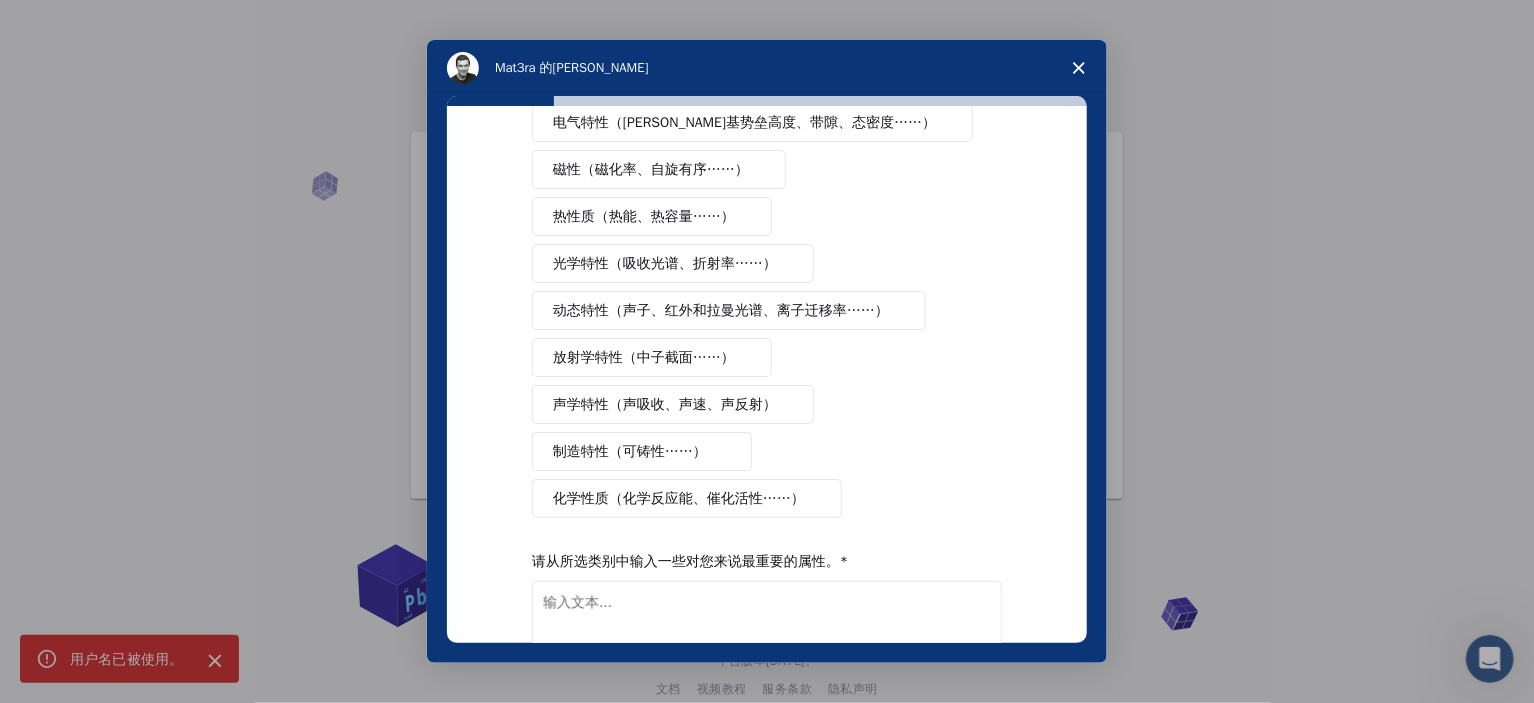 scroll, scrollTop: 0, scrollLeft: 0, axis: both 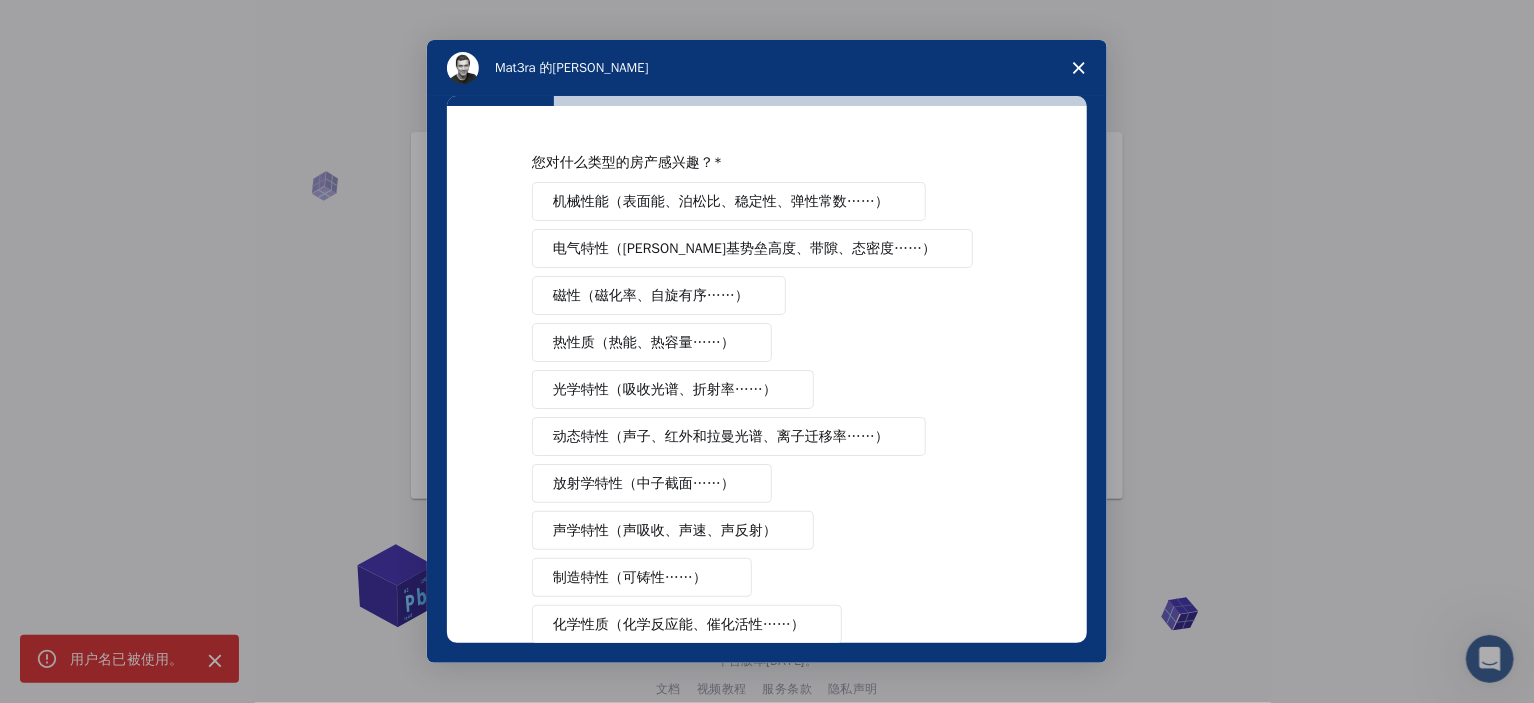 click on "光学特性（吸收光谱、折射率……）" at bounding box center (665, 389) 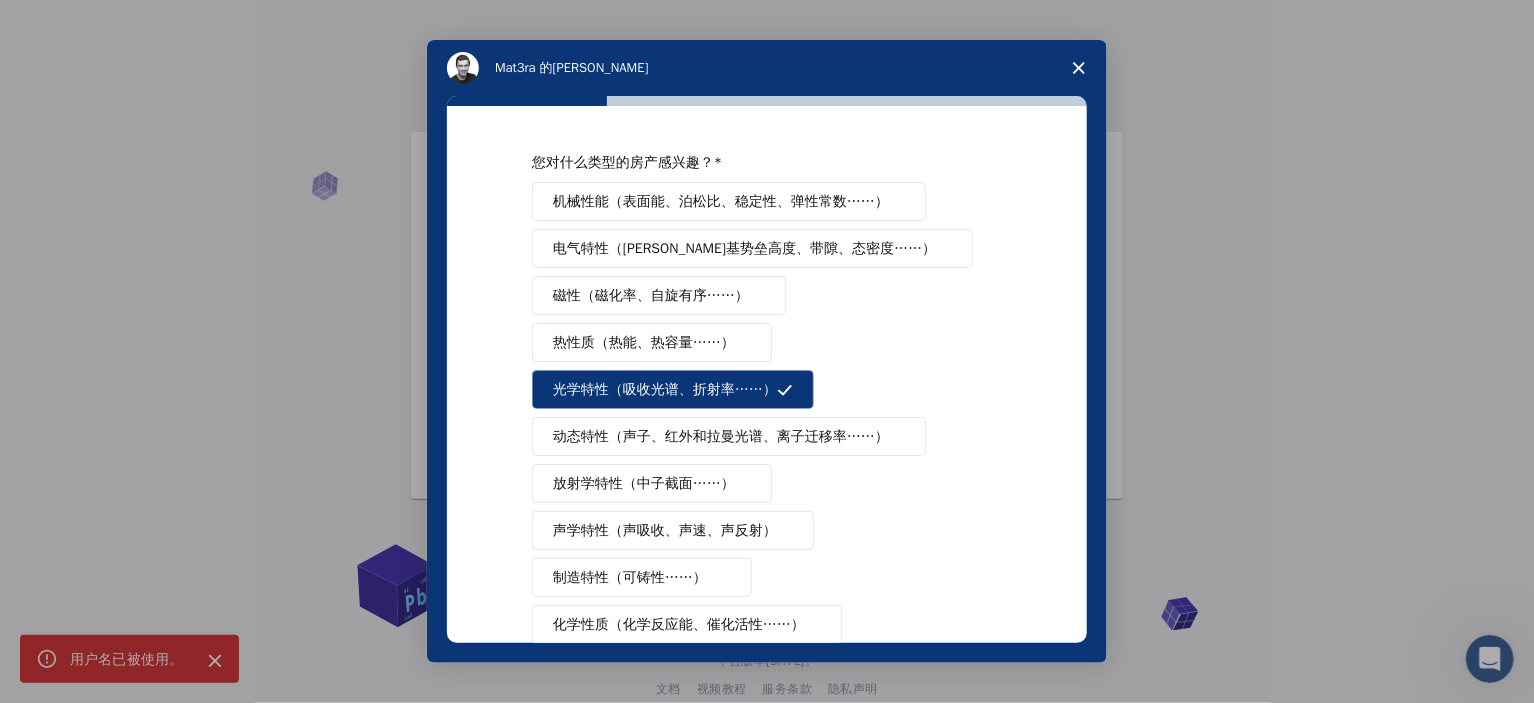 click on "动态特性（声子、红外和拉曼光谱、离子迁移率……）" at bounding box center [721, 436] 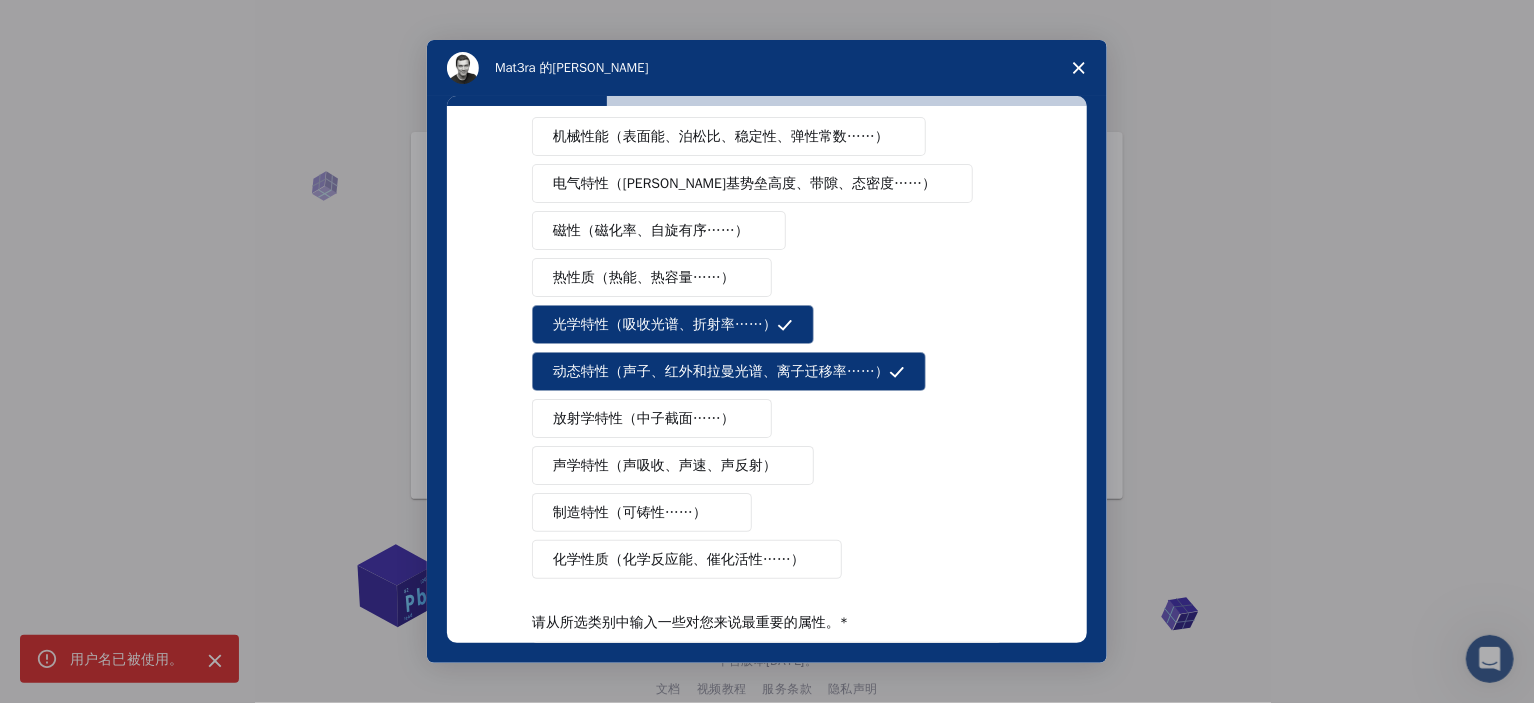 scroll, scrollTop: 100, scrollLeft: 0, axis: vertical 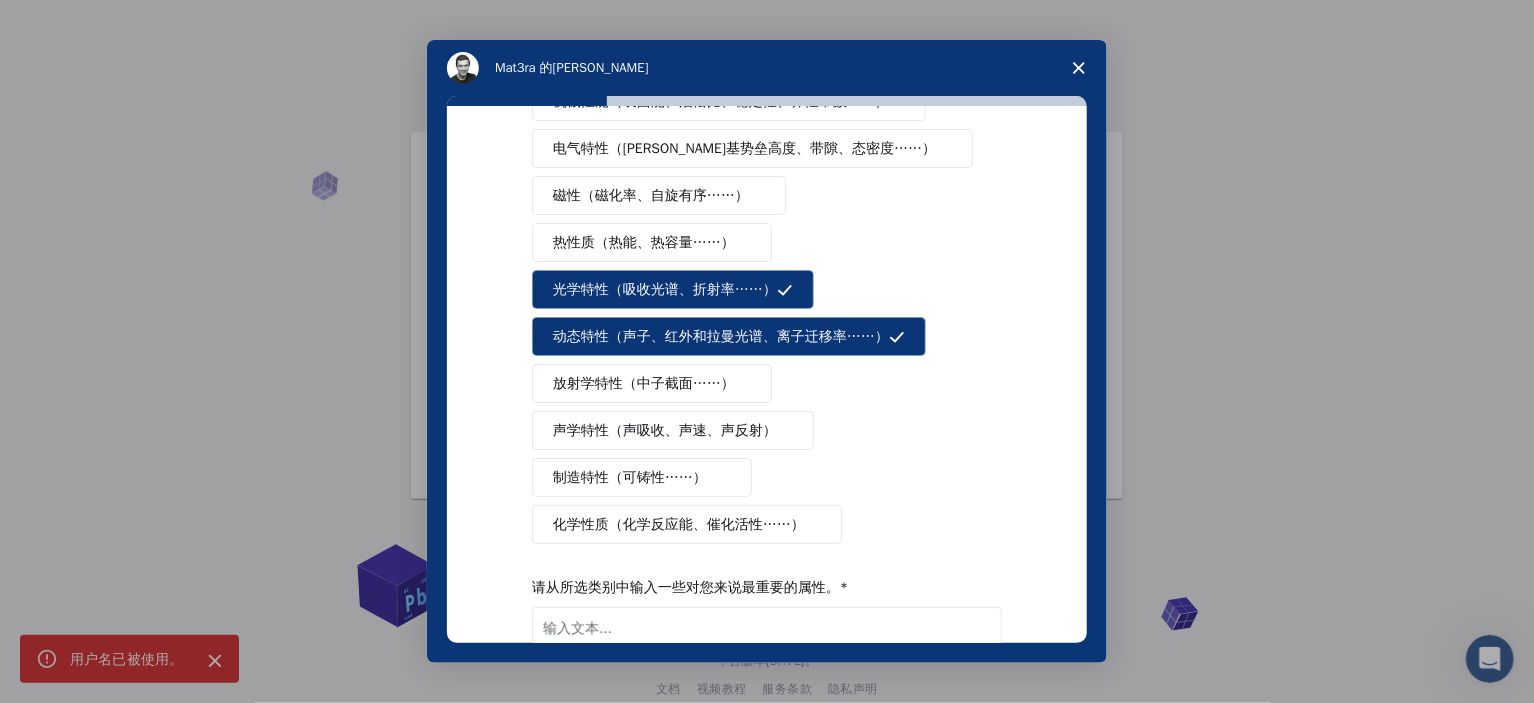 click on "热性质（热能、热容量……）" at bounding box center [644, 242] 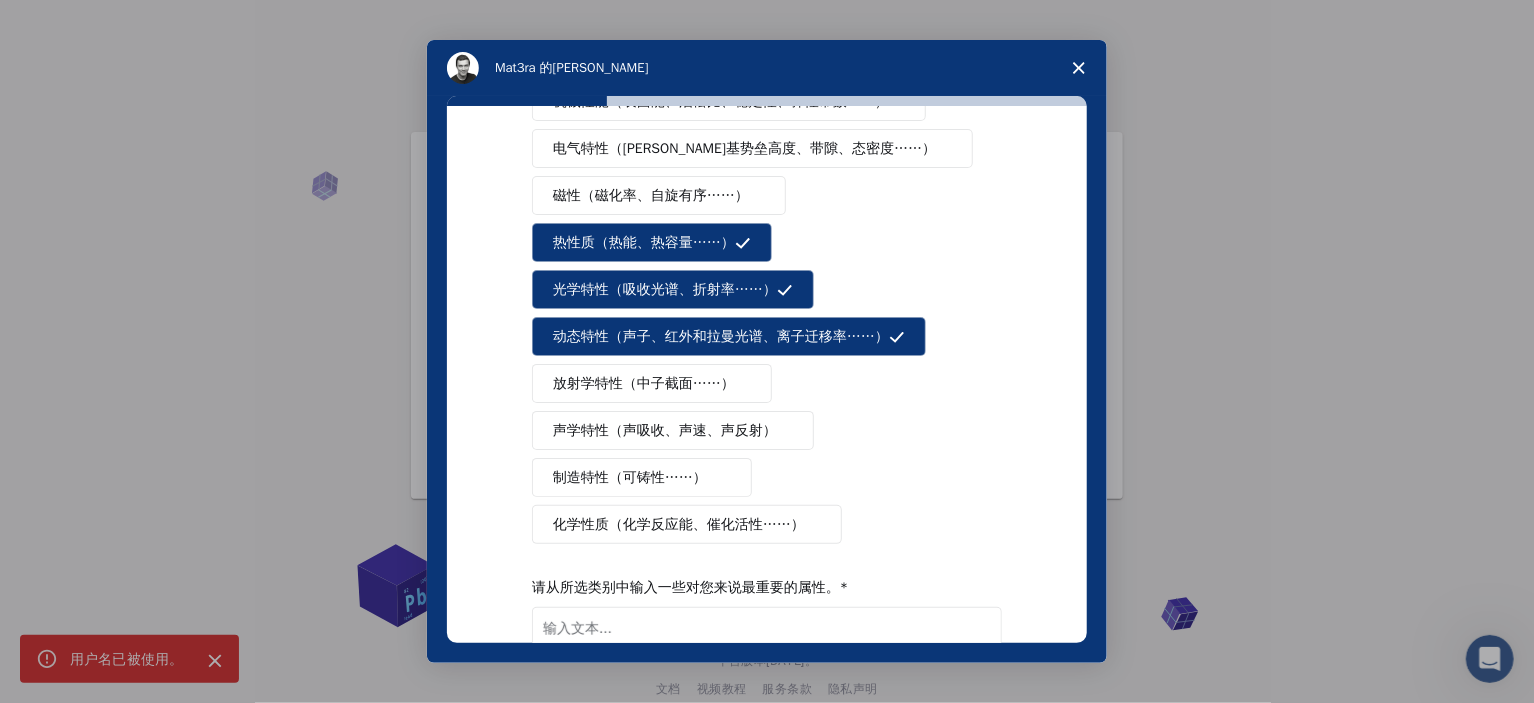scroll, scrollTop: 0, scrollLeft: 0, axis: both 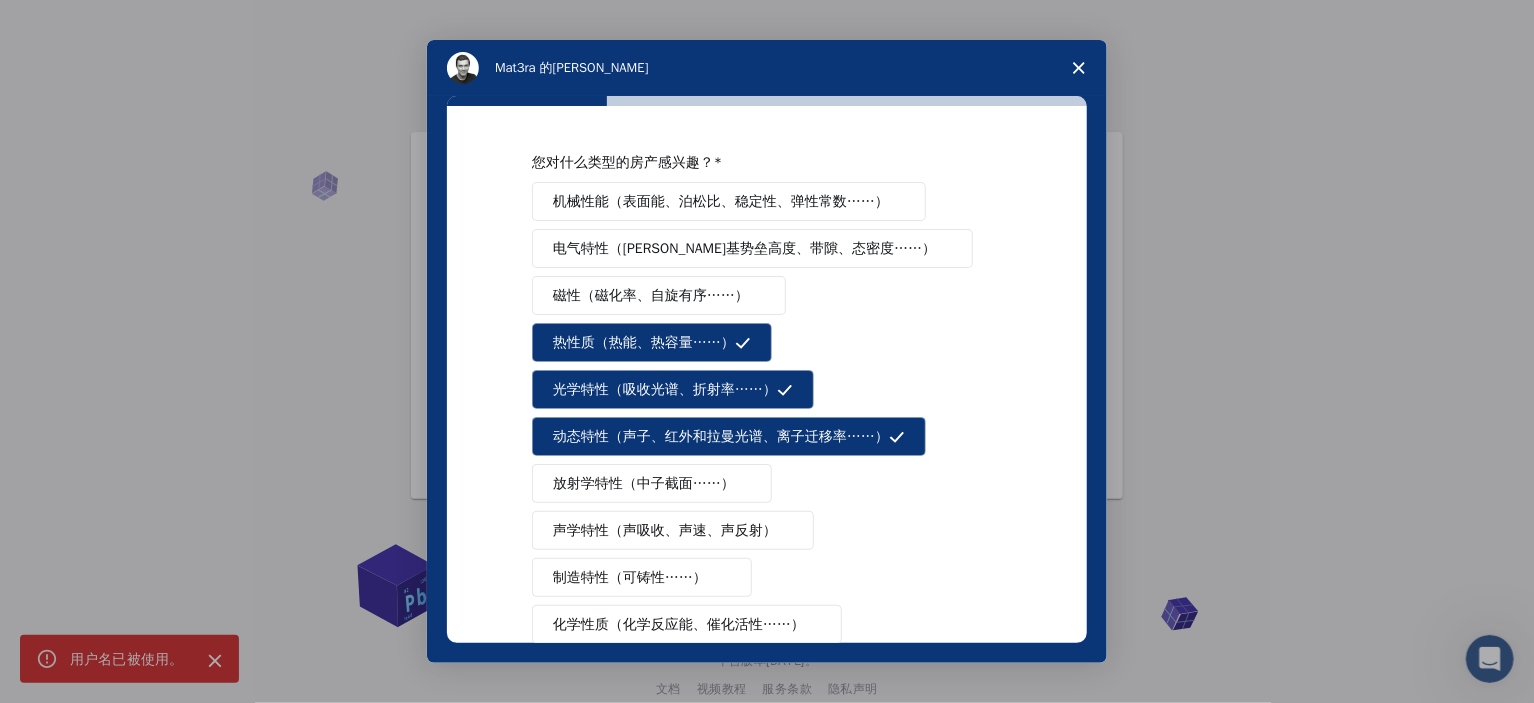 click on "机械性能（表面能、泊松比、稳定性、弹性常数……）" at bounding box center (721, 201) 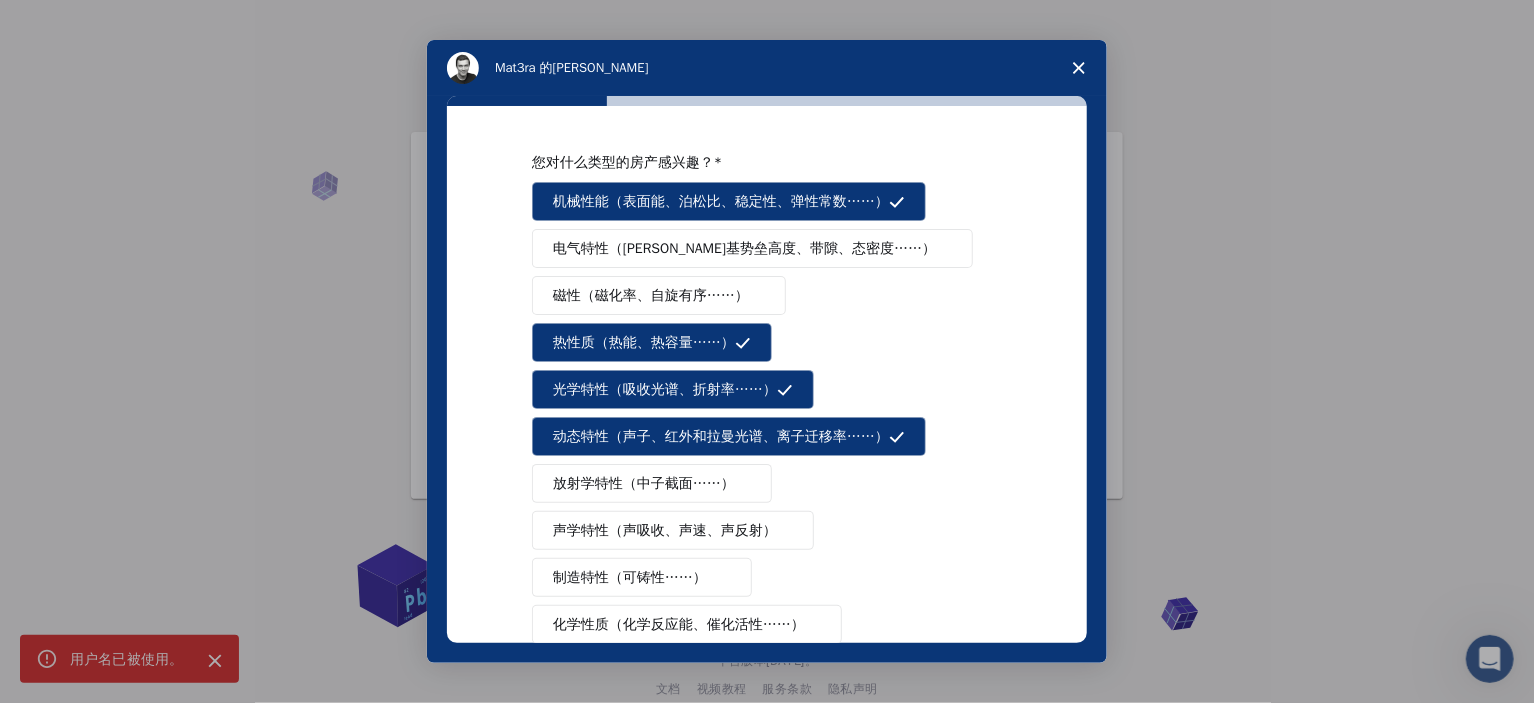 scroll, scrollTop: 100, scrollLeft: 0, axis: vertical 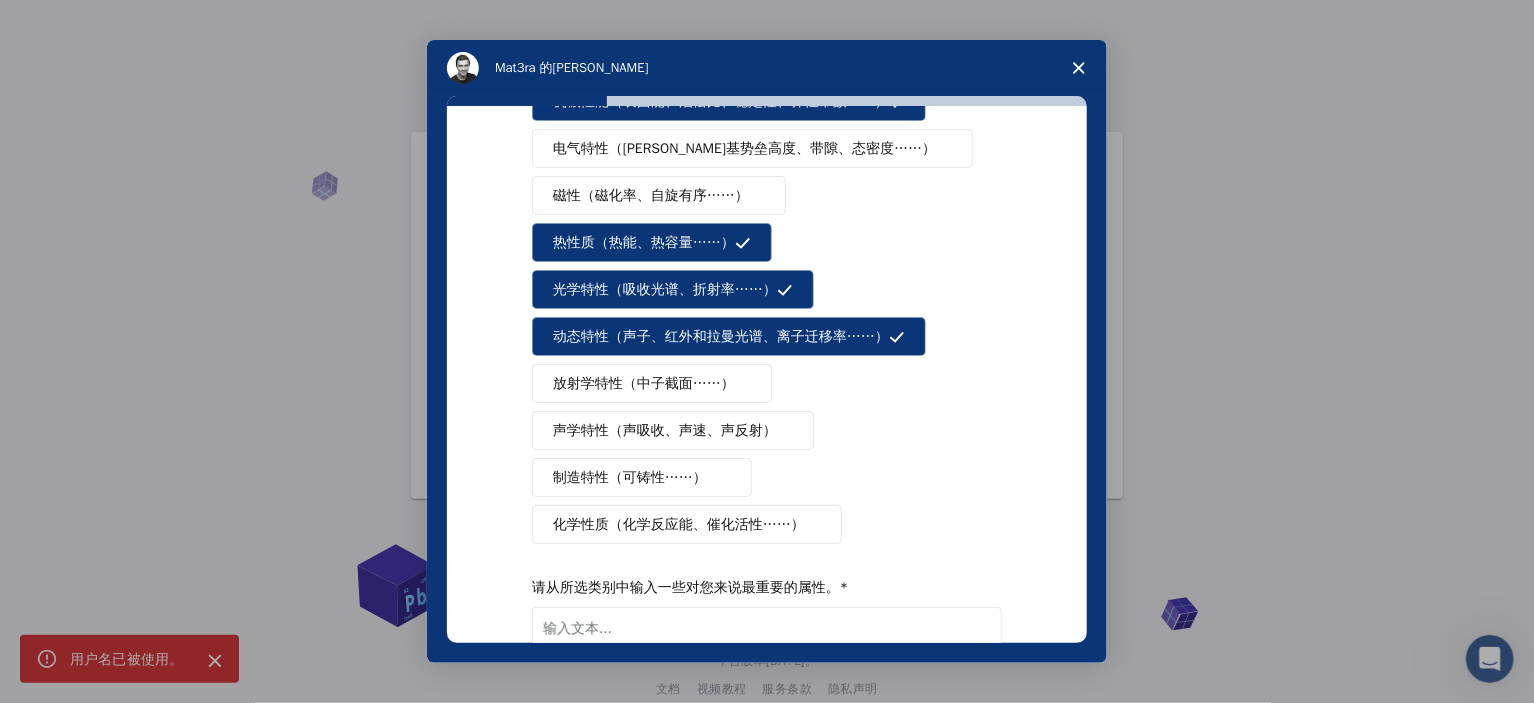 click on "化学性质（化学反应能、催化活性……）" at bounding box center (679, 524) 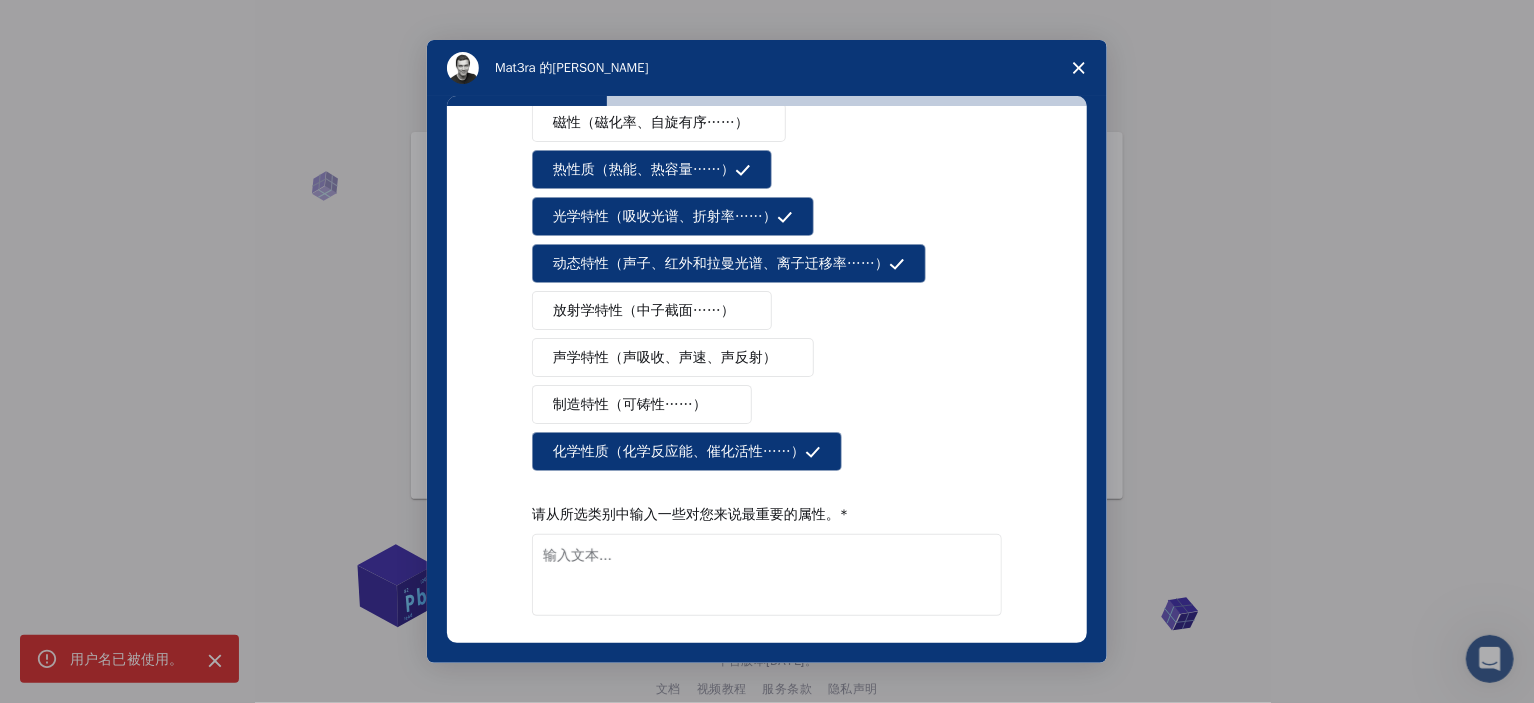 scroll, scrollTop: 258, scrollLeft: 0, axis: vertical 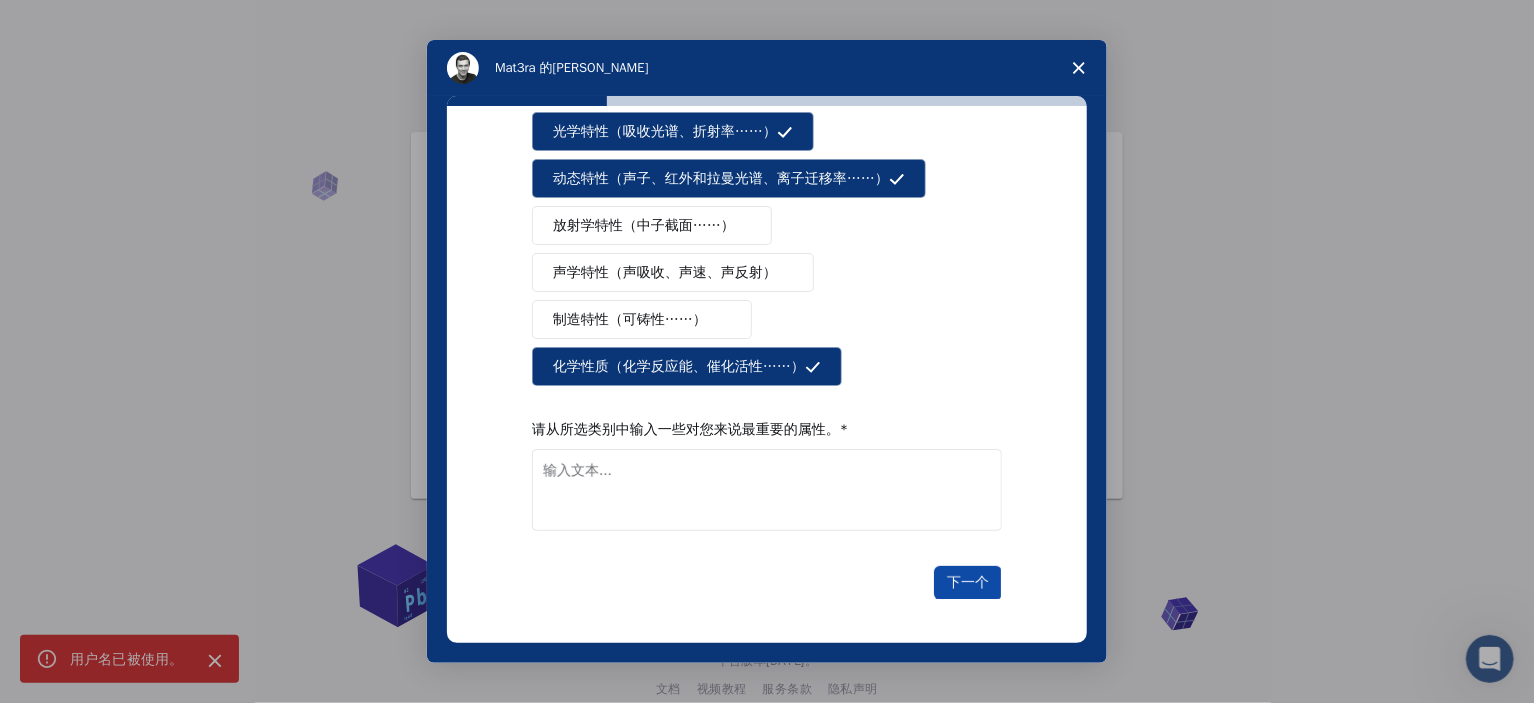 click on "下一个" at bounding box center (968, 582) 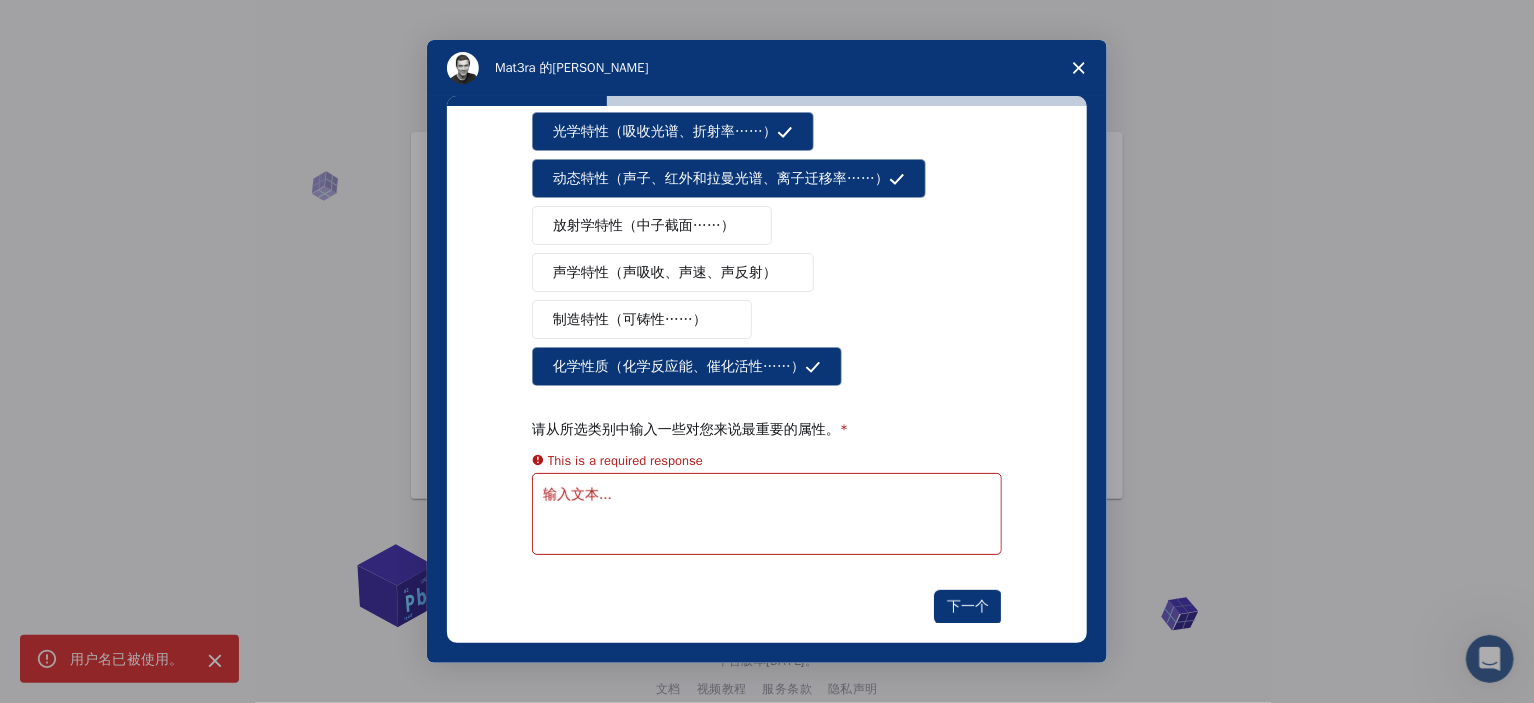 click at bounding box center (767, 514) 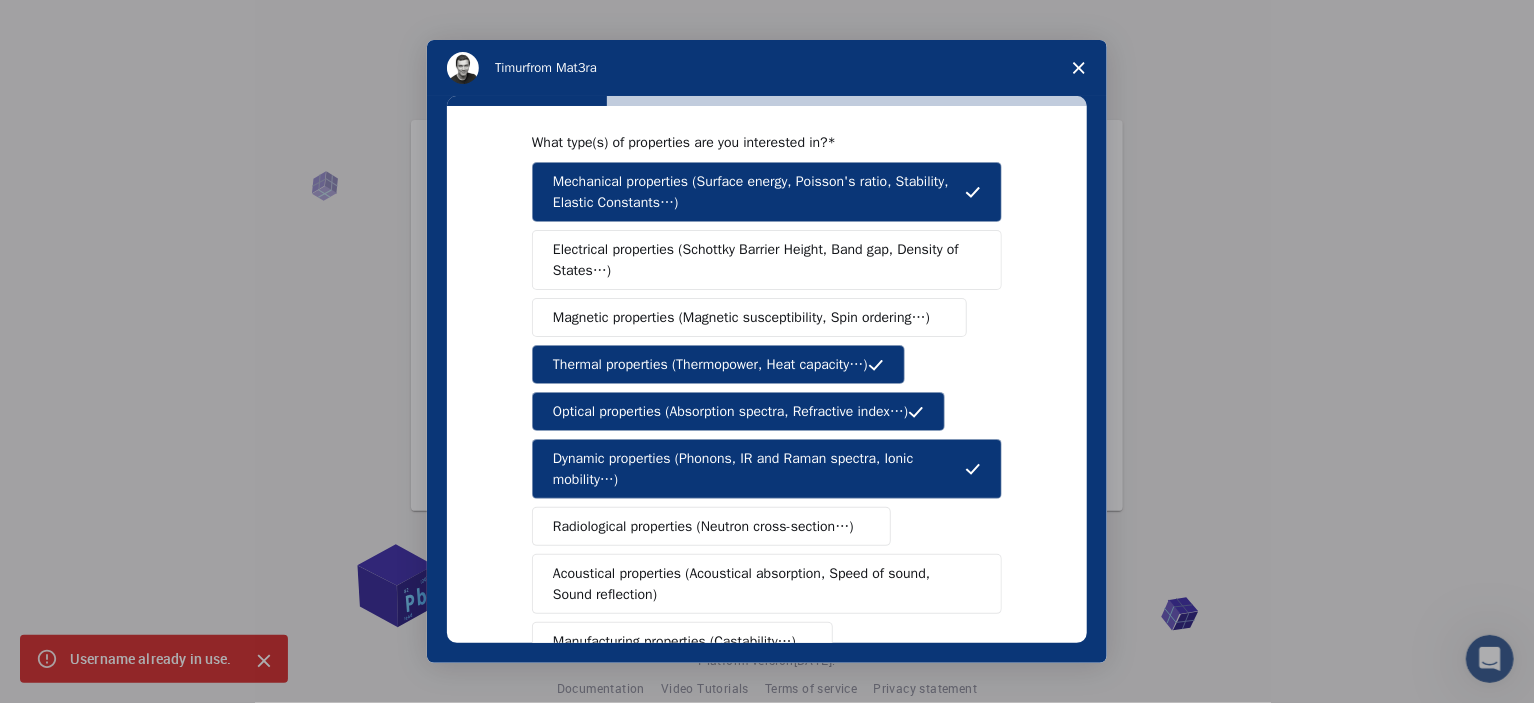 scroll, scrollTop: 0, scrollLeft: 0, axis: both 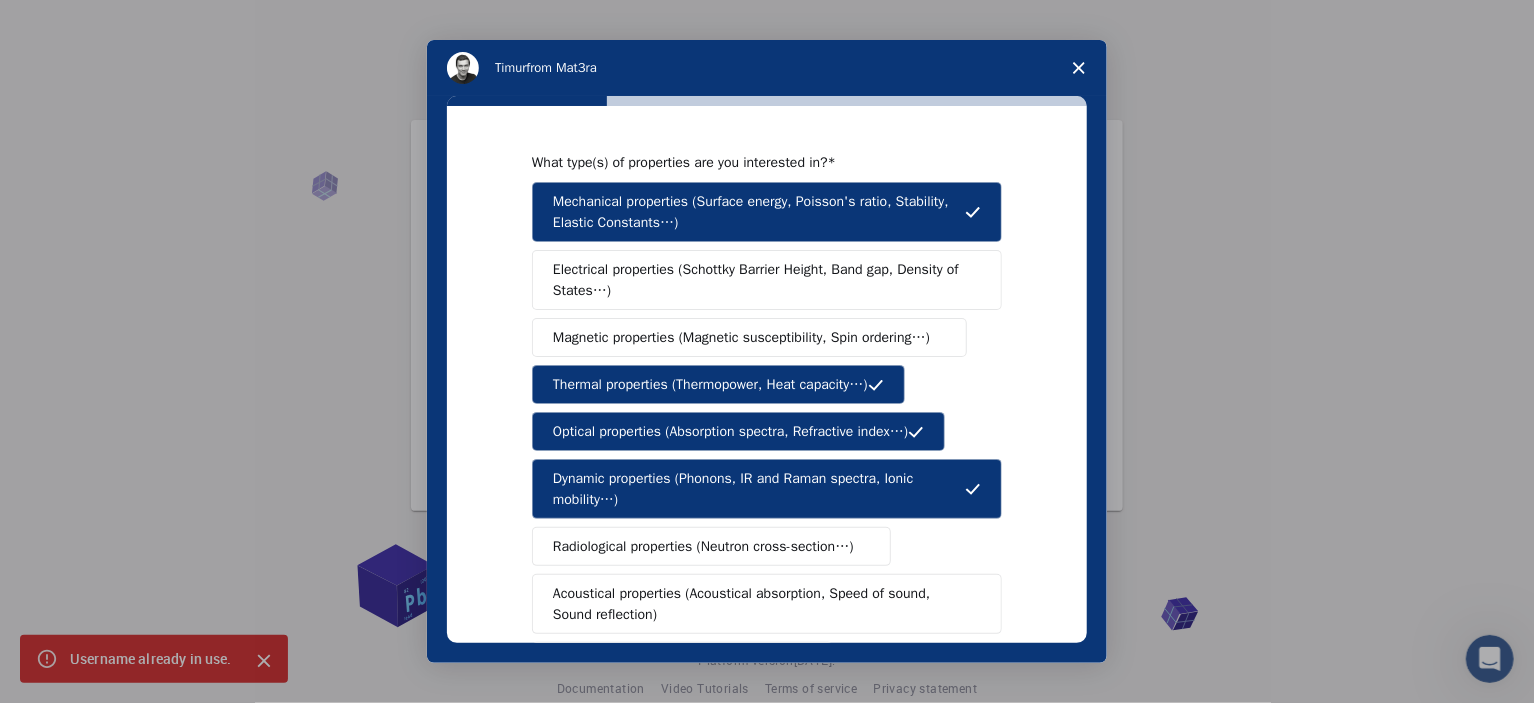 click on "Mechanical properties (Surface energy, Poisson's ratio, Stability, Elastic Constants…)" at bounding box center (759, 212) 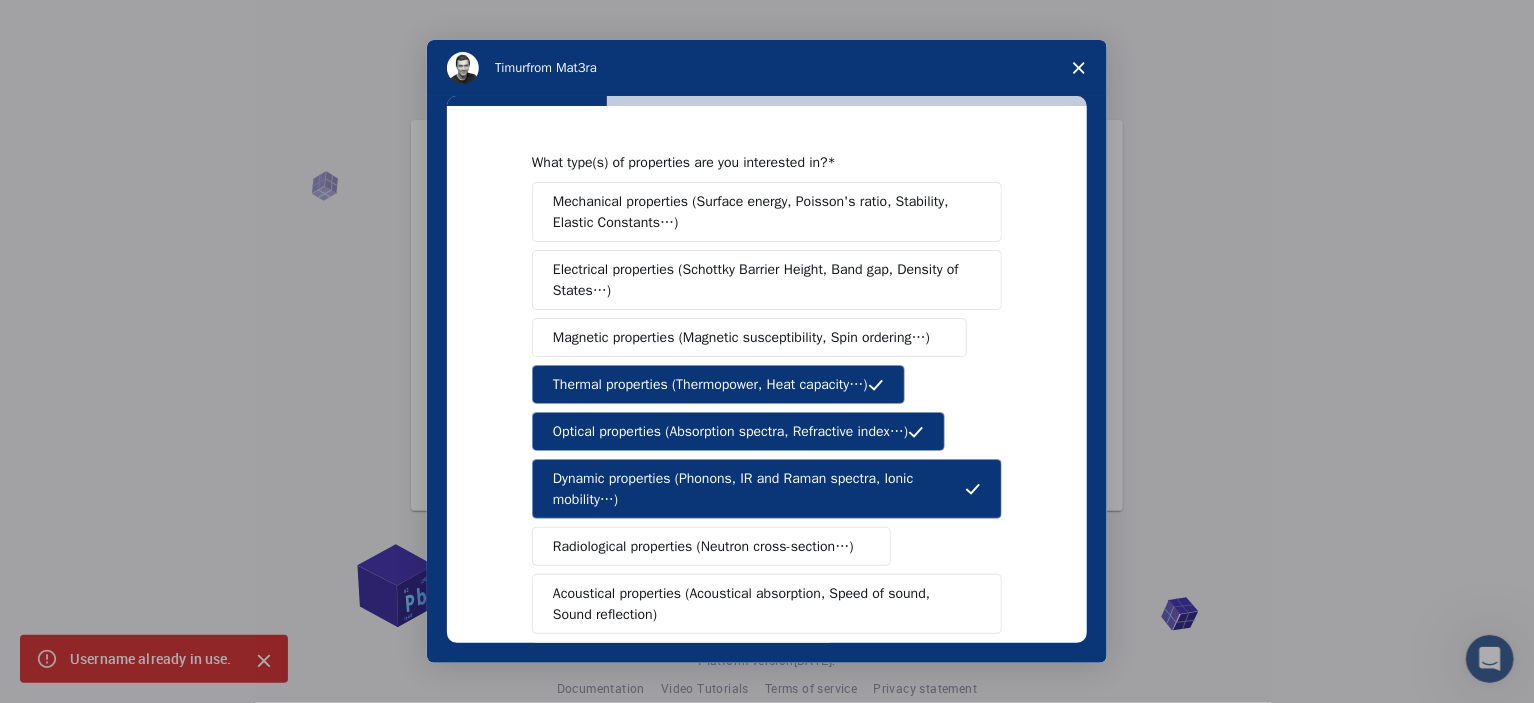 drag, startPoint x: 694, startPoint y: 204, endPoint x: 547, endPoint y: 211, distance: 147.16656 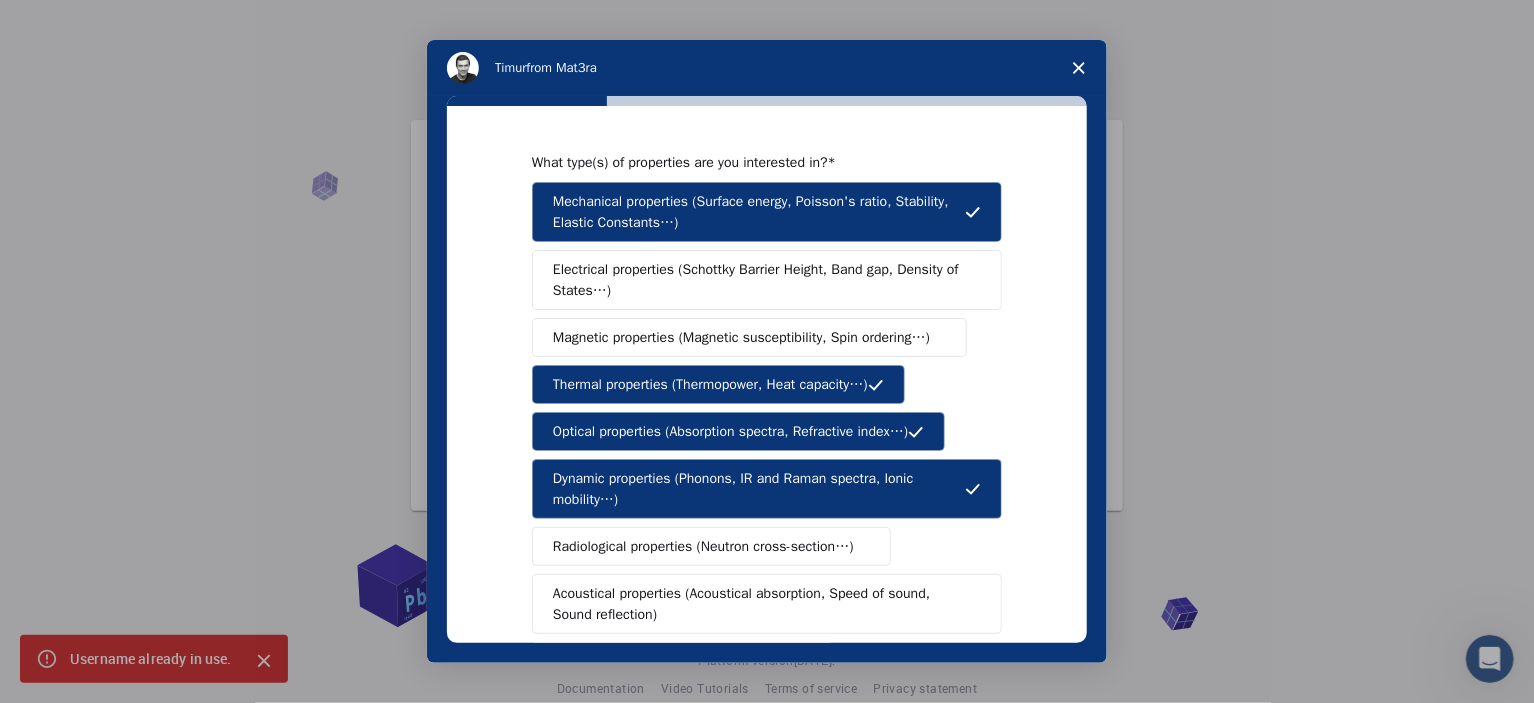 click on "Mechanical properties (Surface energy, Poisson's ratio, Stability, Elastic Constants…)" at bounding box center (767, 212) 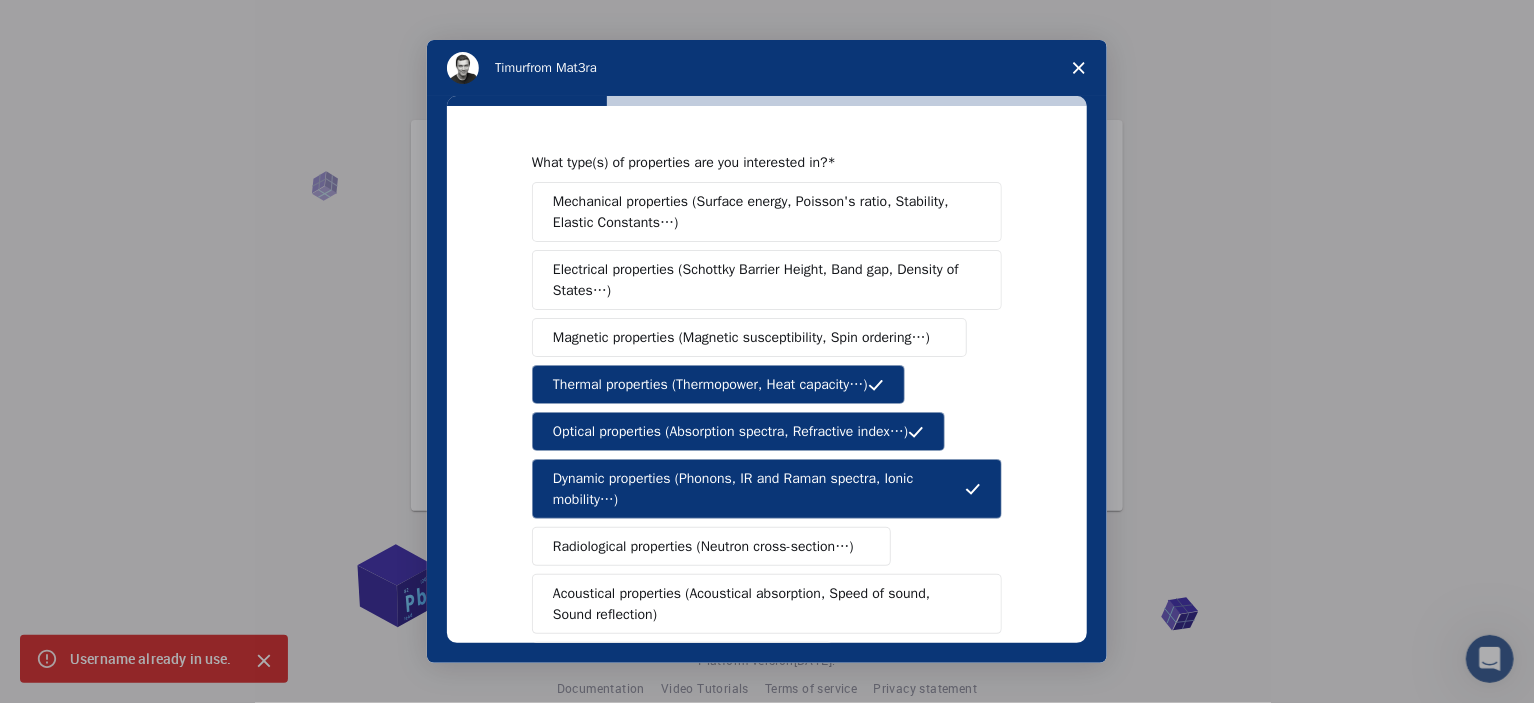 drag, startPoint x: 638, startPoint y: 204, endPoint x: 877, endPoint y: 192, distance: 239.30107 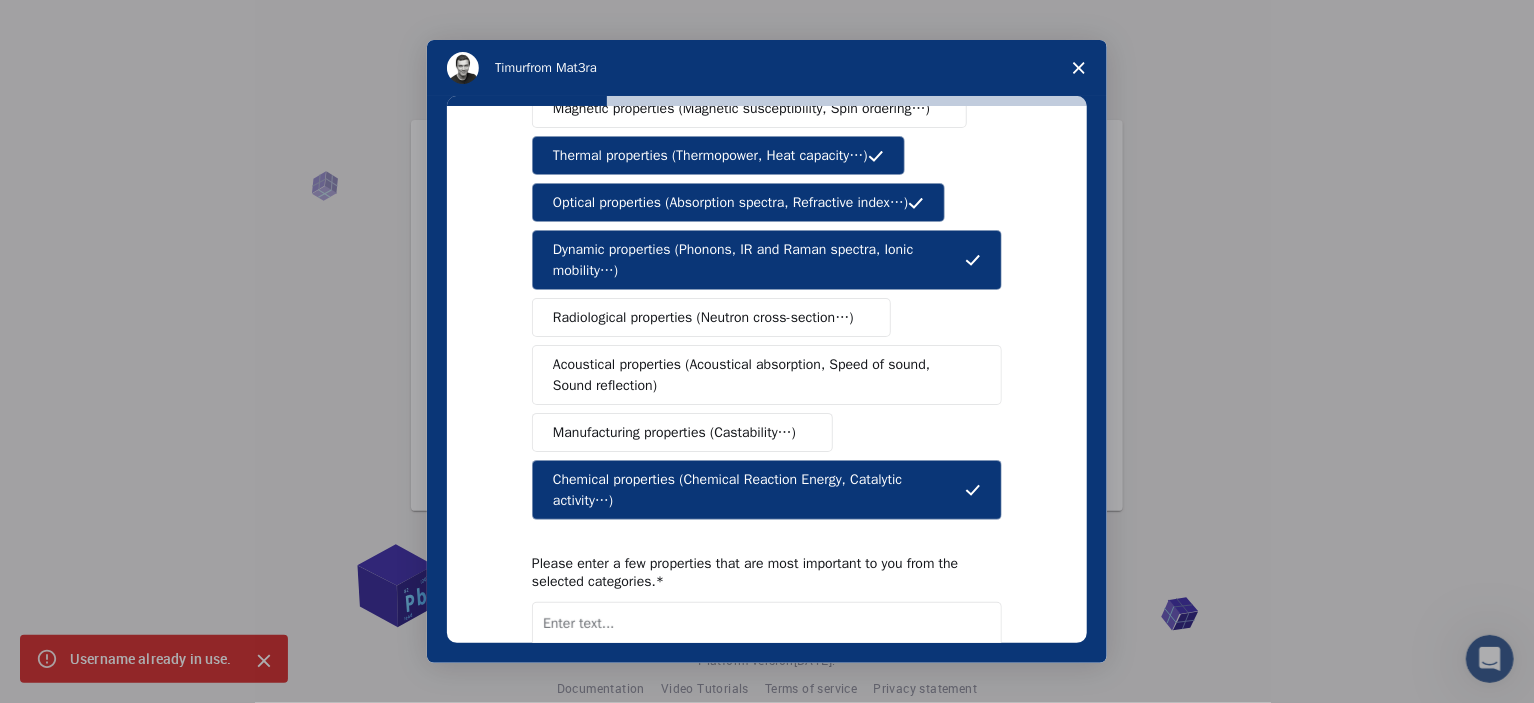 scroll, scrollTop: 403, scrollLeft: 0, axis: vertical 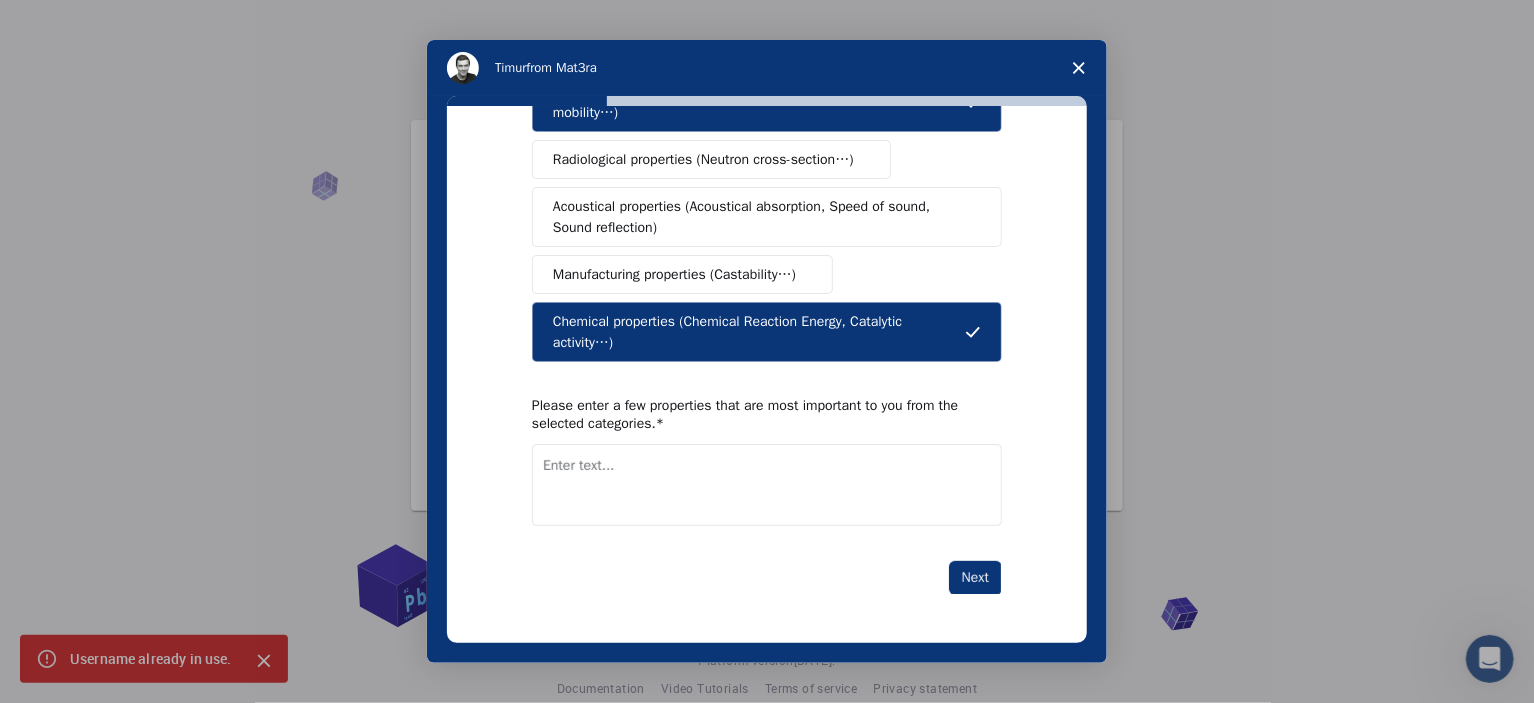 click at bounding box center [767, 485] 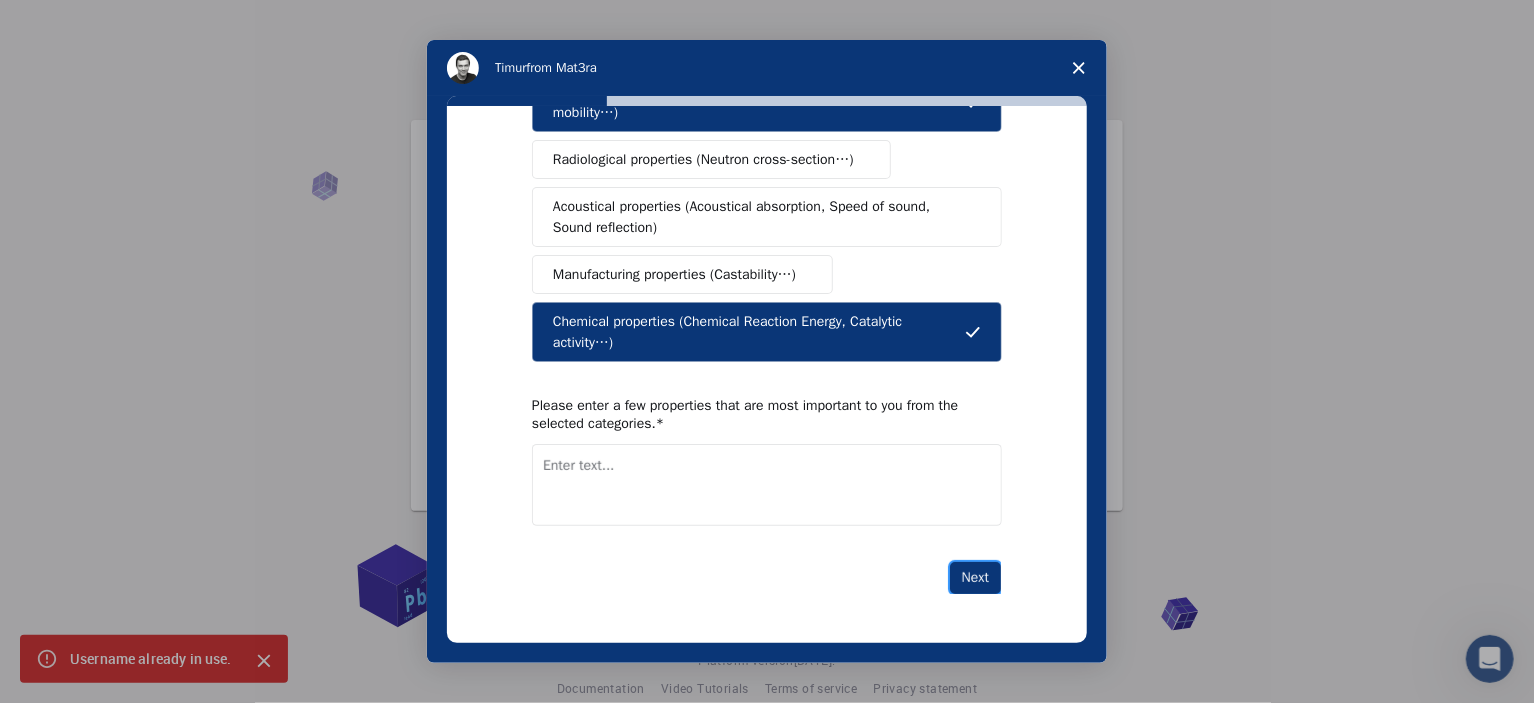 type 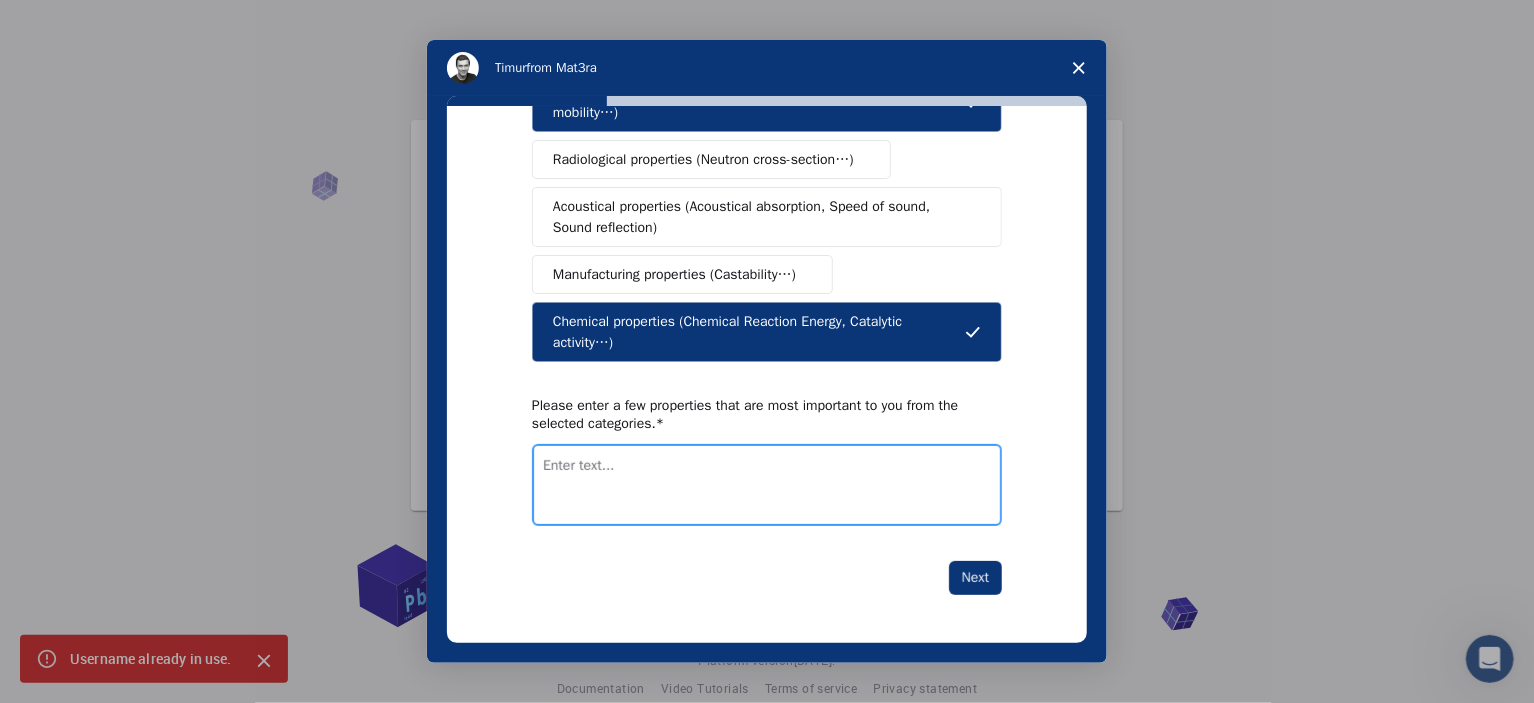 click at bounding box center (767, 485) 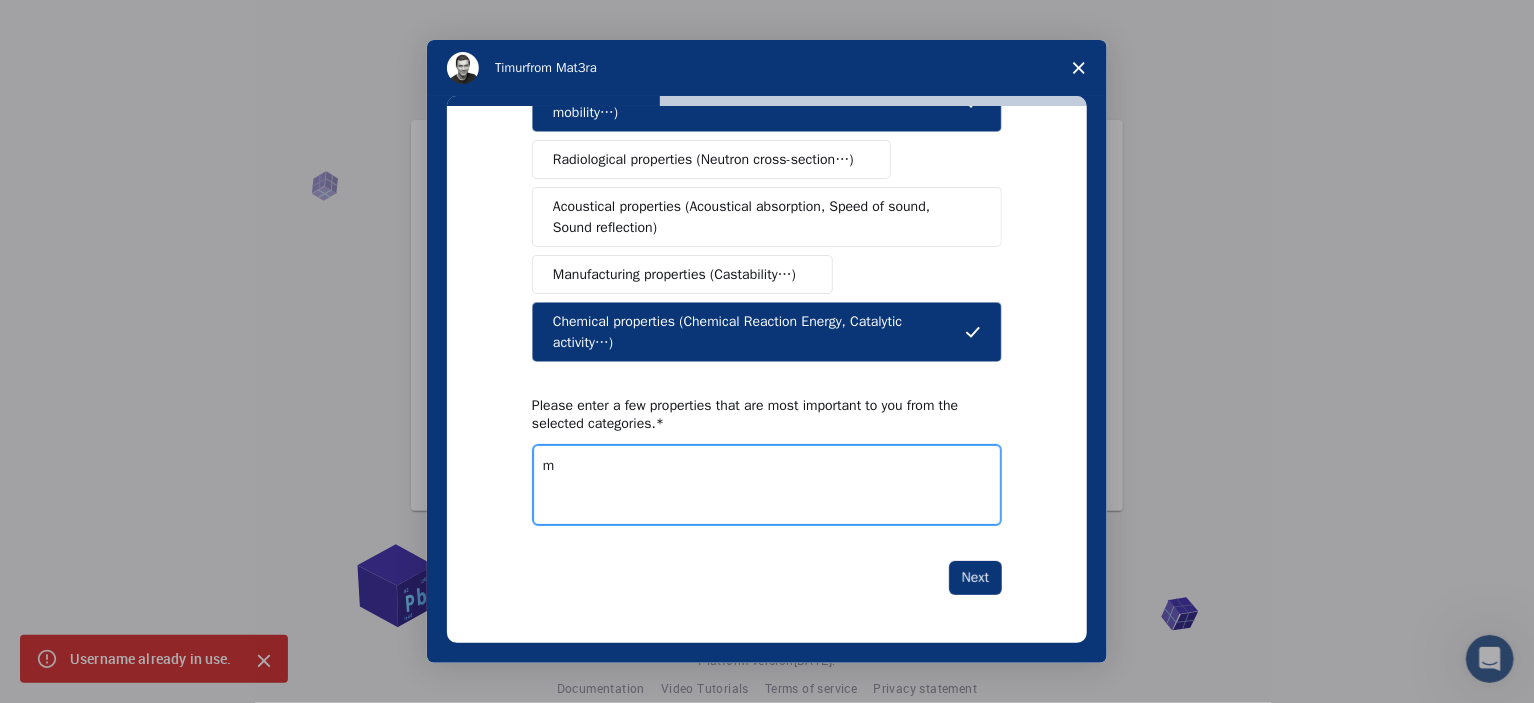 click on "m" at bounding box center [767, 485] 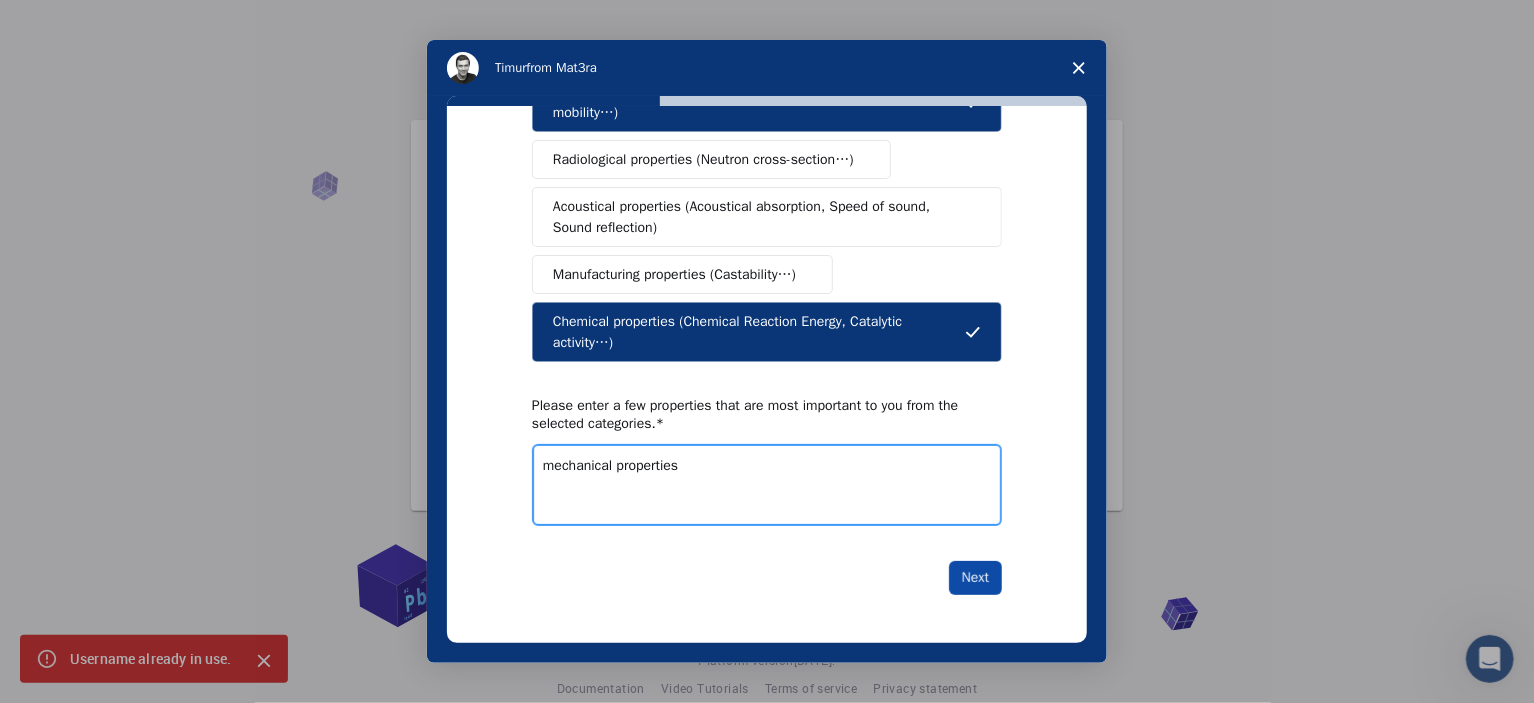 type on "mechanical properties" 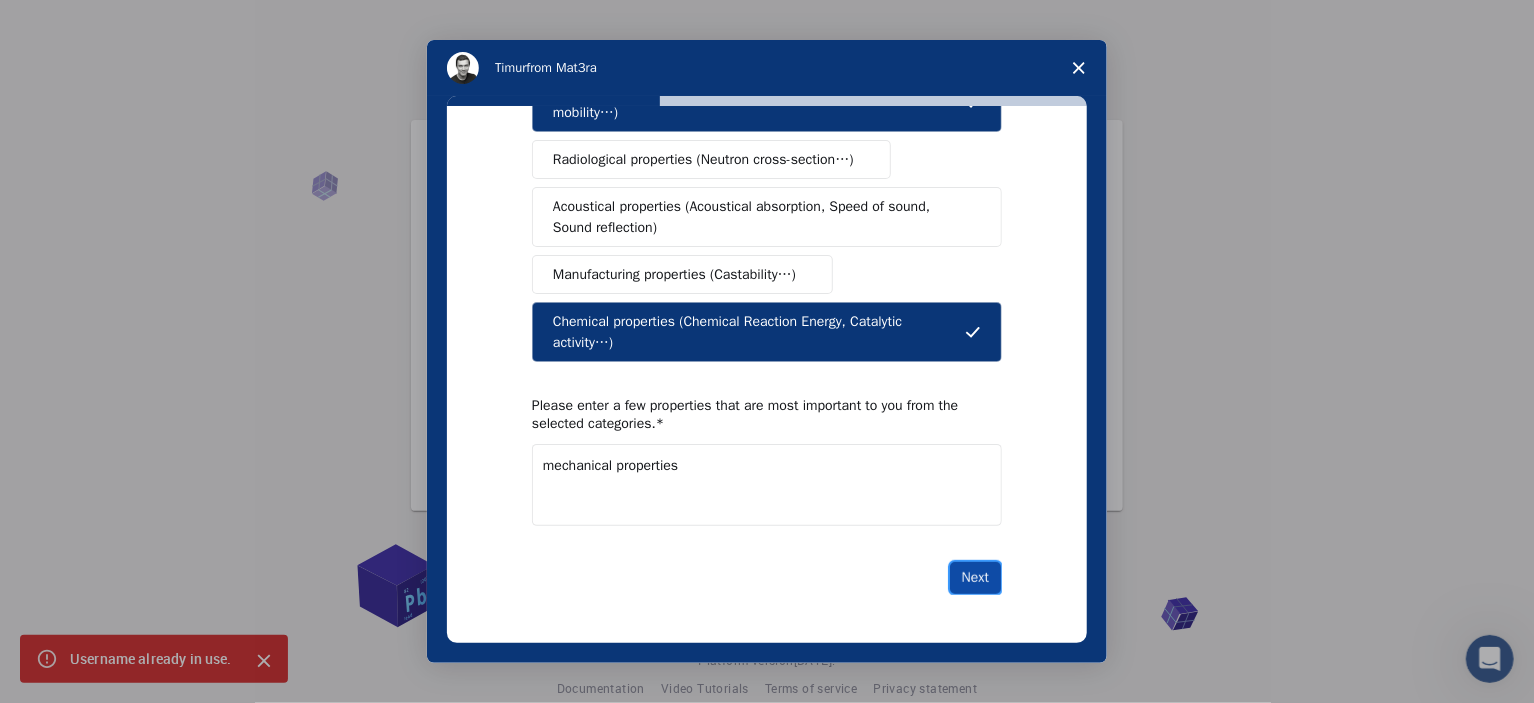 click on "Next" at bounding box center (975, 578) 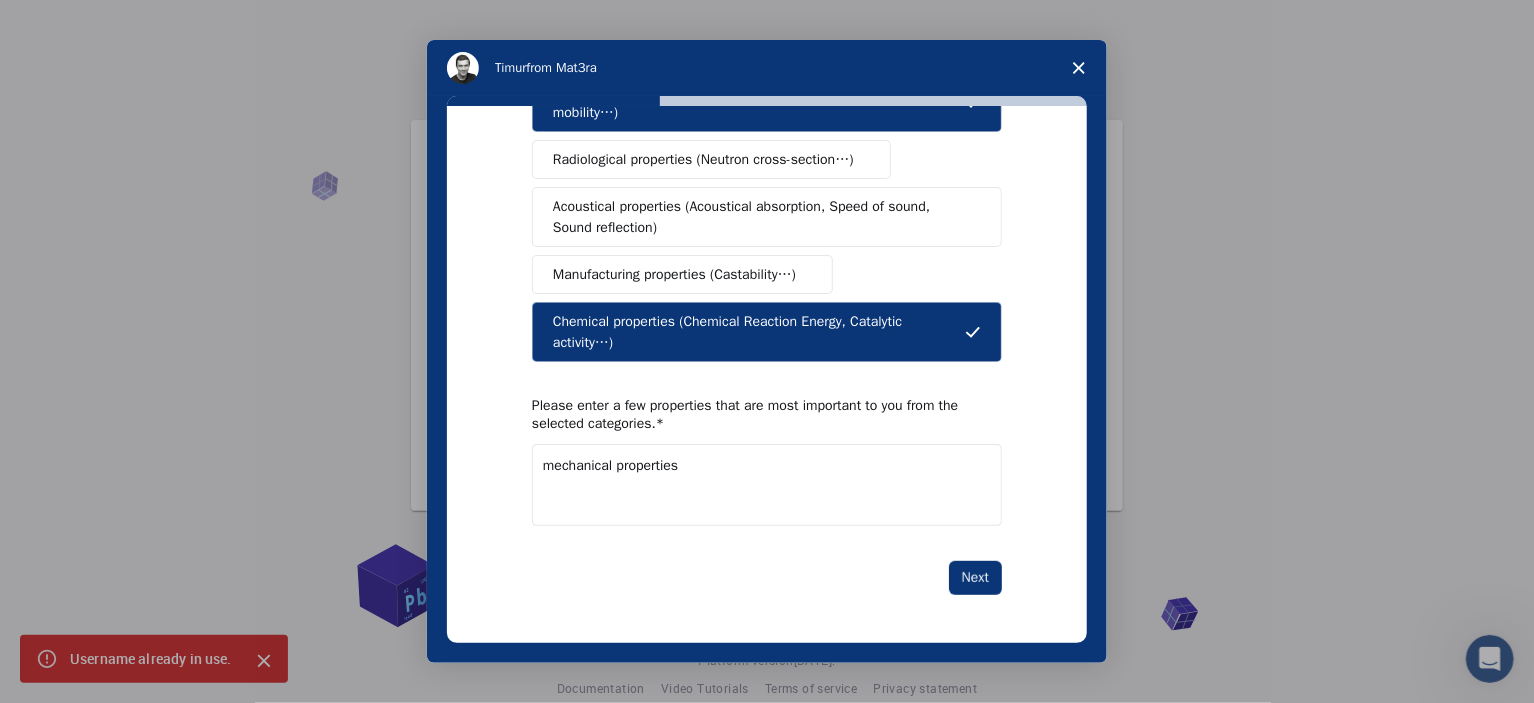scroll, scrollTop: 0, scrollLeft: 0, axis: both 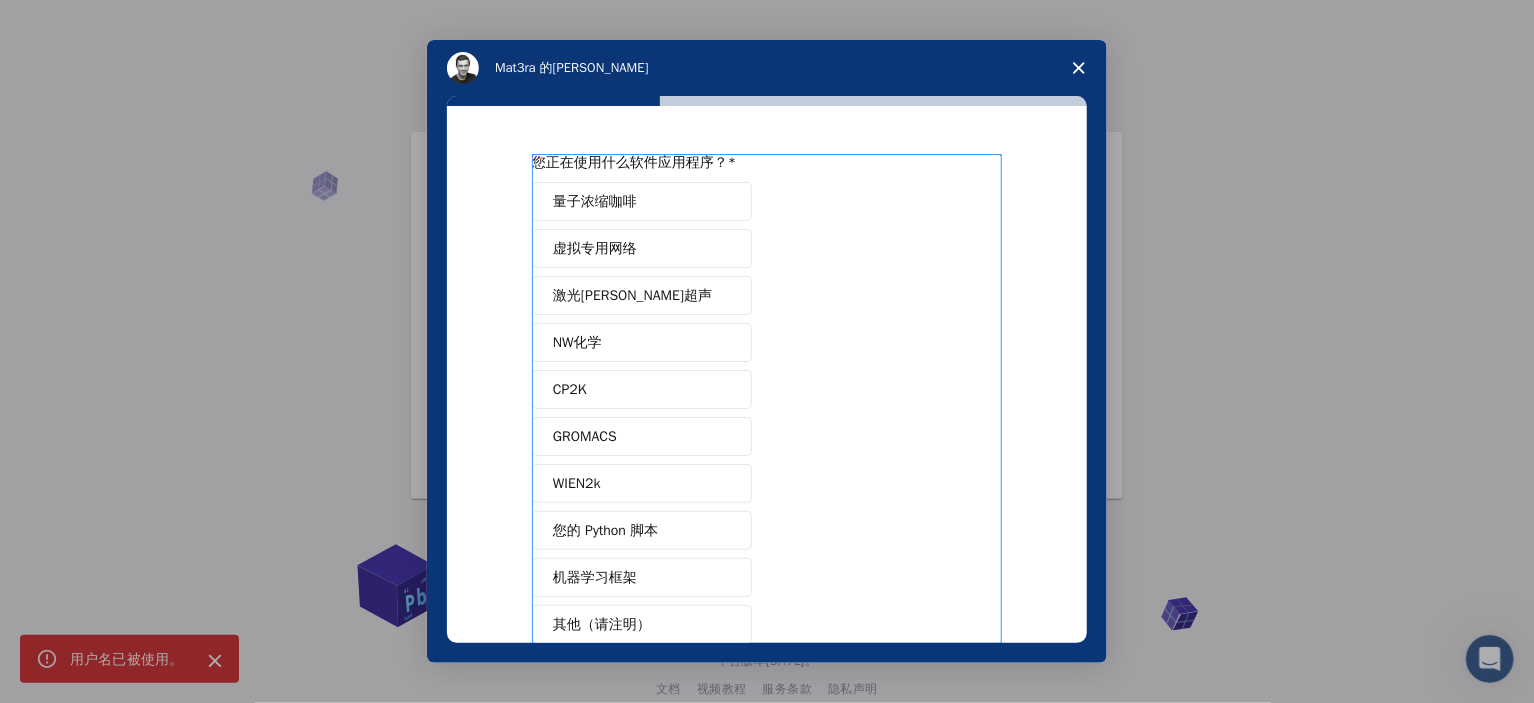 click on "量子浓缩咖啡 虚拟专用网络 激光多[PERSON_NAME]超声 NW化学 CP2K GROMACS WIEN2k 您的 Python 脚本 机器学习框架 其他（请注明）" at bounding box center [767, 413] 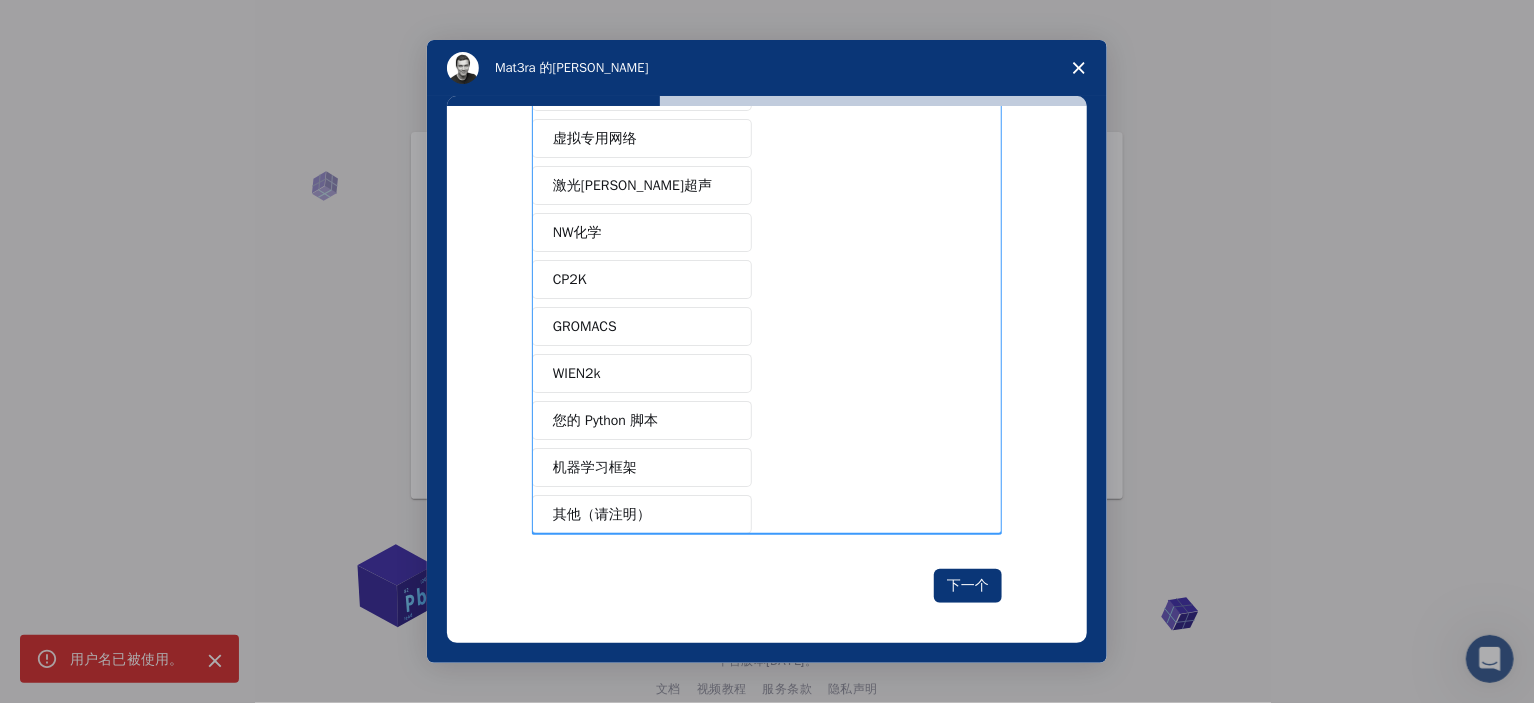 scroll, scrollTop: 113, scrollLeft: 0, axis: vertical 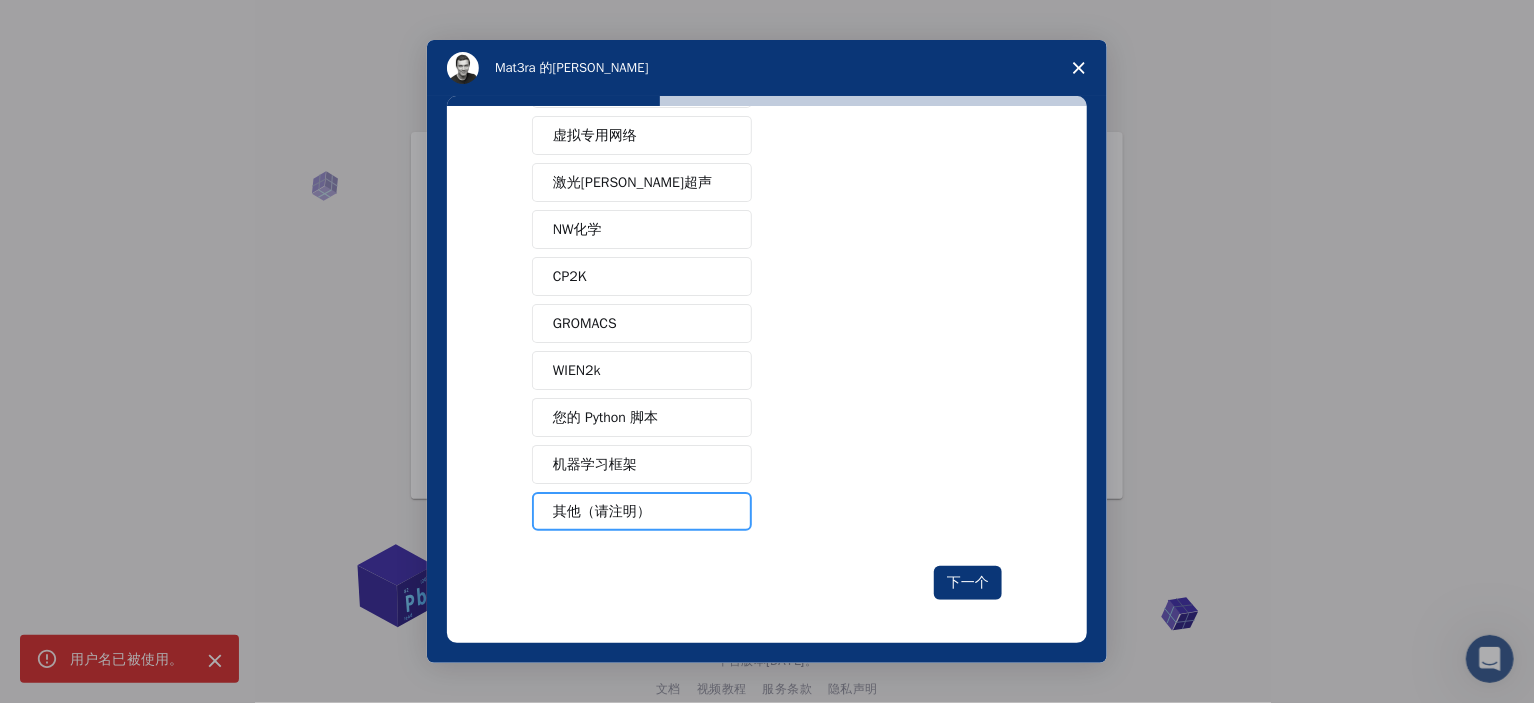 click on "其他（请注明）" at bounding box center (602, 511) 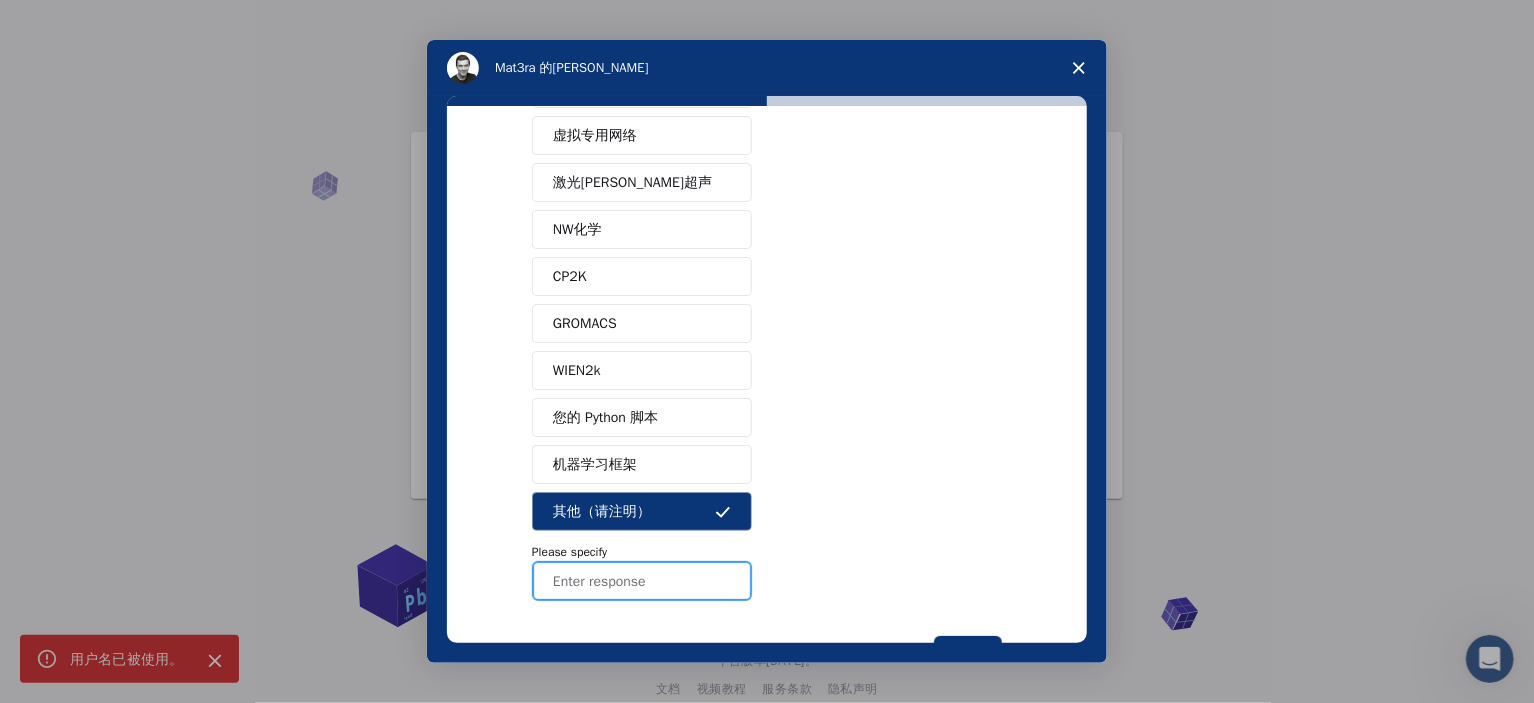 click at bounding box center (642, 581) 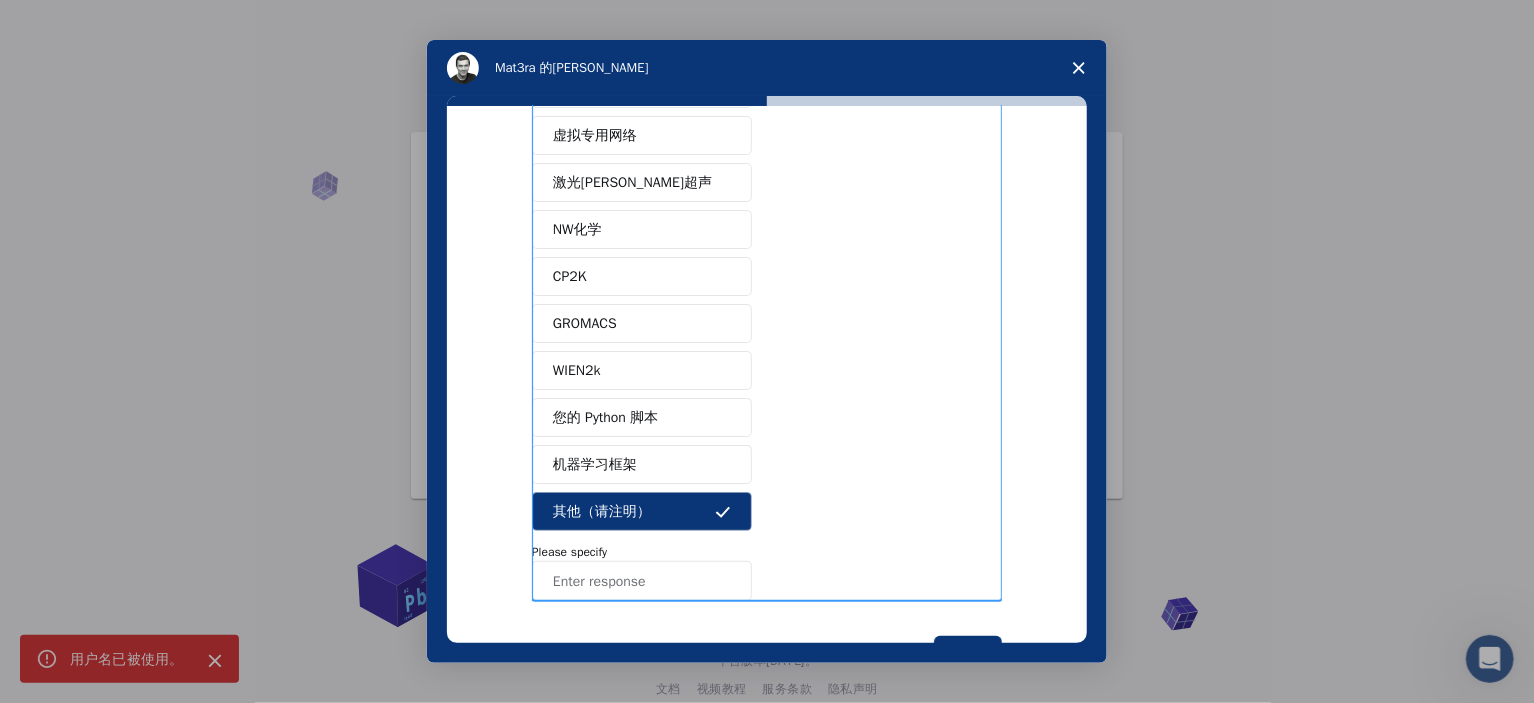click on "量子浓缩咖啡 虚拟专用网络 激光多[PERSON_NAME]超声 NW化学 CP2K GROMACS WIEN2k 您的 Python 脚本 机器学习框架 其他（请注明） Please specify" at bounding box center (767, 335) 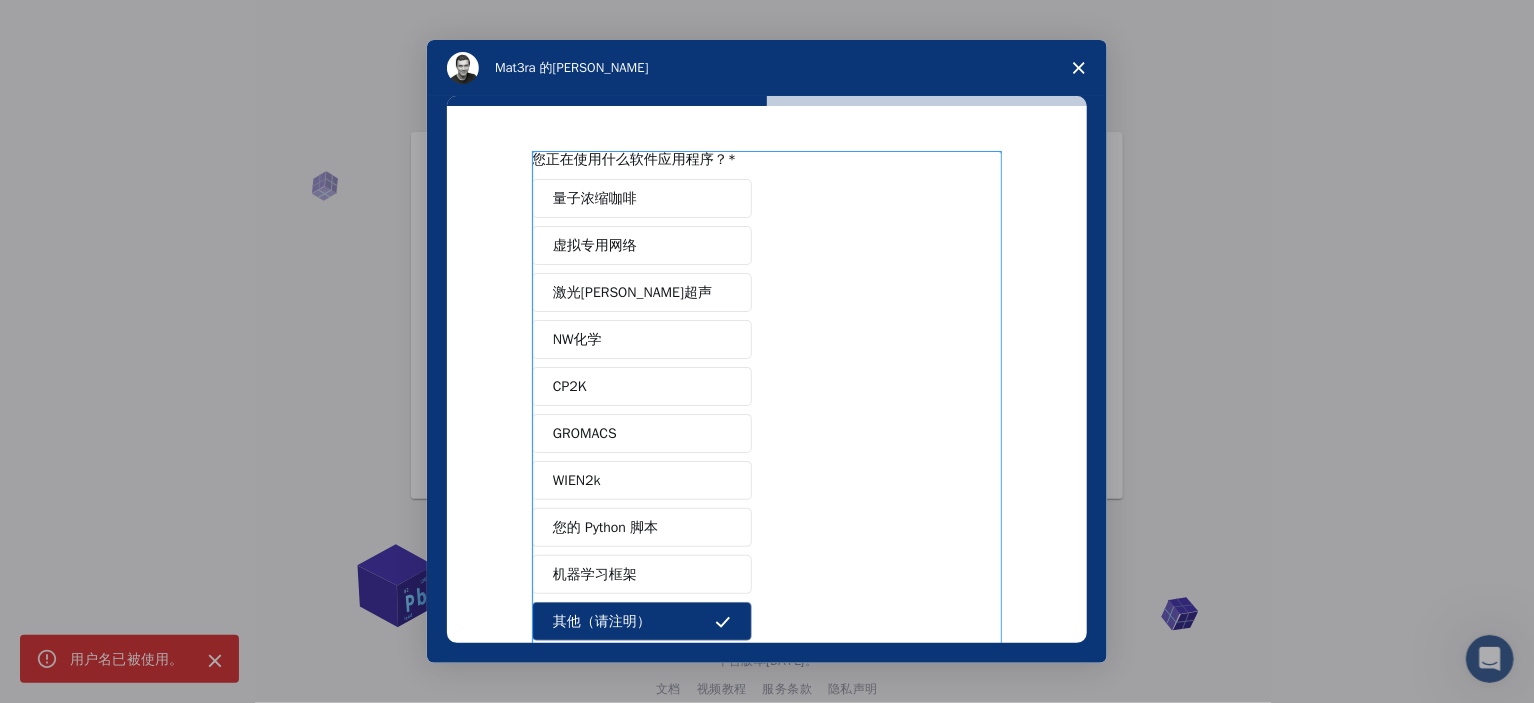 scroll, scrollTop: 0, scrollLeft: 0, axis: both 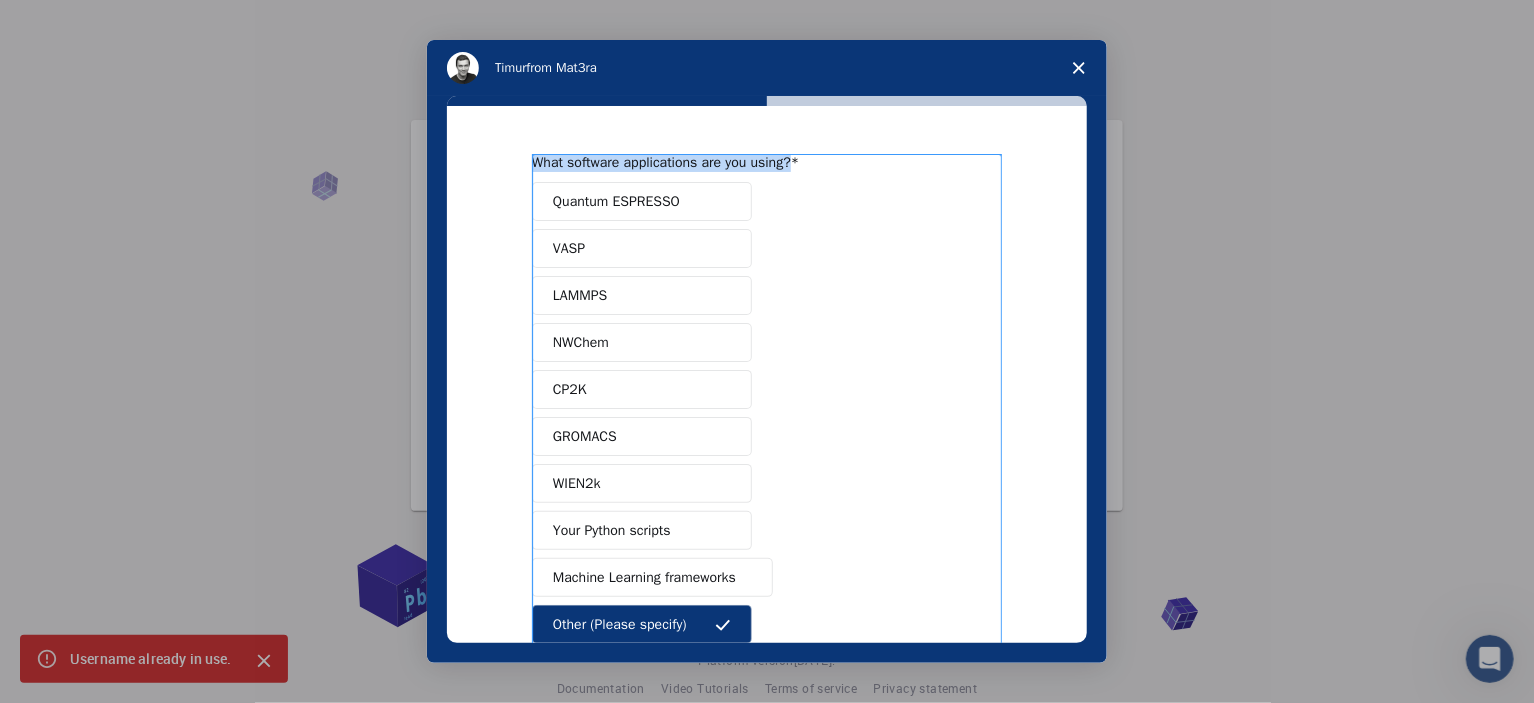 drag, startPoint x: 822, startPoint y: 162, endPoint x: 507, endPoint y: 159, distance: 315.01428 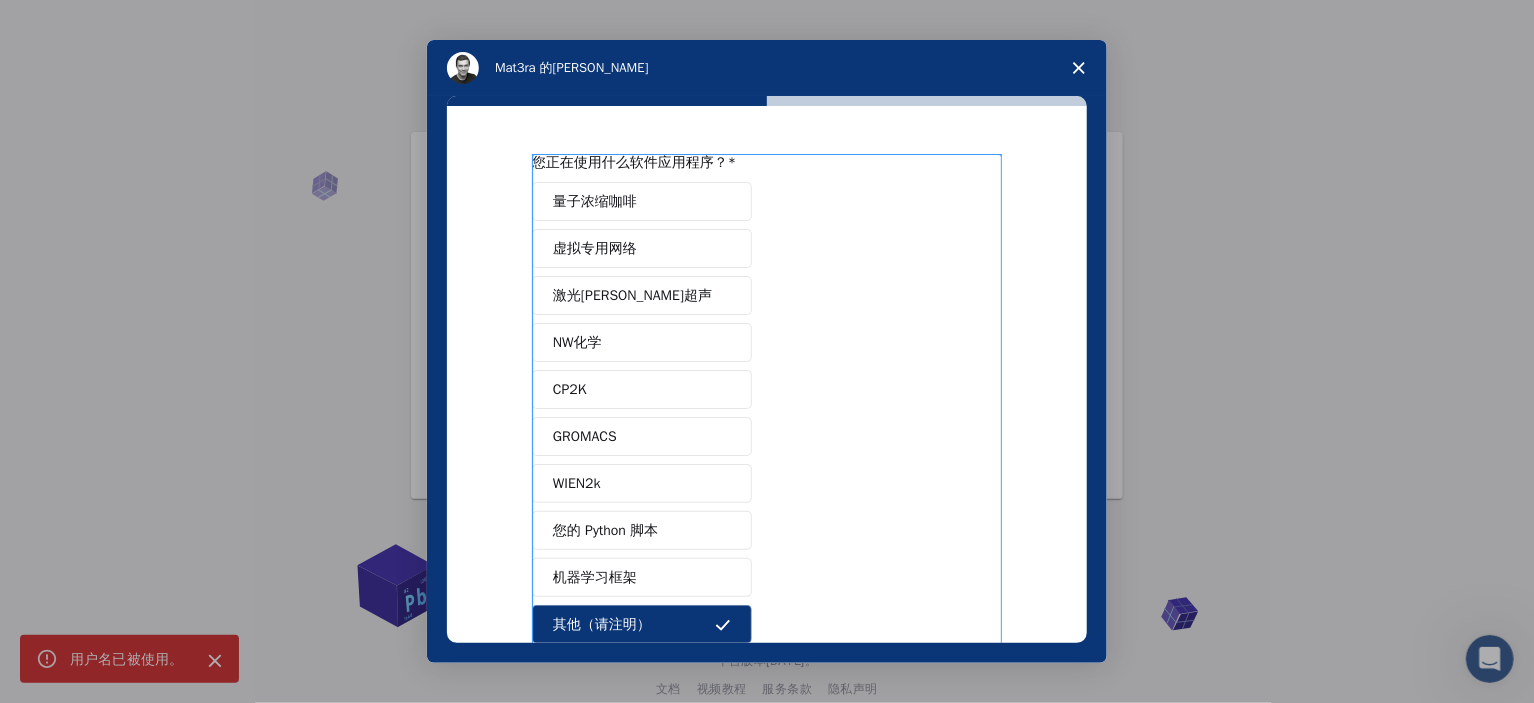 click on "量子浓缩咖啡 虚拟专用网络 激光多[PERSON_NAME]超声 NW化学 CP2K GROMACS WIEN2k 您的 Python 脚本 机器学习框架 其他（请注明） 请具体说明" at bounding box center (767, 448) 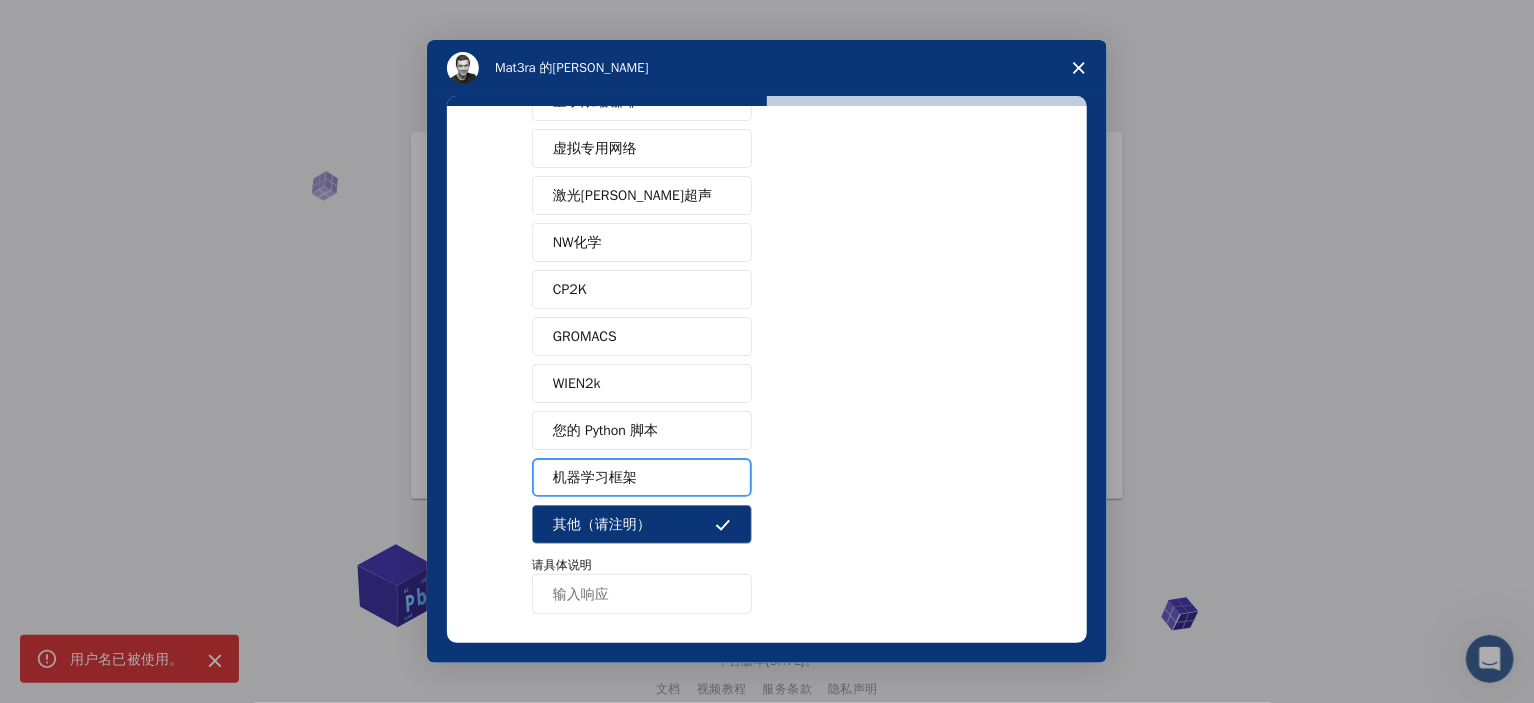 click on "机器学习框架" at bounding box center [642, 477] 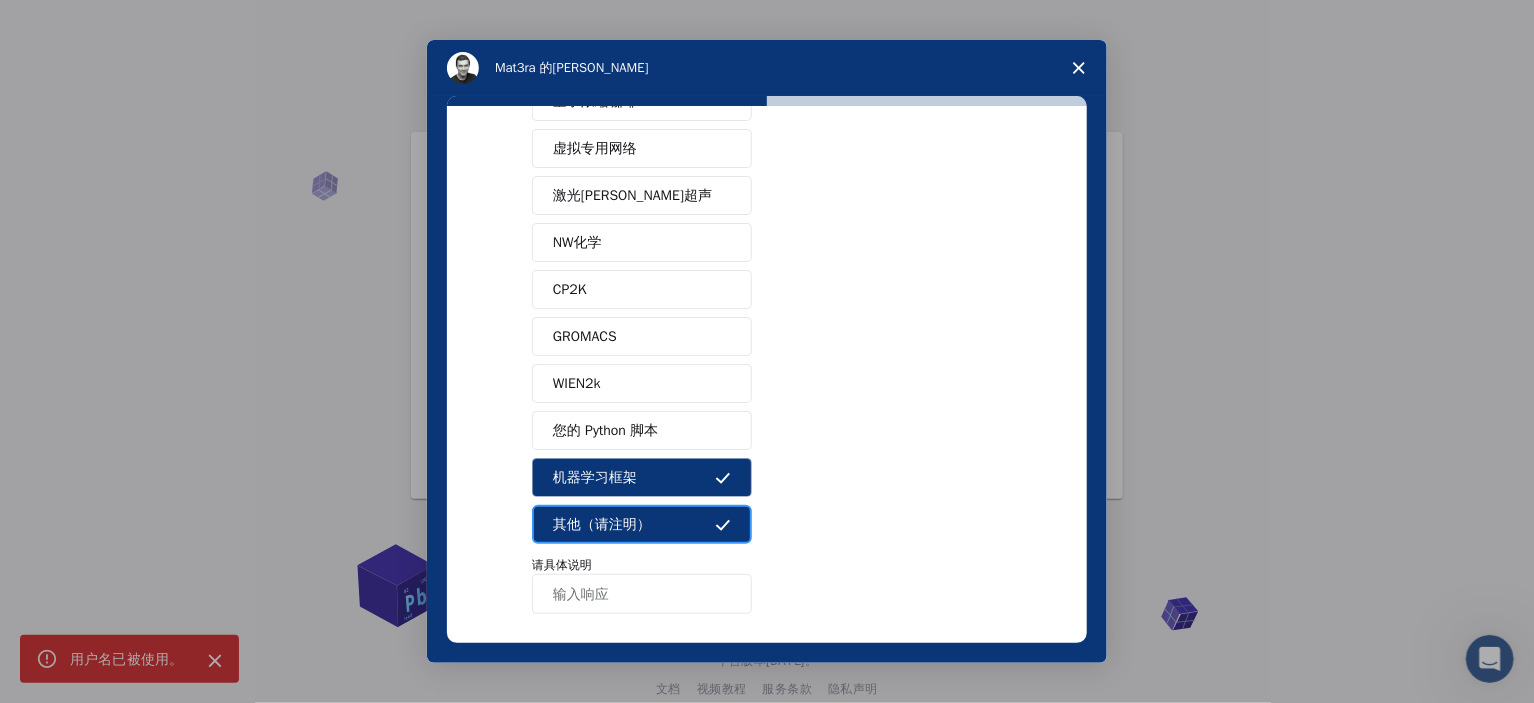 click on "其他（请注明）" at bounding box center (642, 524) 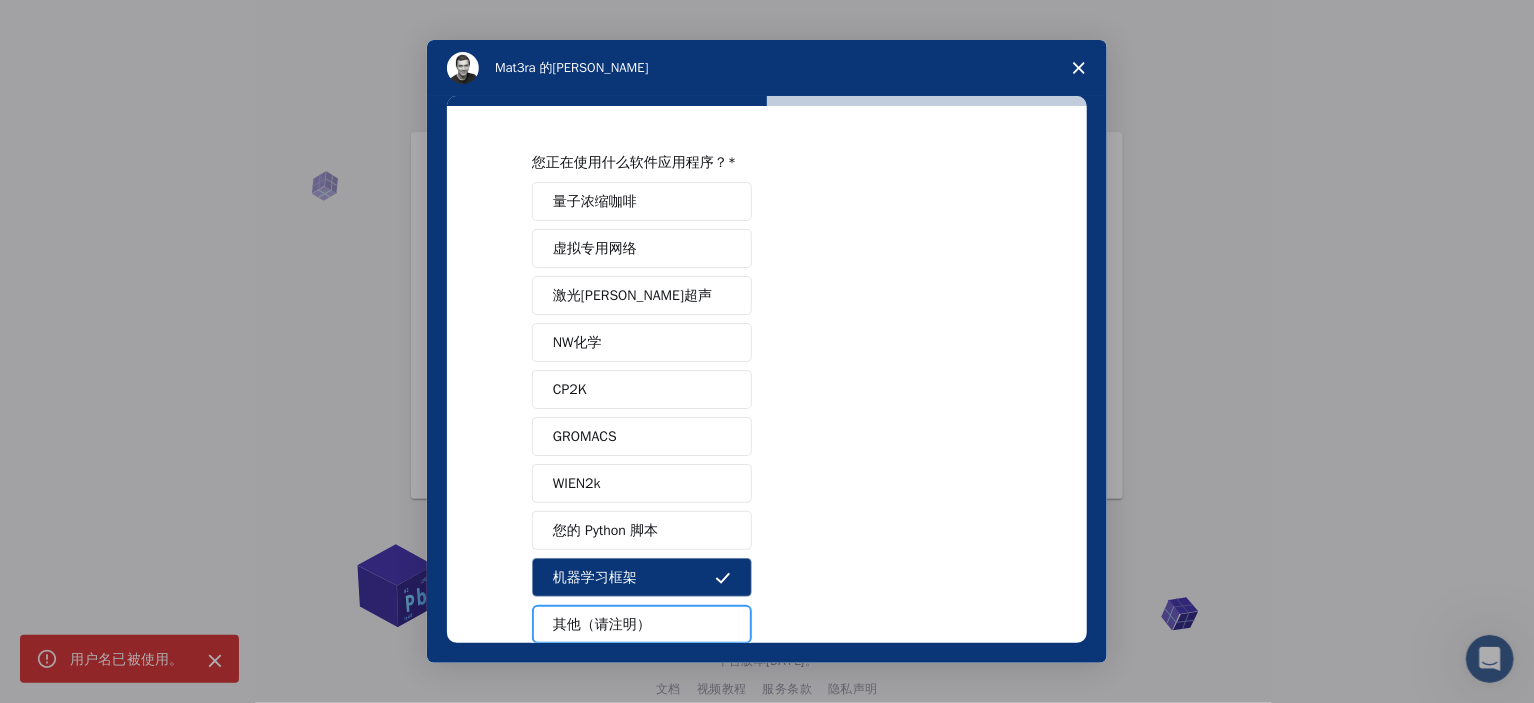 scroll, scrollTop: 113, scrollLeft: 0, axis: vertical 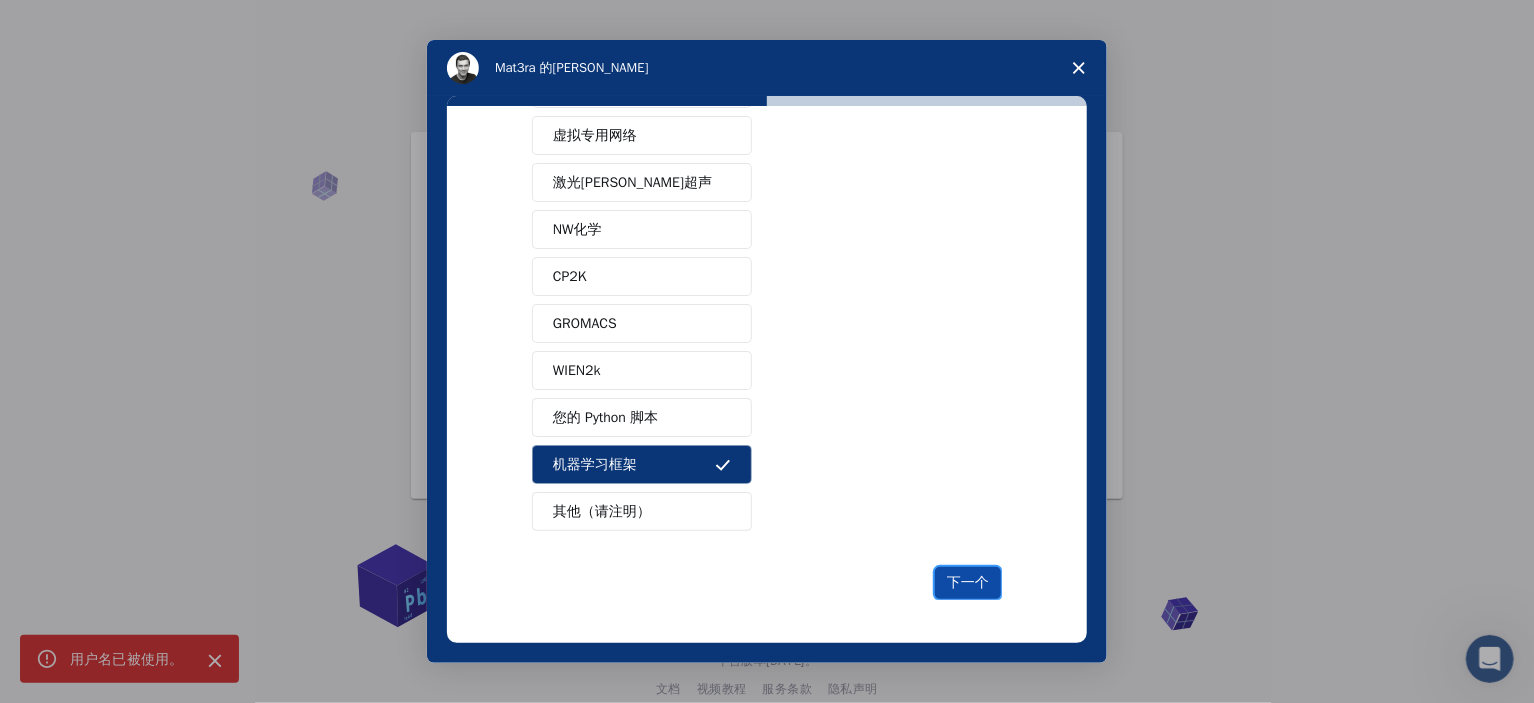 click on "下一个" at bounding box center (968, 583) 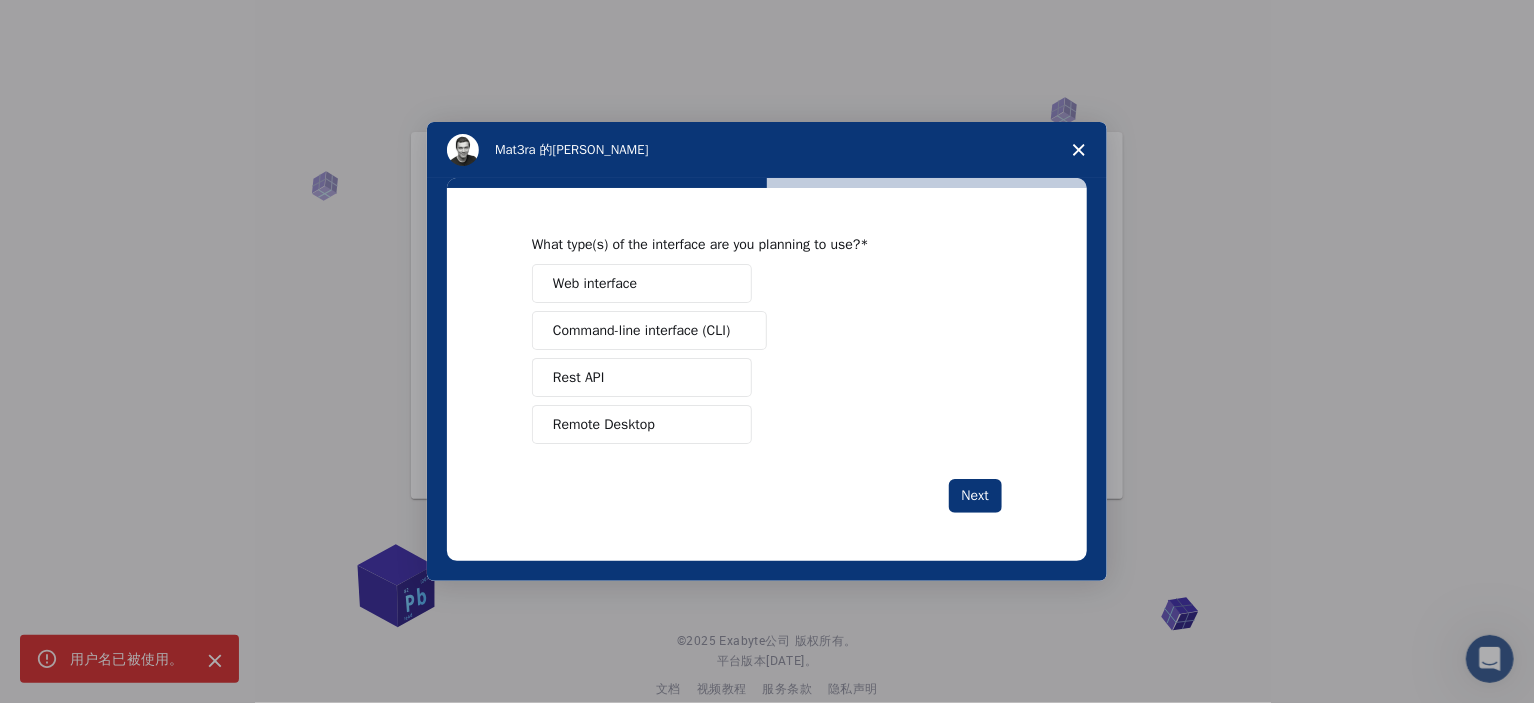 scroll, scrollTop: 0, scrollLeft: 0, axis: both 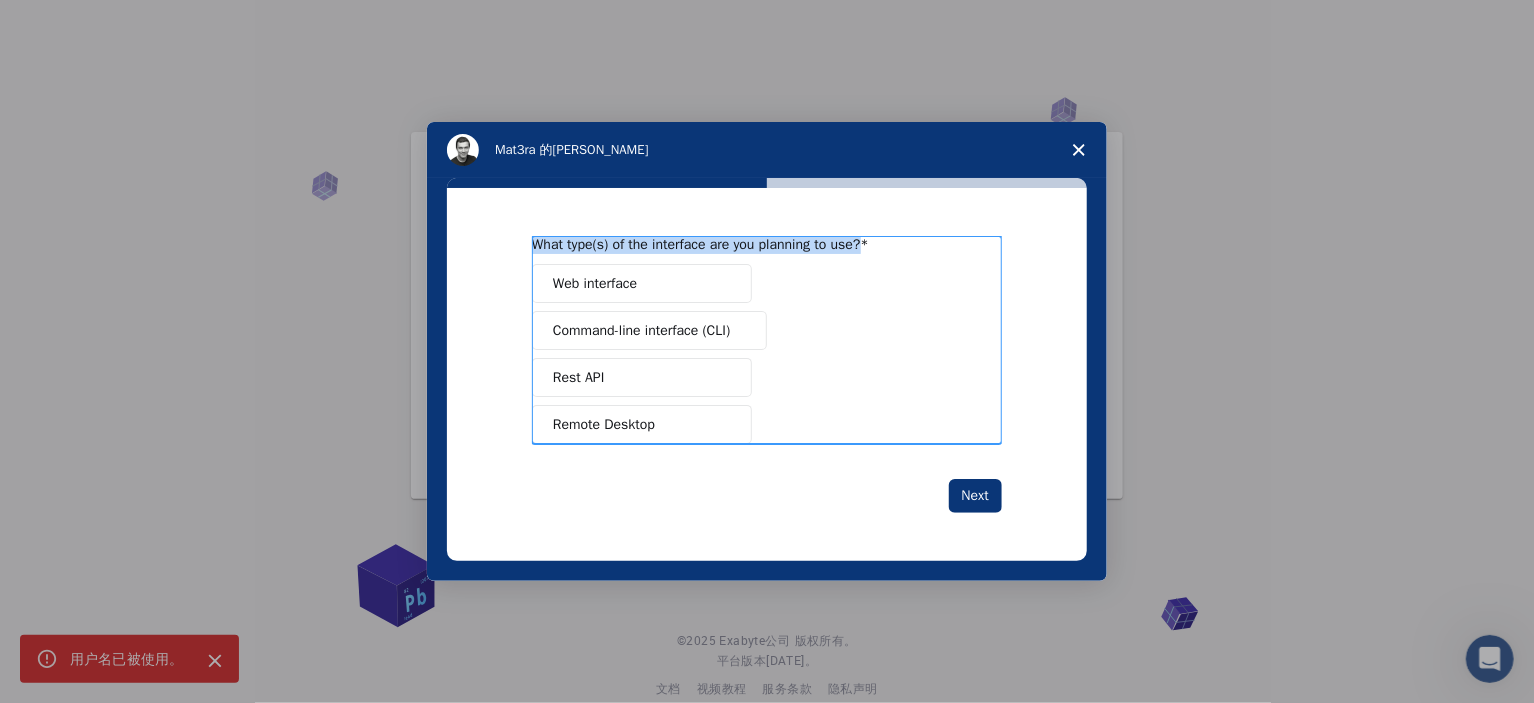 drag, startPoint x: 902, startPoint y: 243, endPoint x: 478, endPoint y: 245, distance: 424.00473 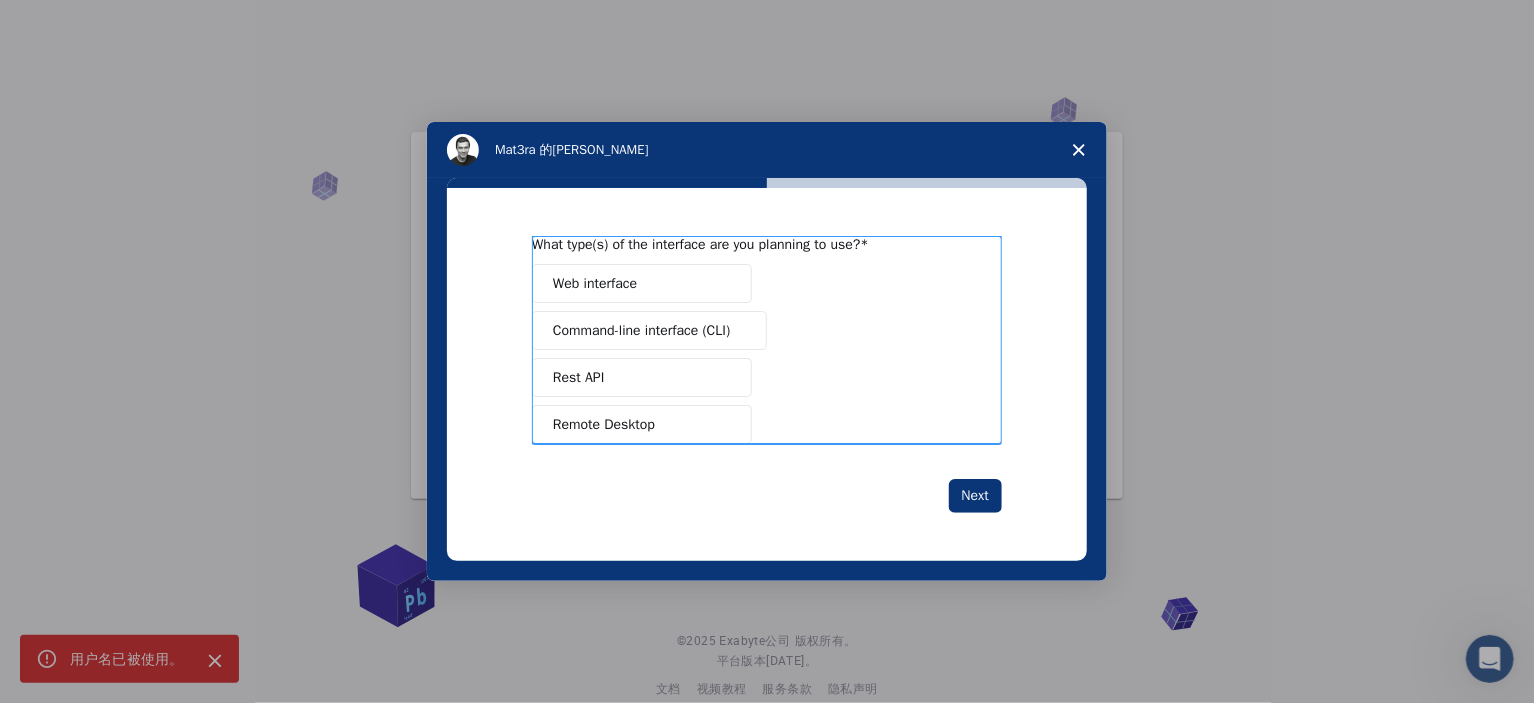 click on "Web interface Command-line interface (CLI) Rest API Remote Desktop" at bounding box center [767, 354] 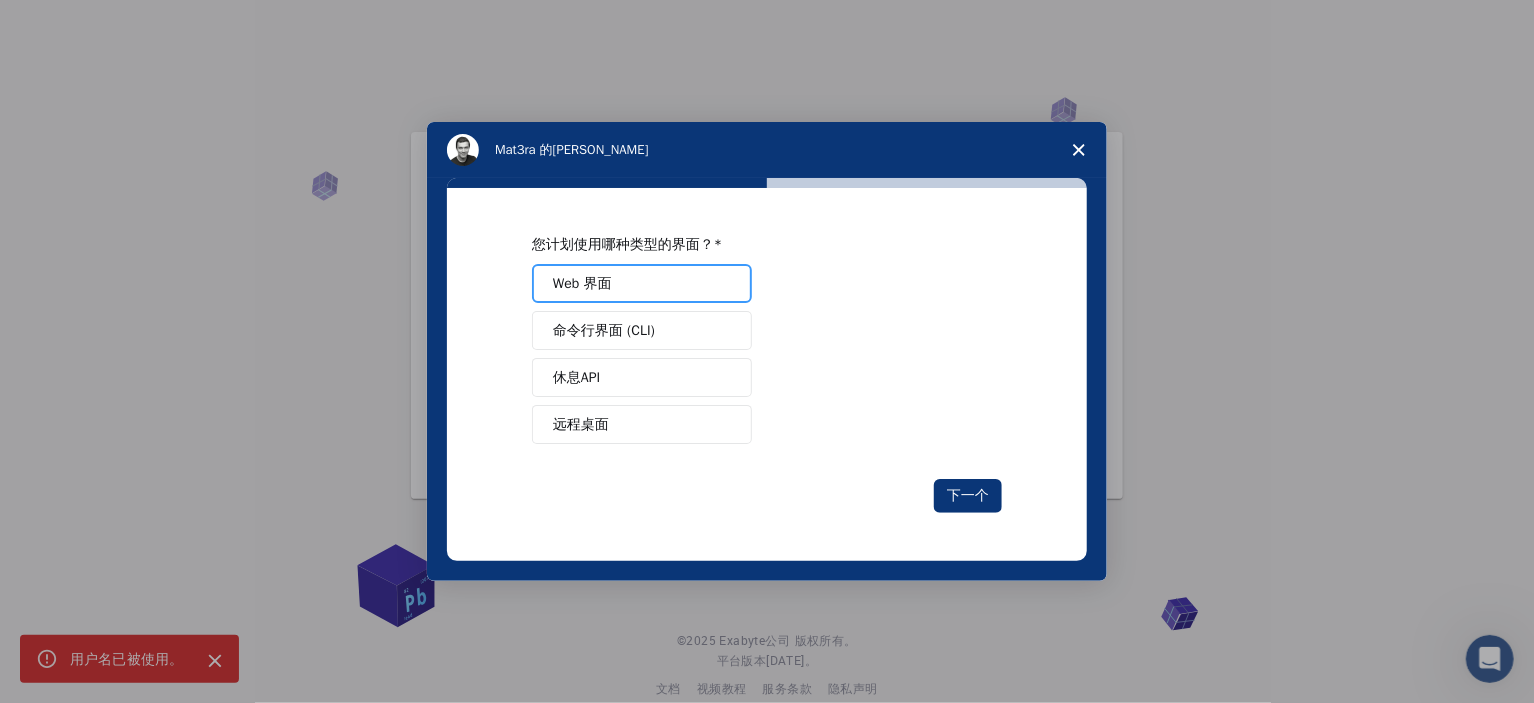 click on "Web 界面" at bounding box center (642, 283) 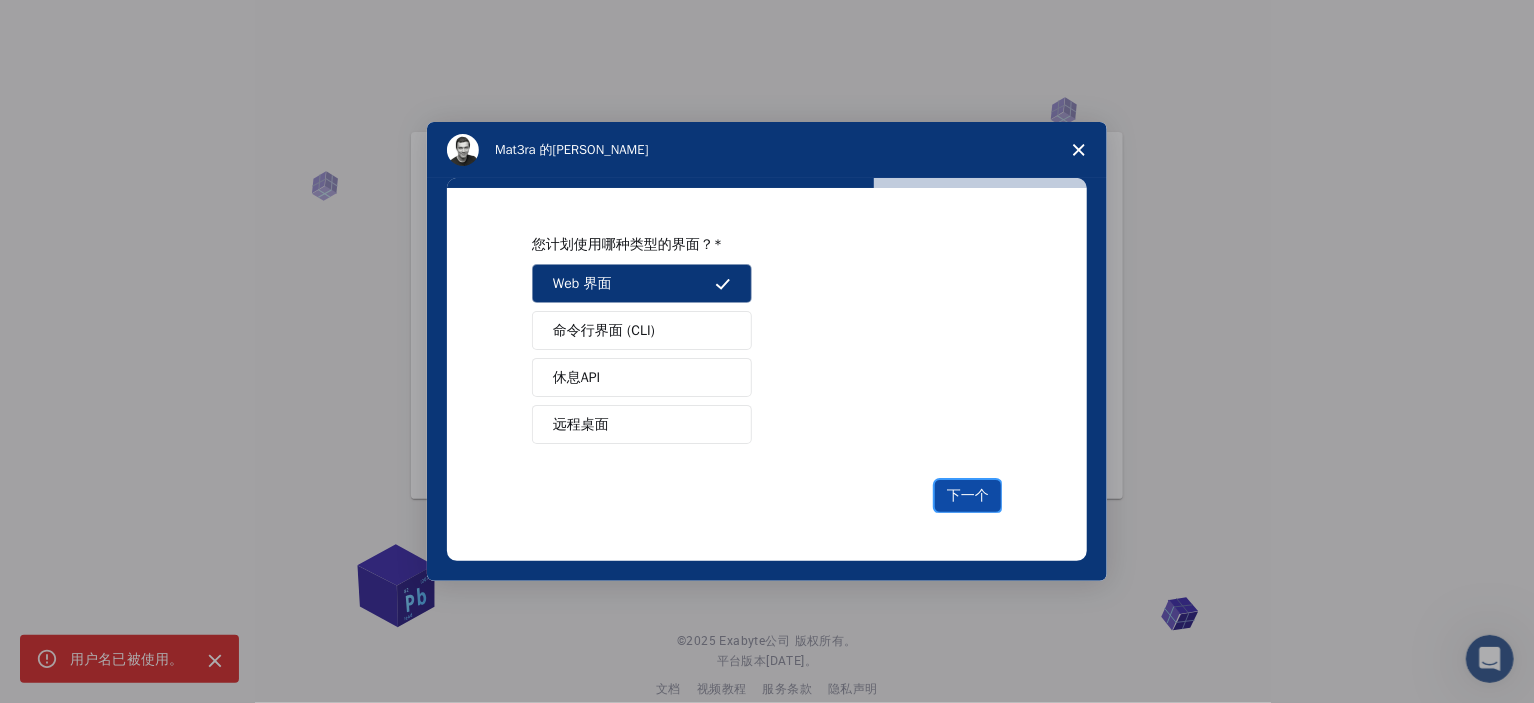 click on "下一个" at bounding box center [968, 495] 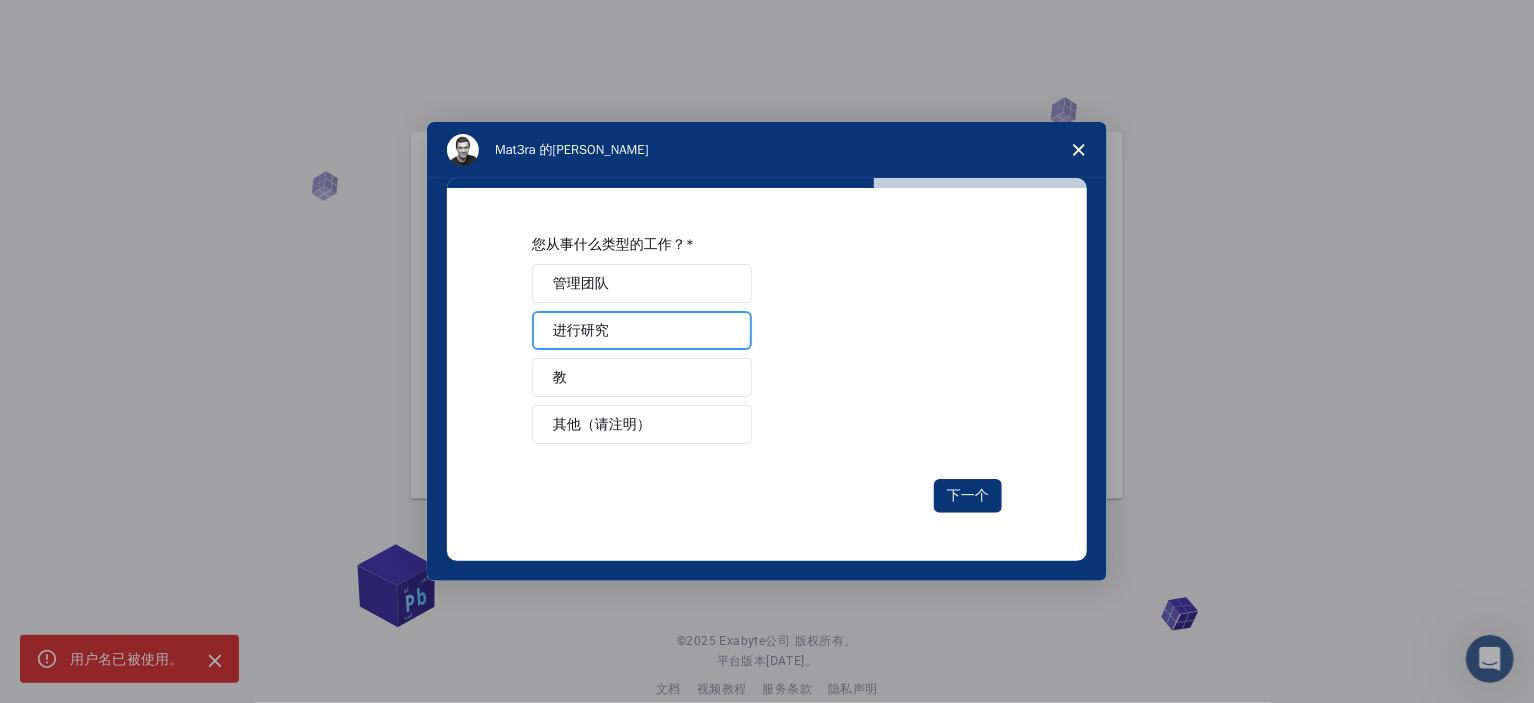 click on "进行研究" at bounding box center [642, 330] 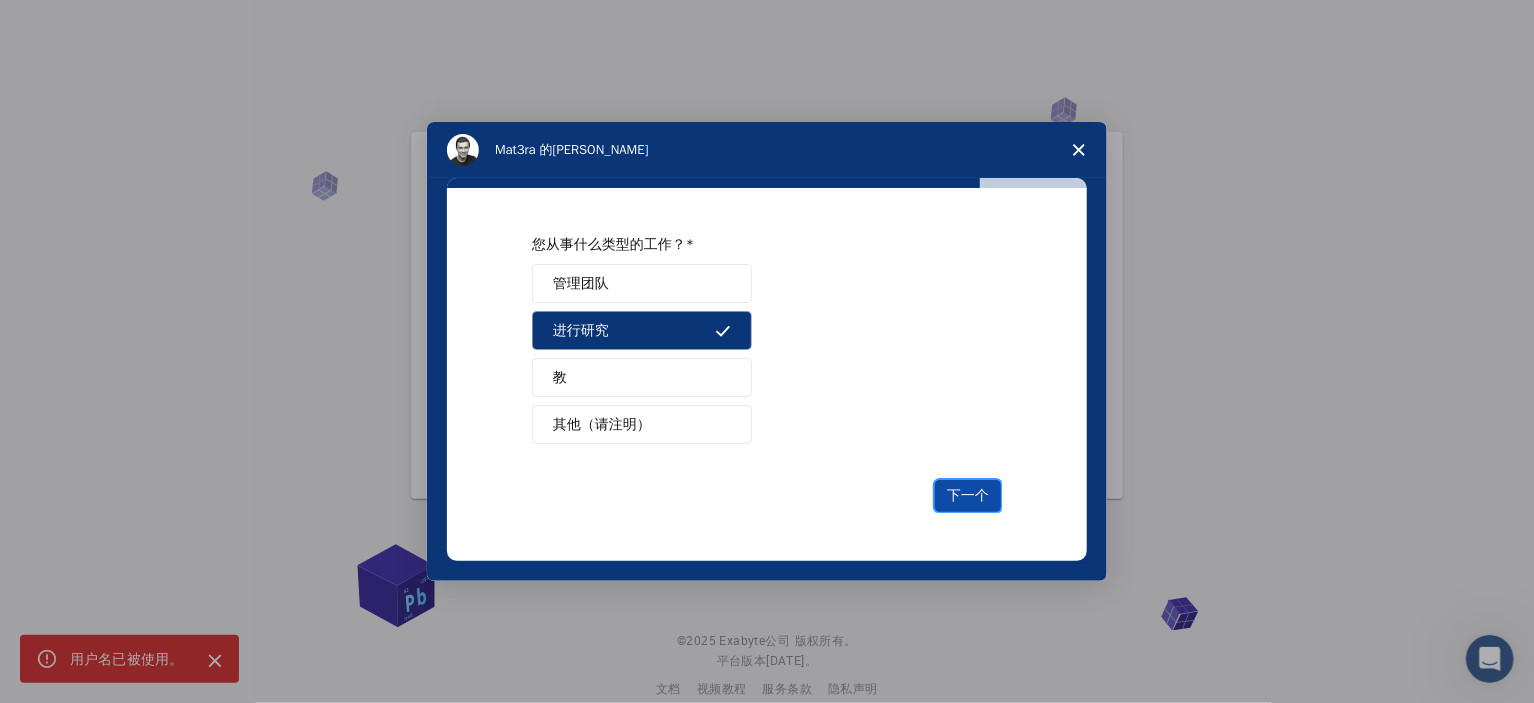 click on "下一个" at bounding box center [968, 495] 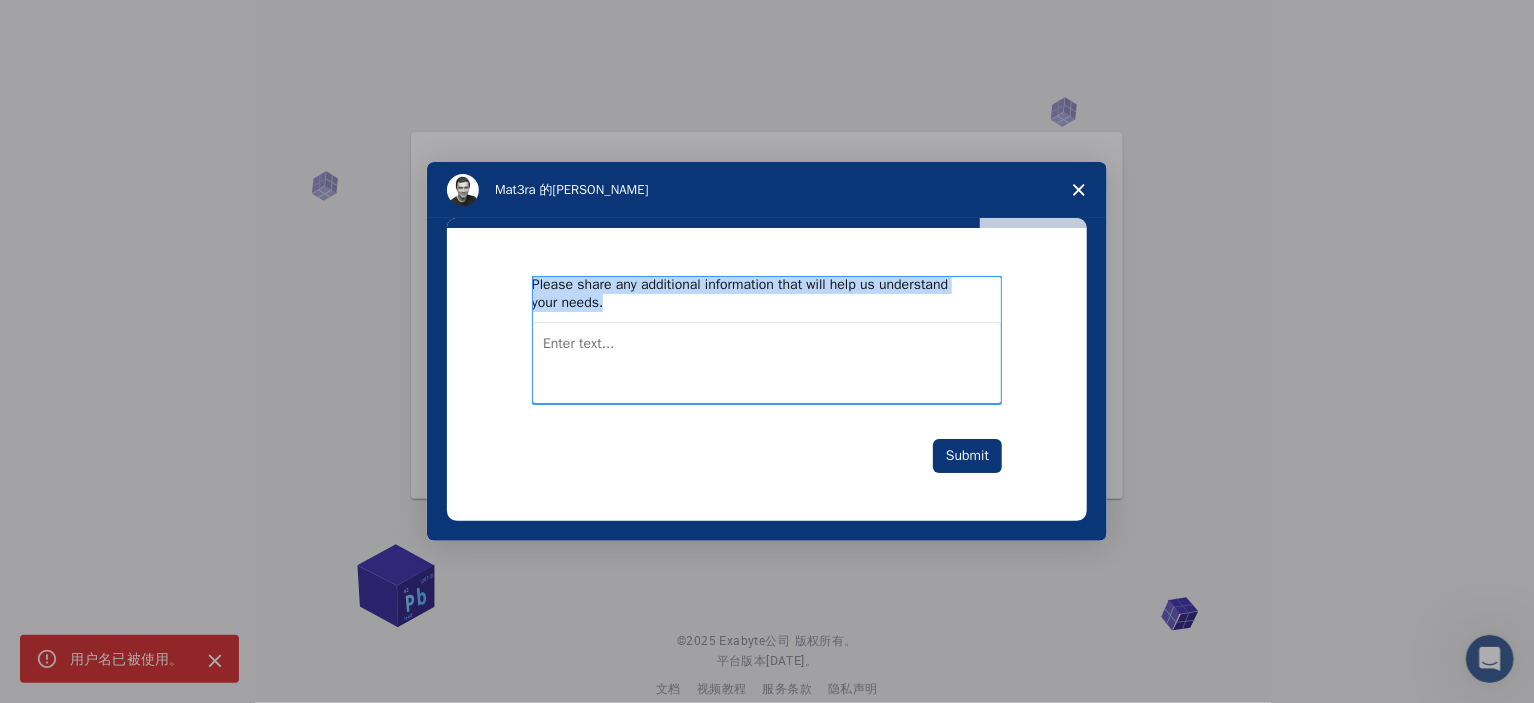 drag, startPoint x: 724, startPoint y: 304, endPoint x: 514, endPoint y: 286, distance: 210.77002 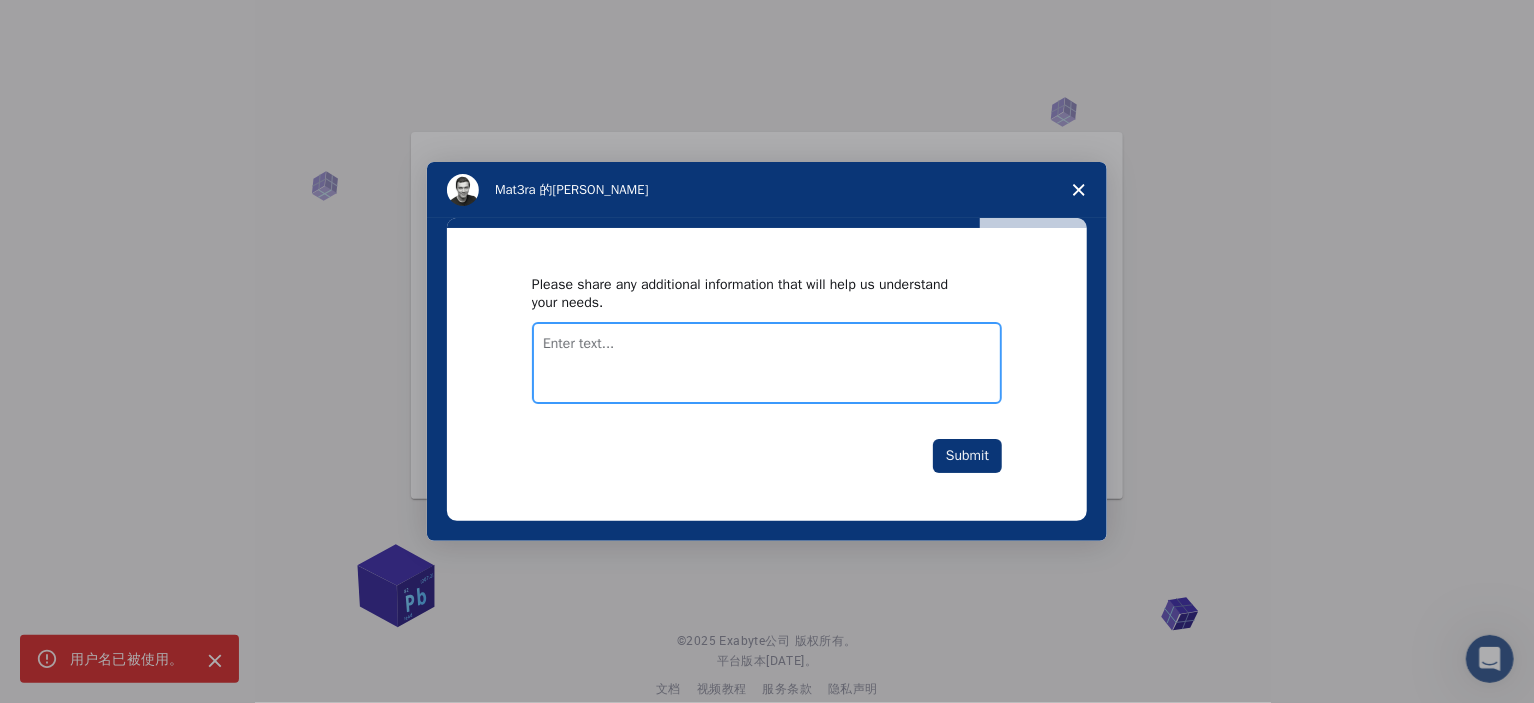 click at bounding box center (767, 363) 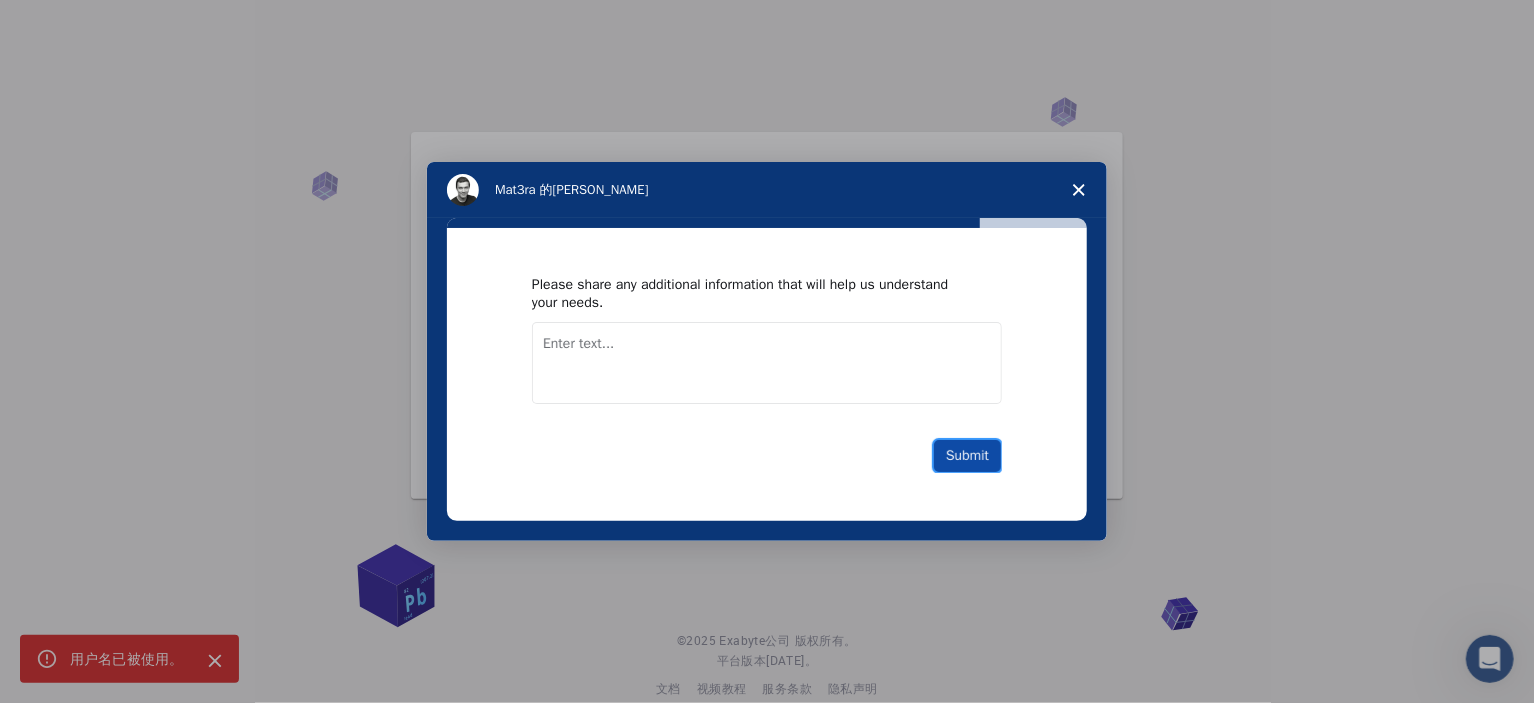 click on "Submit" at bounding box center [967, 456] 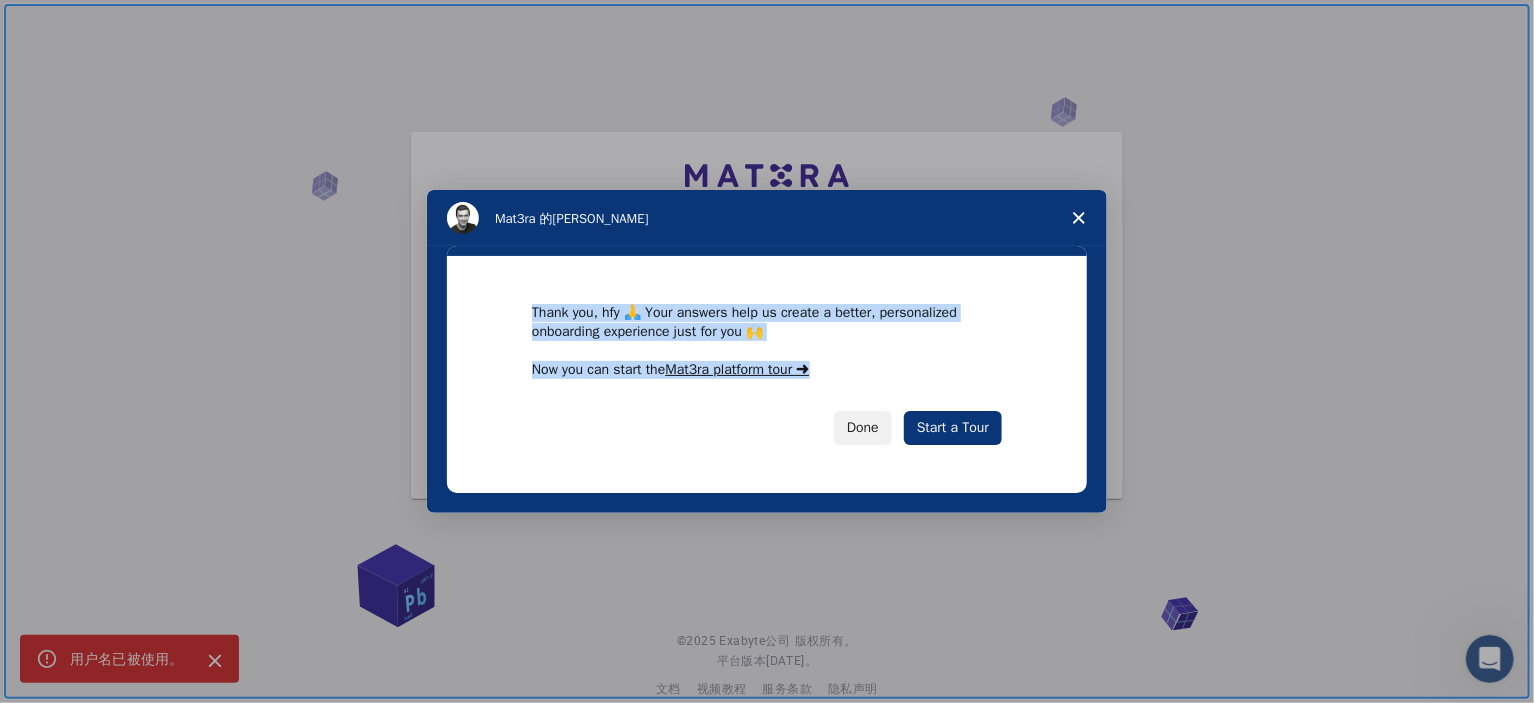 drag, startPoint x: 866, startPoint y: 376, endPoint x: 521, endPoint y: 311, distance: 351.0698 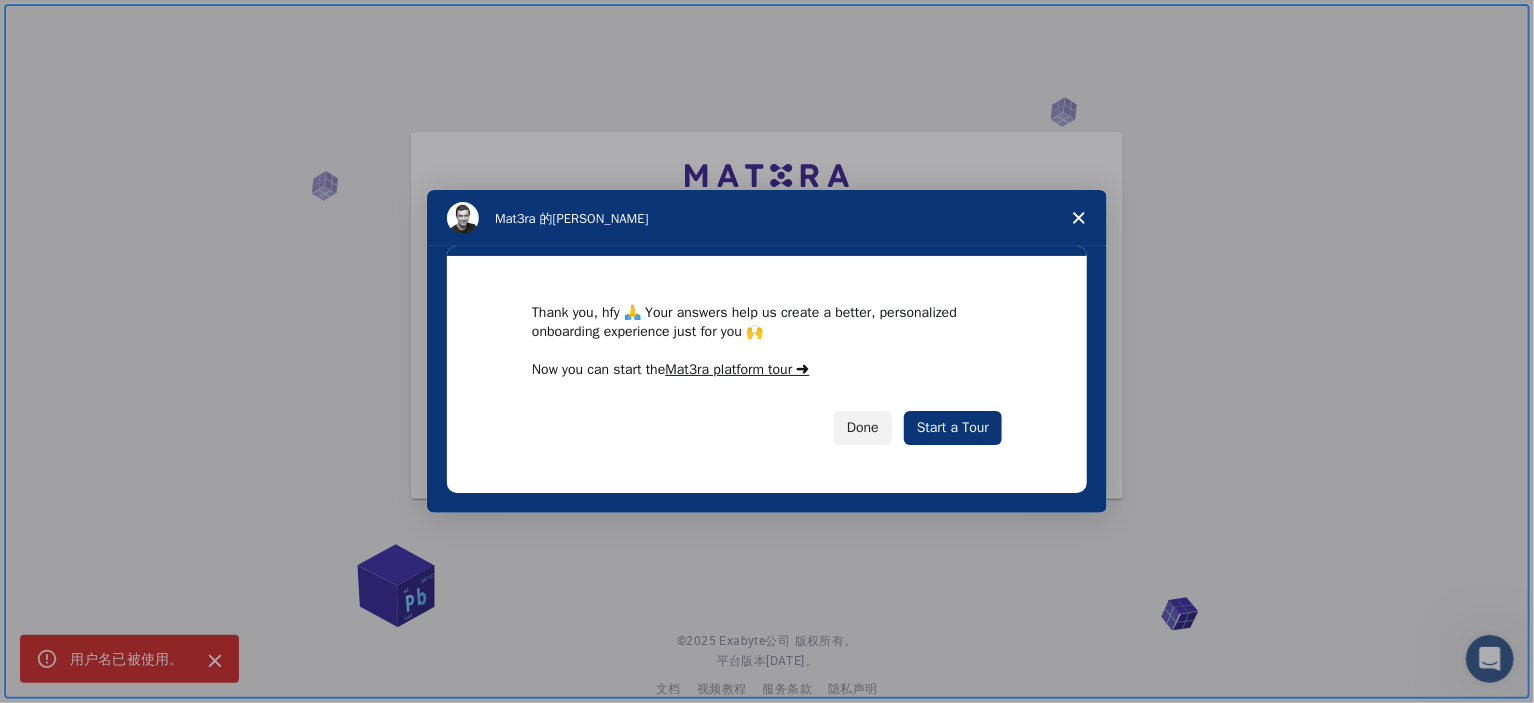 scroll, scrollTop: 27, scrollLeft: 0, axis: vertical 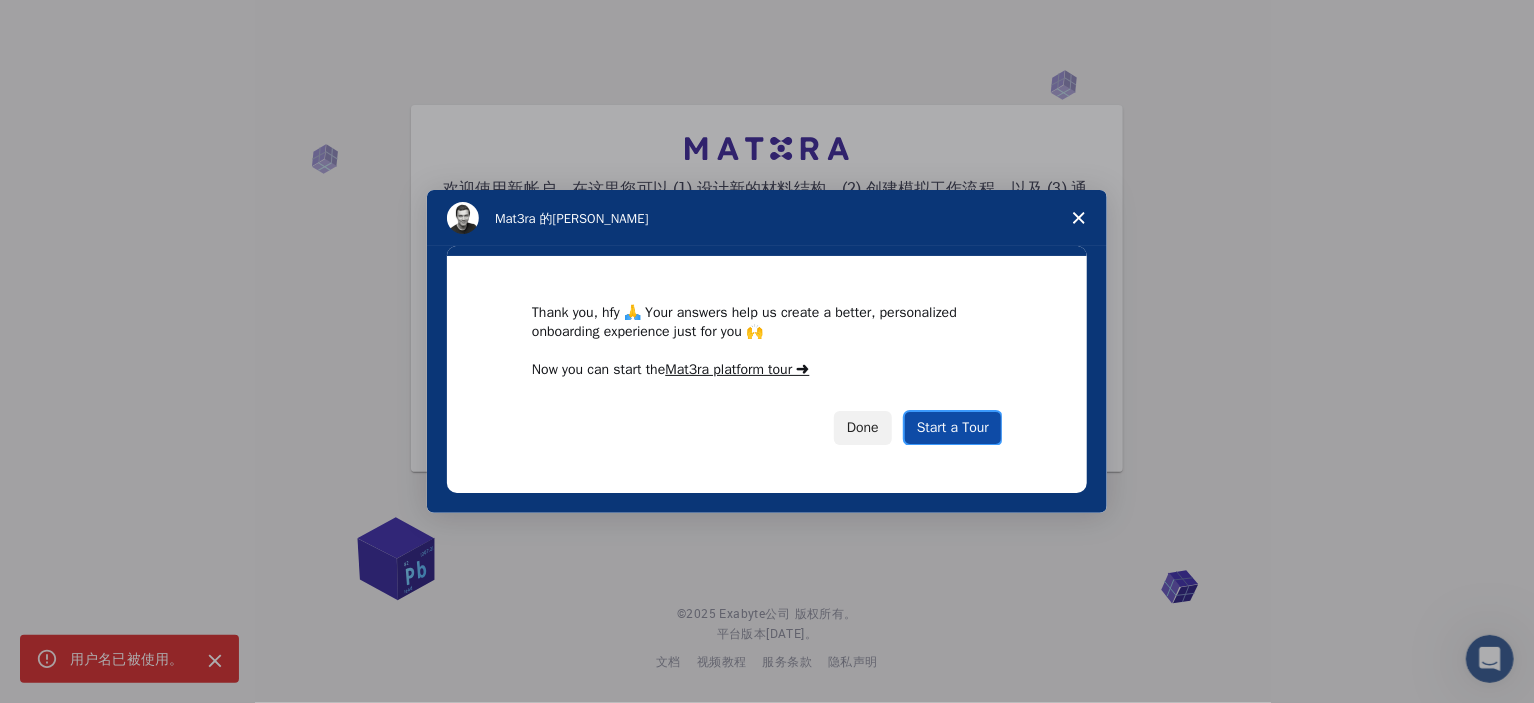 click on "Start a Tour" at bounding box center (953, 428) 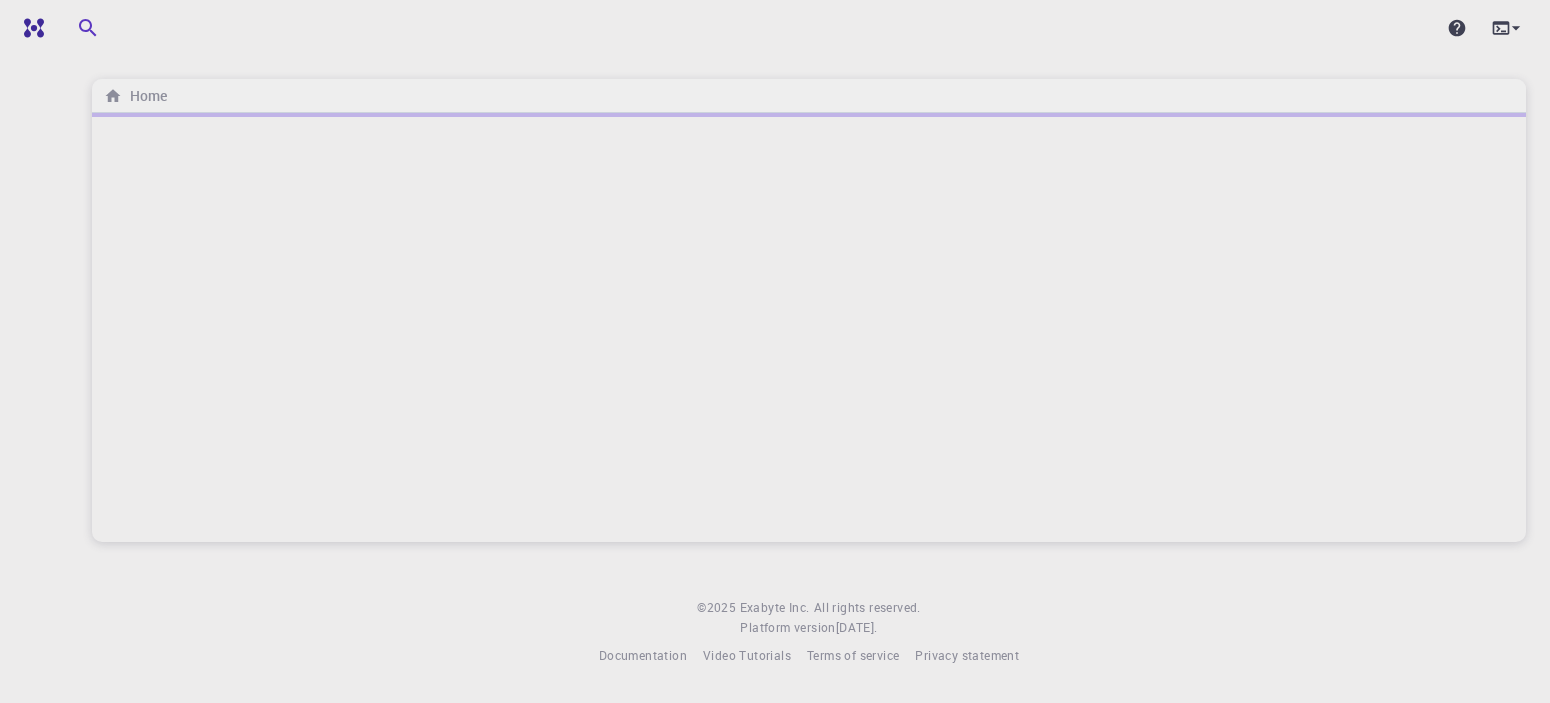 scroll, scrollTop: 0, scrollLeft: 0, axis: both 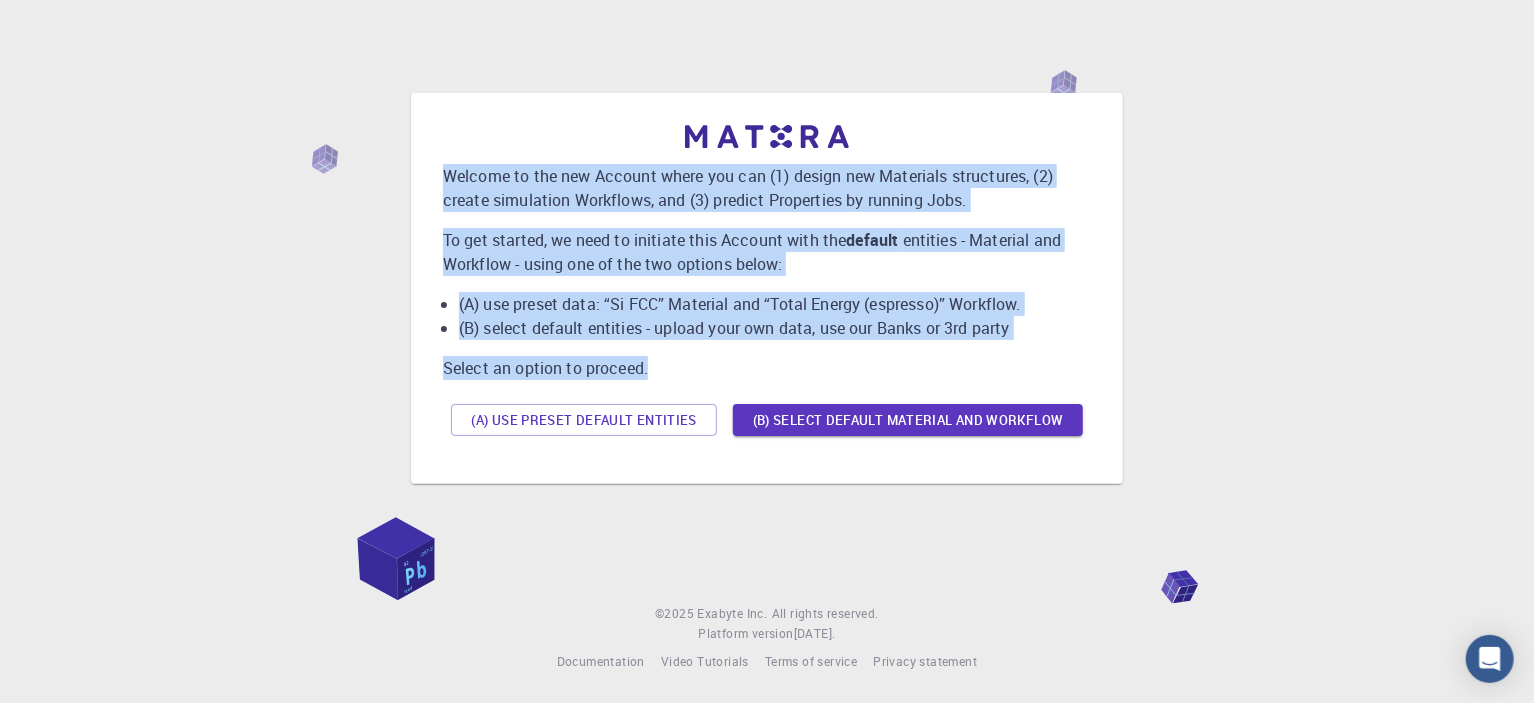 drag, startPoint x: 569, startPoint y: 366, endPoint x: 411, endPoint y: 173, distance: 249.42534 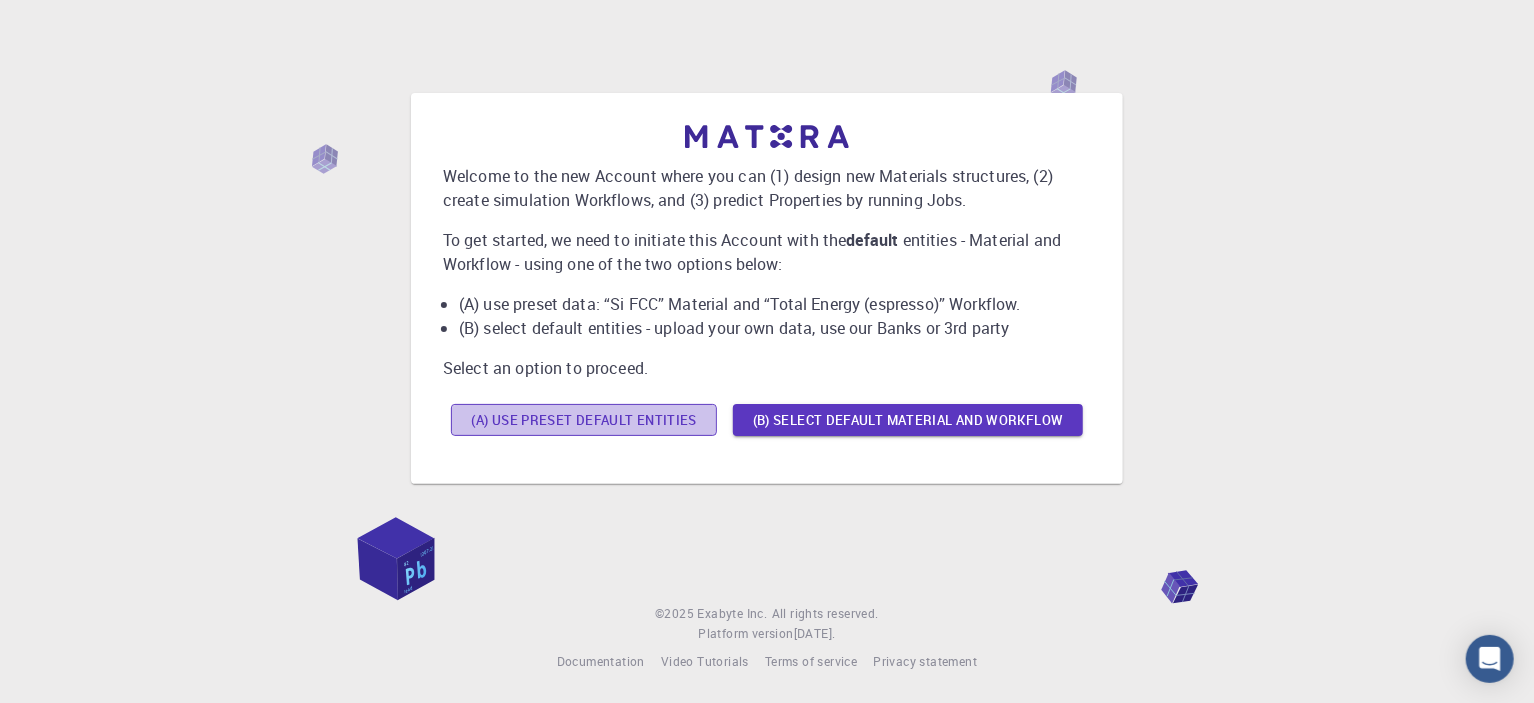 click on "(A) Use preset default entities" at bounding box center (584, 420) 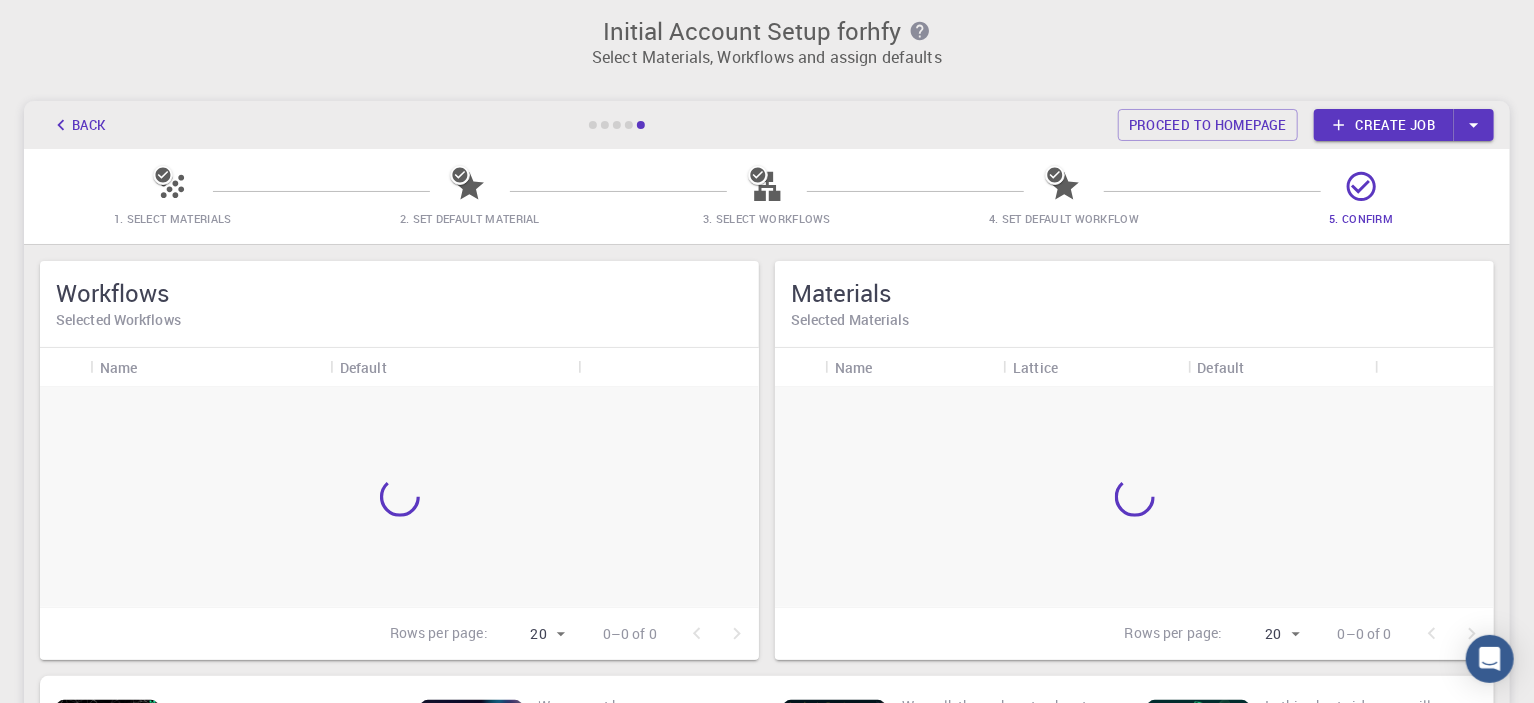 scroll, scrollTop: 0, scrollLeft: 0, axis: both 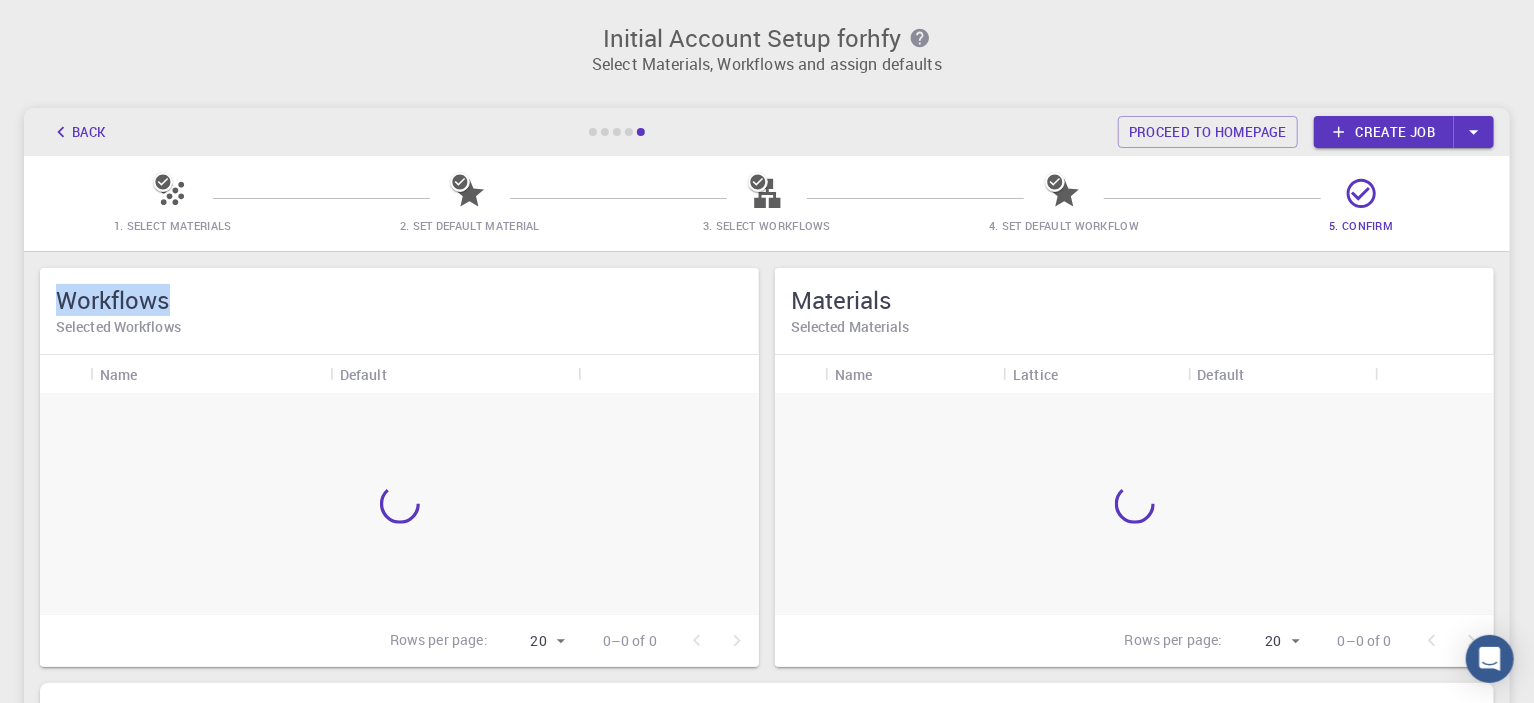 drag, startPoint x: 173, startPoint y: 296, endPoint x: 18, endPoint y: 292, distance: 155.0516 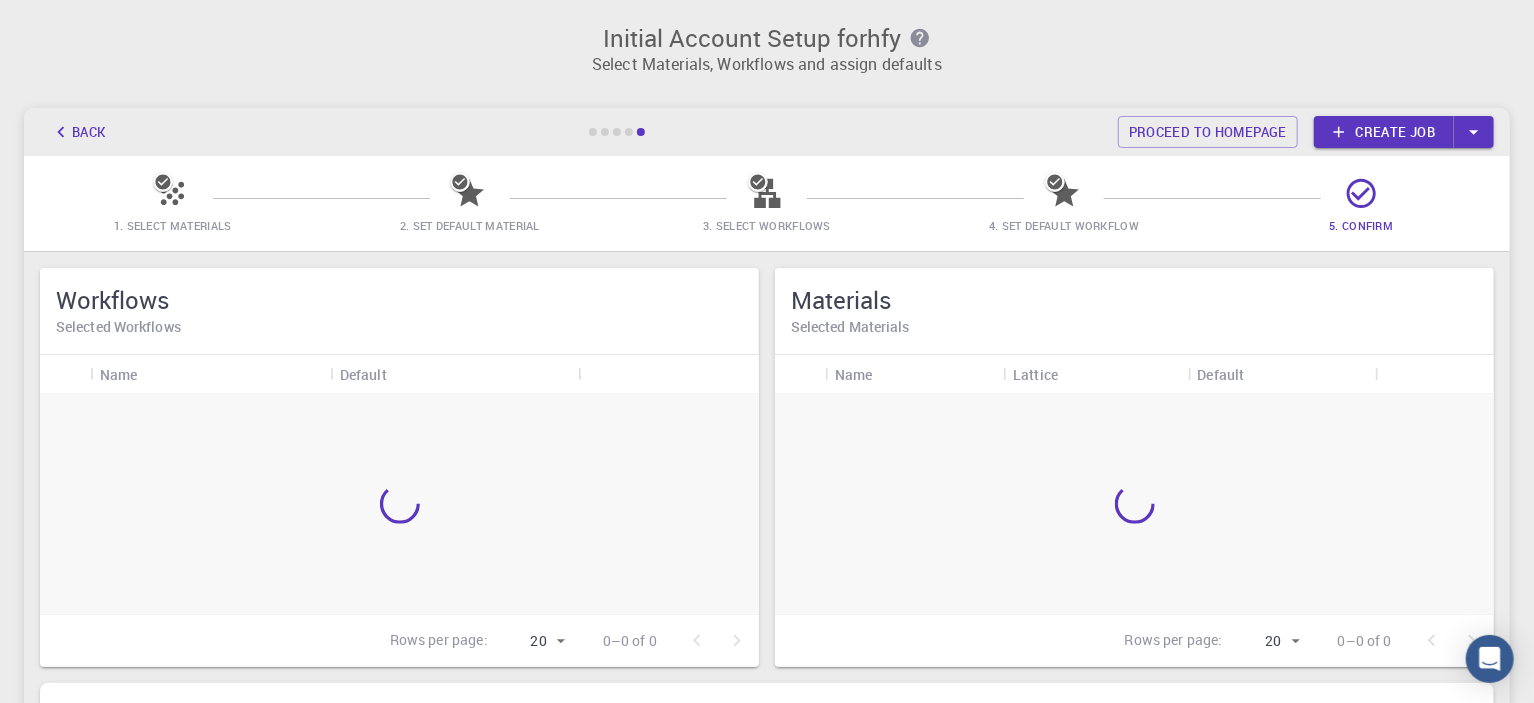 click on "Materials" at bounding box center [1134, 300] 